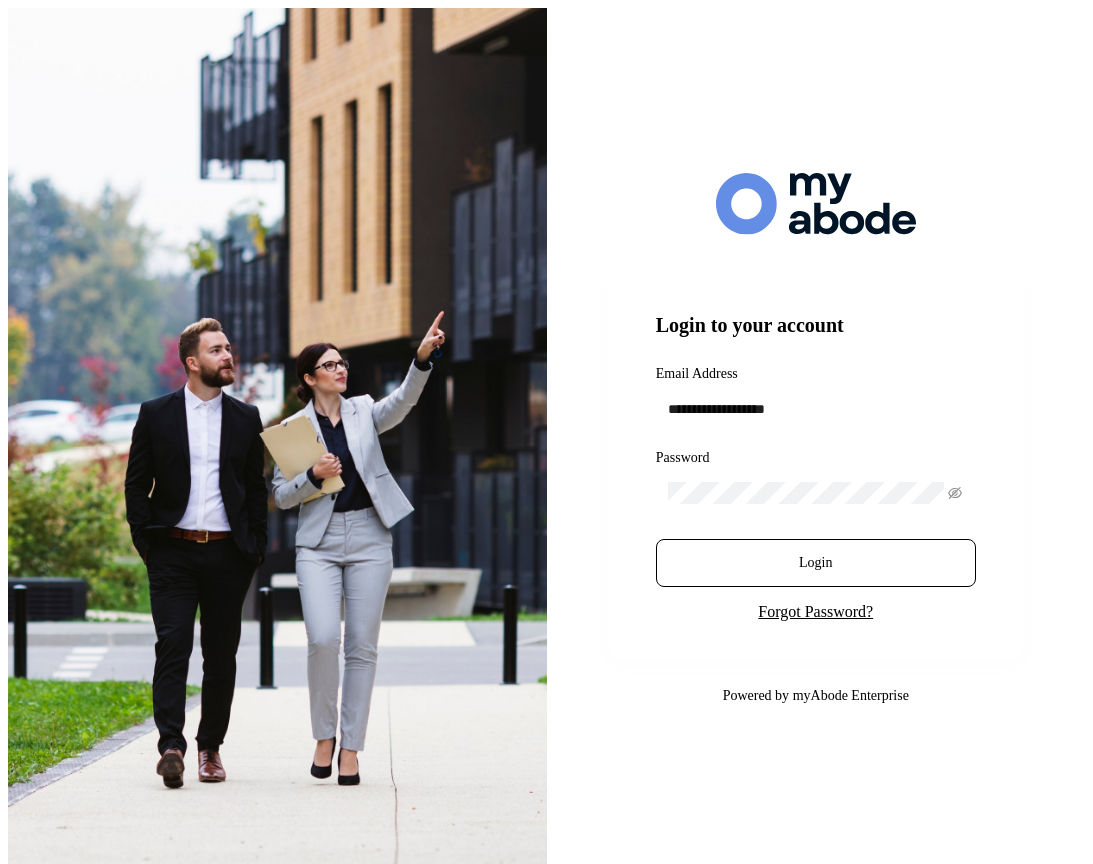 scroll, scrollTop: 0, scrollLeft: 0, axis: both 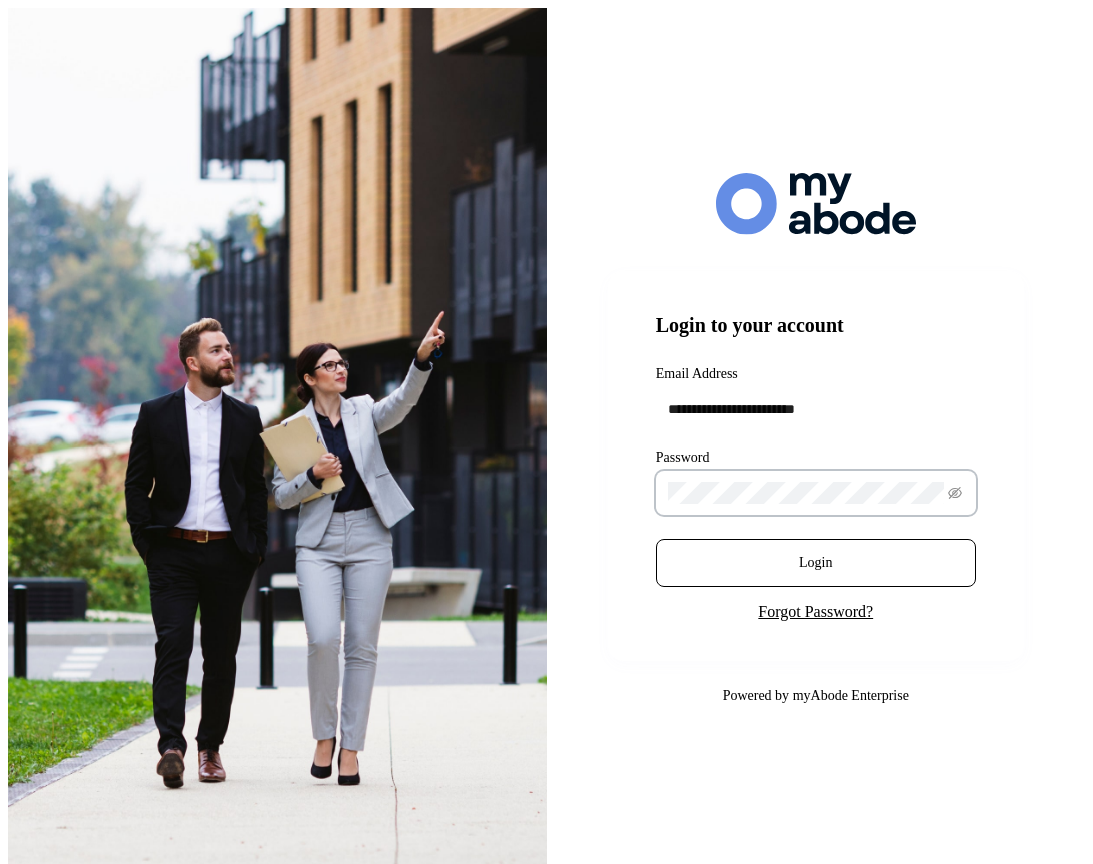 click on "Login" at bounding box center (816, 563) 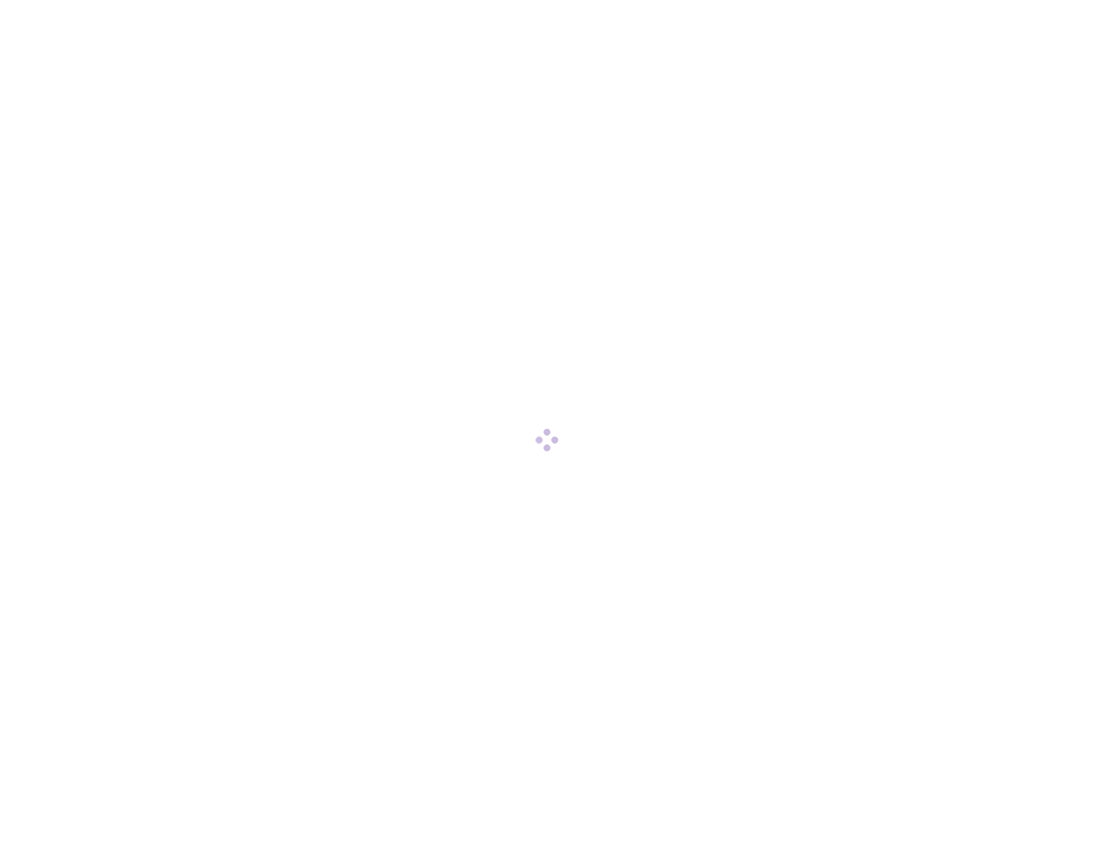 scroll, scrollTop: 0, scrollLeft: 0, axis: both 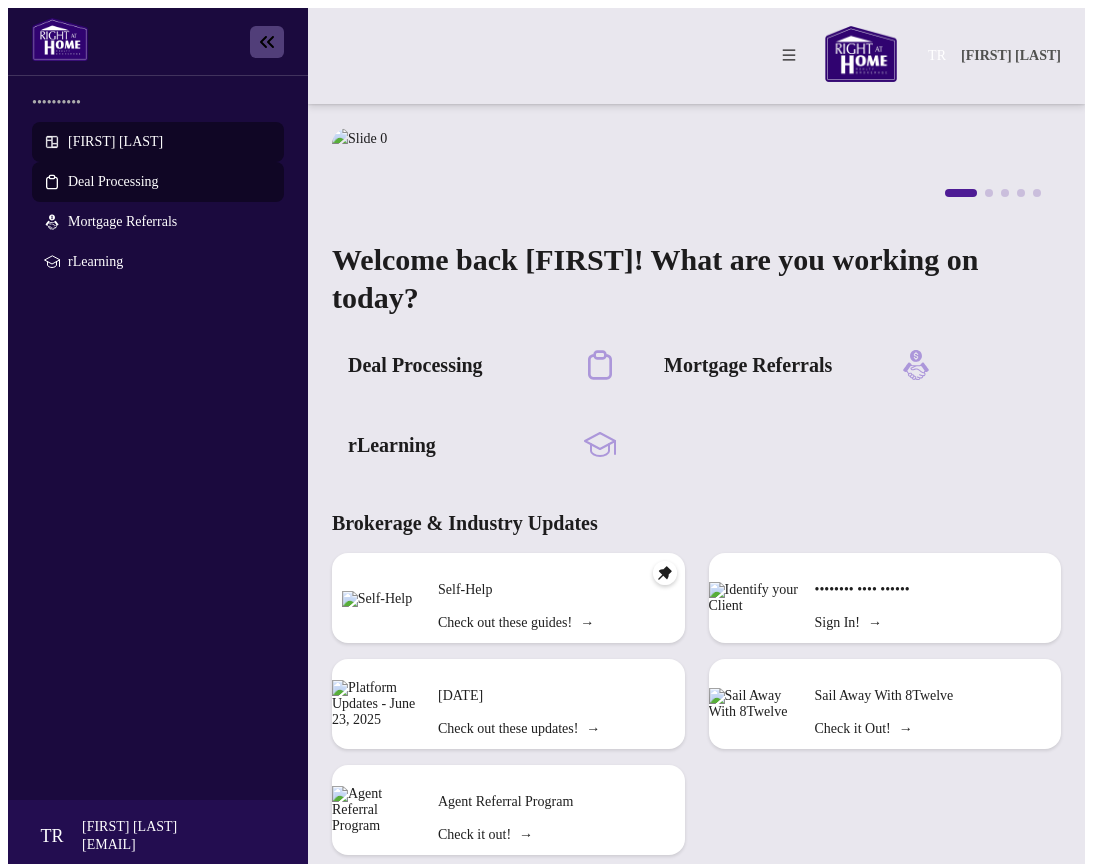 click on "Deal Processing" at bounding box center (113, 181) 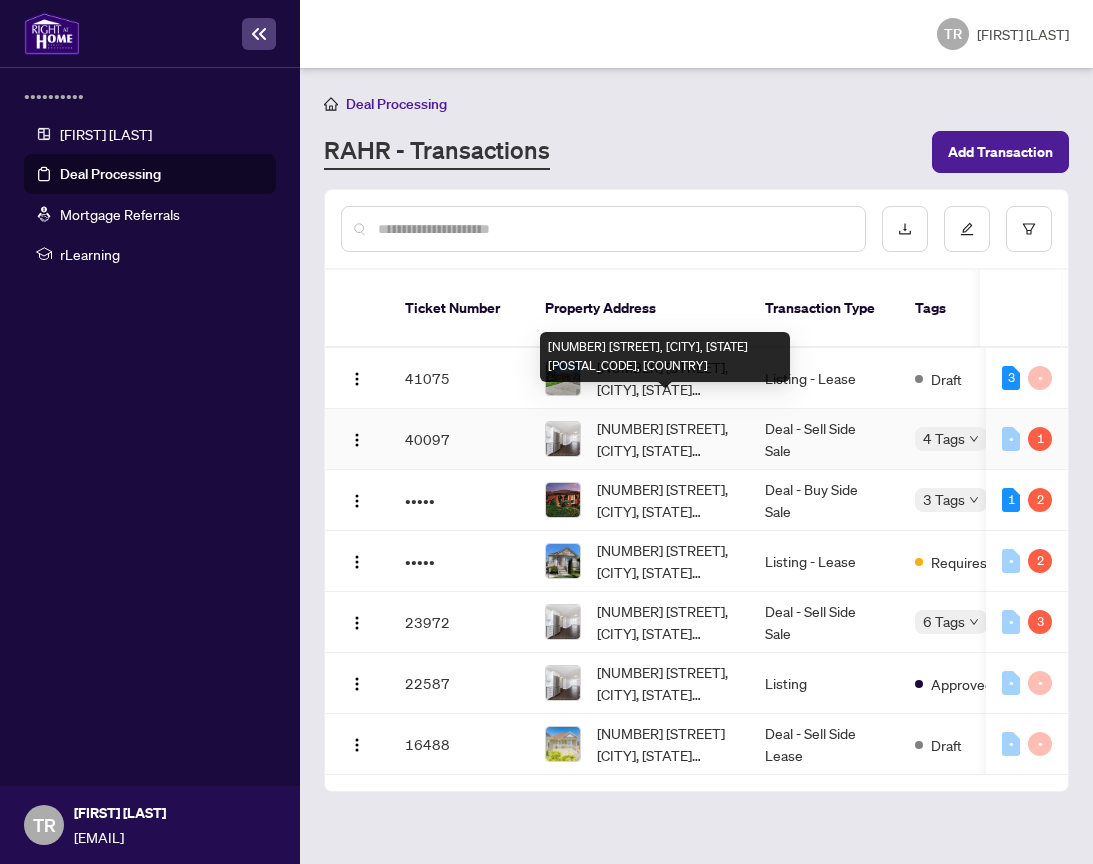 scroll, scrollTop: 0, scrollLeft: 0, axis: both 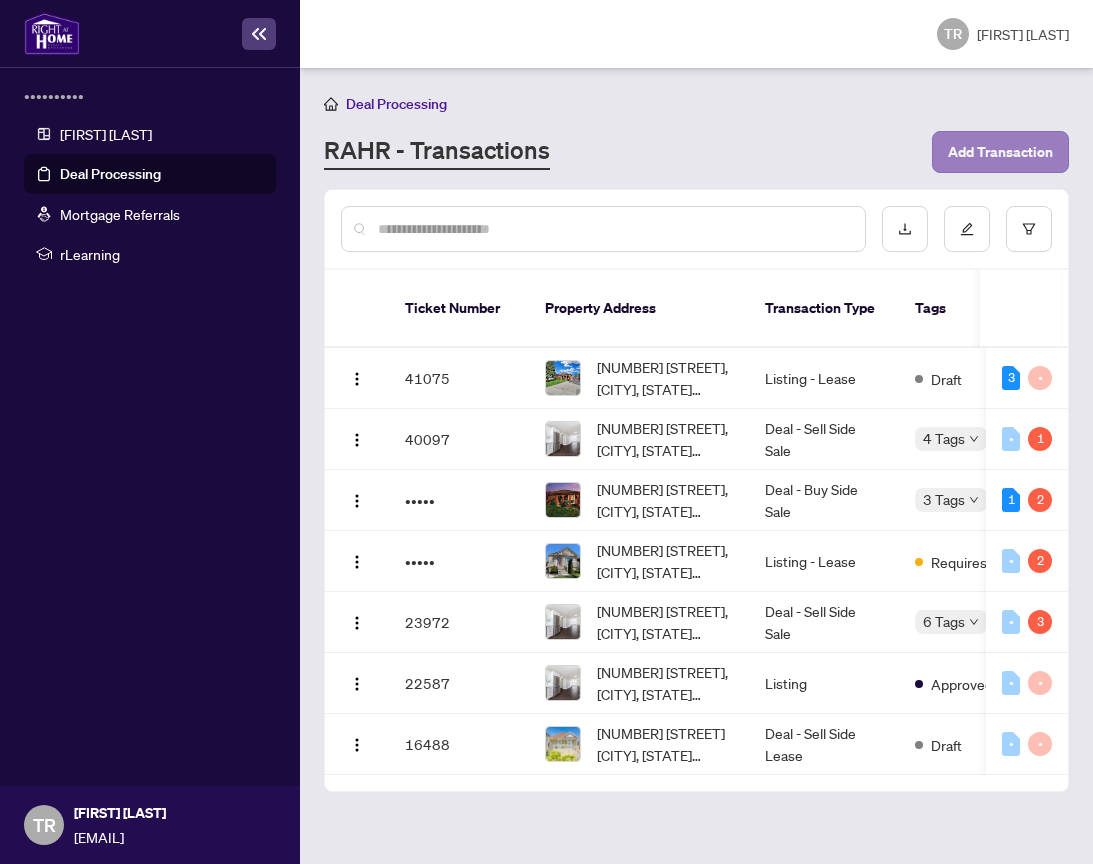 click on "Add Transaction" at bounding box center [1000, 152] 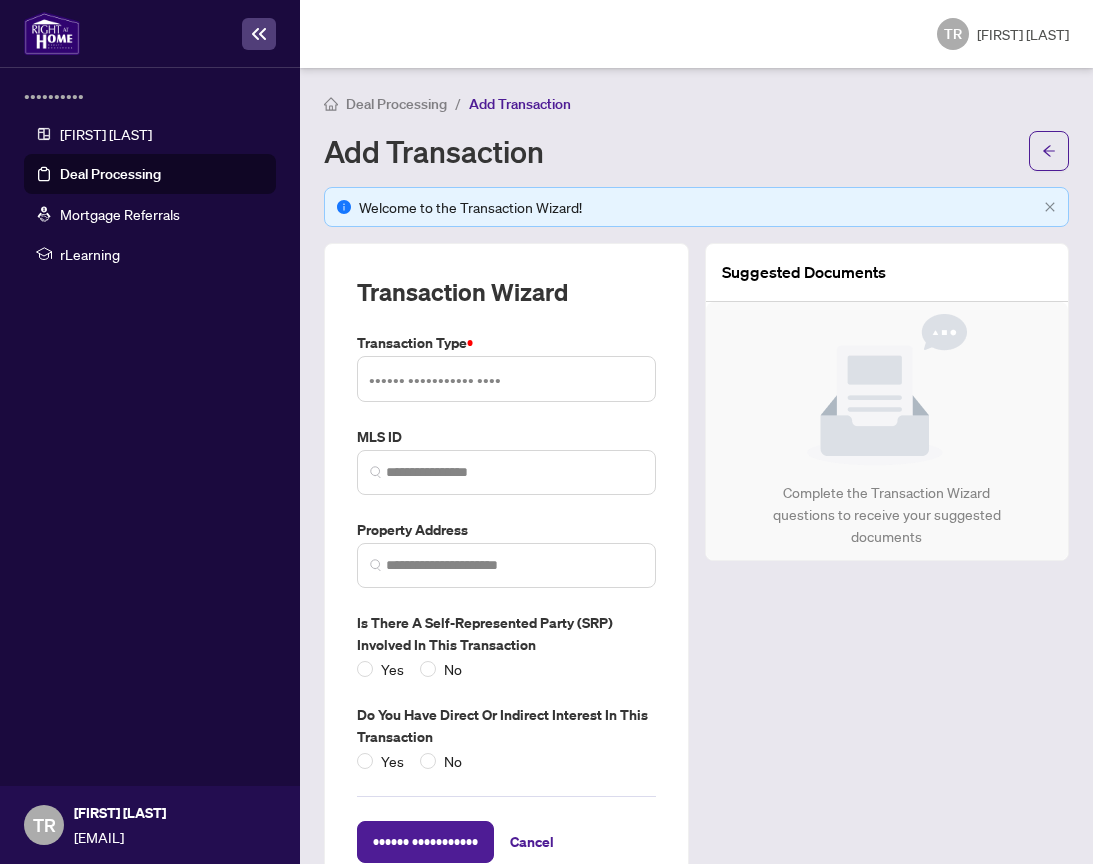 click at bounding box center (506, 379) 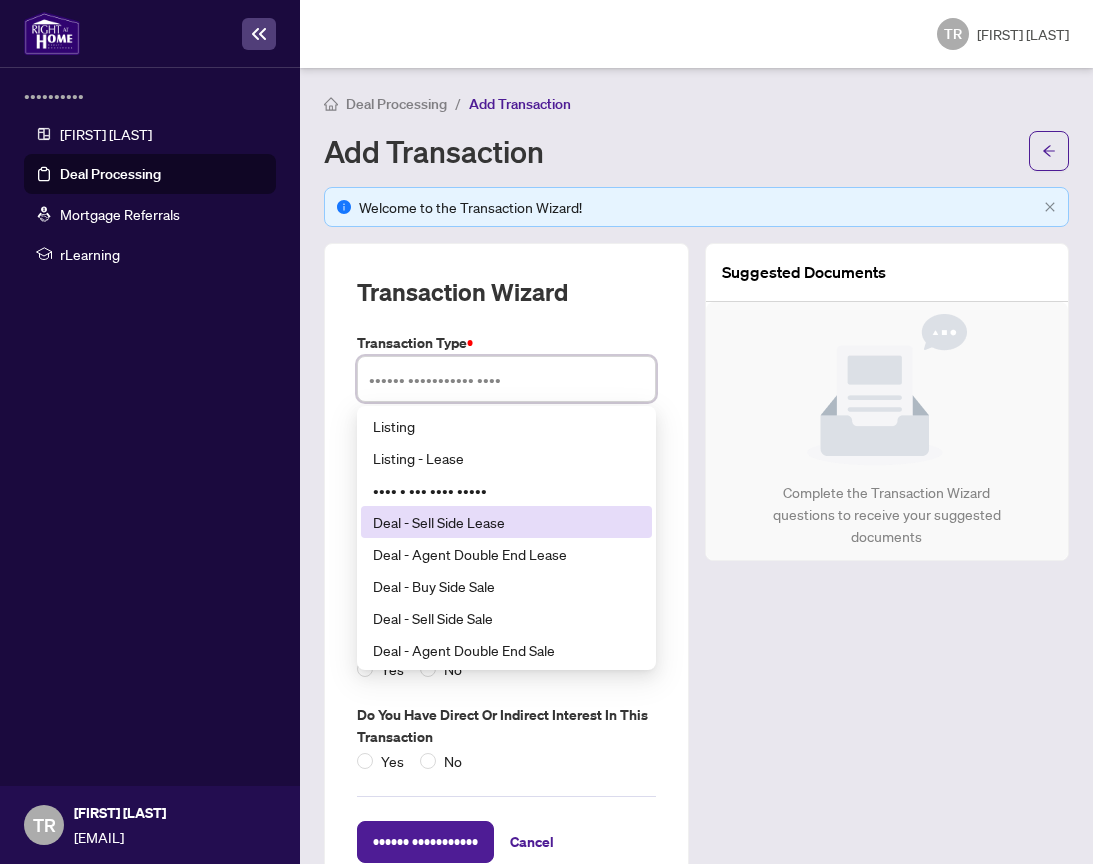 click on "Deal - Sell Side Lease" at bounding box center (506, 522) 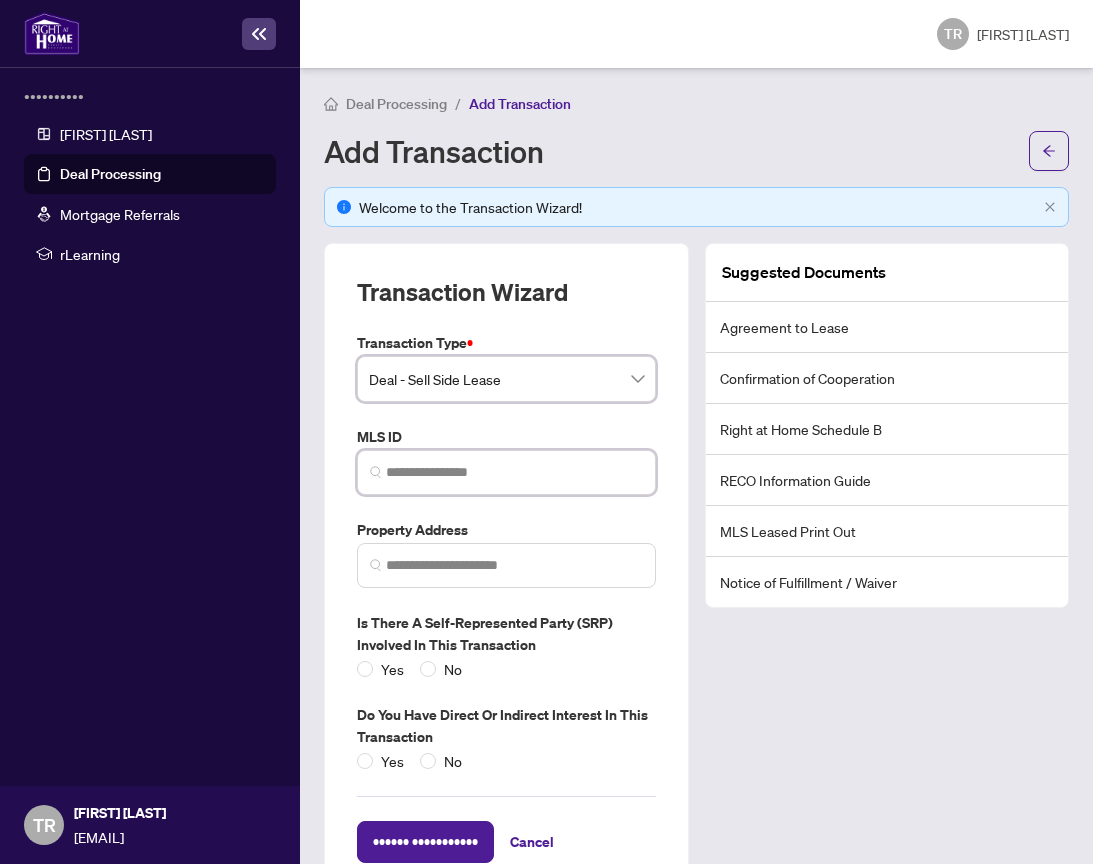 click at bounding box center (514, 472) 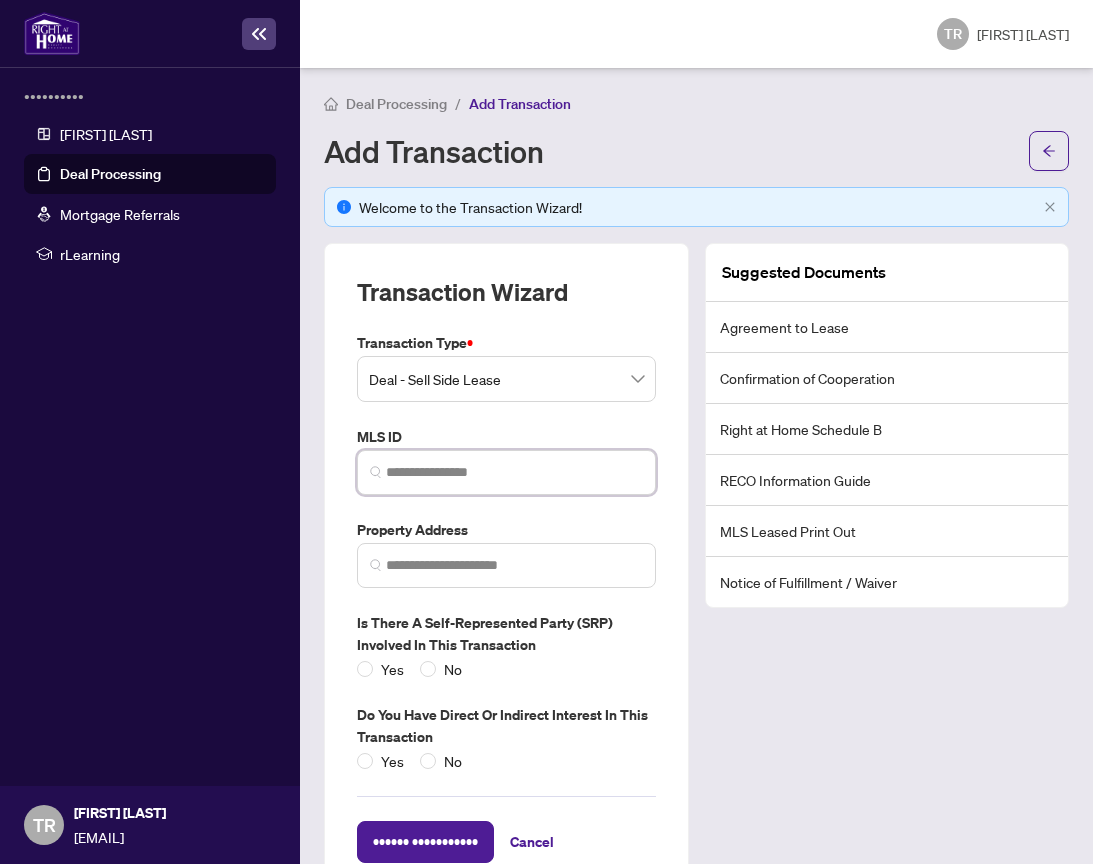 paste on "*********" 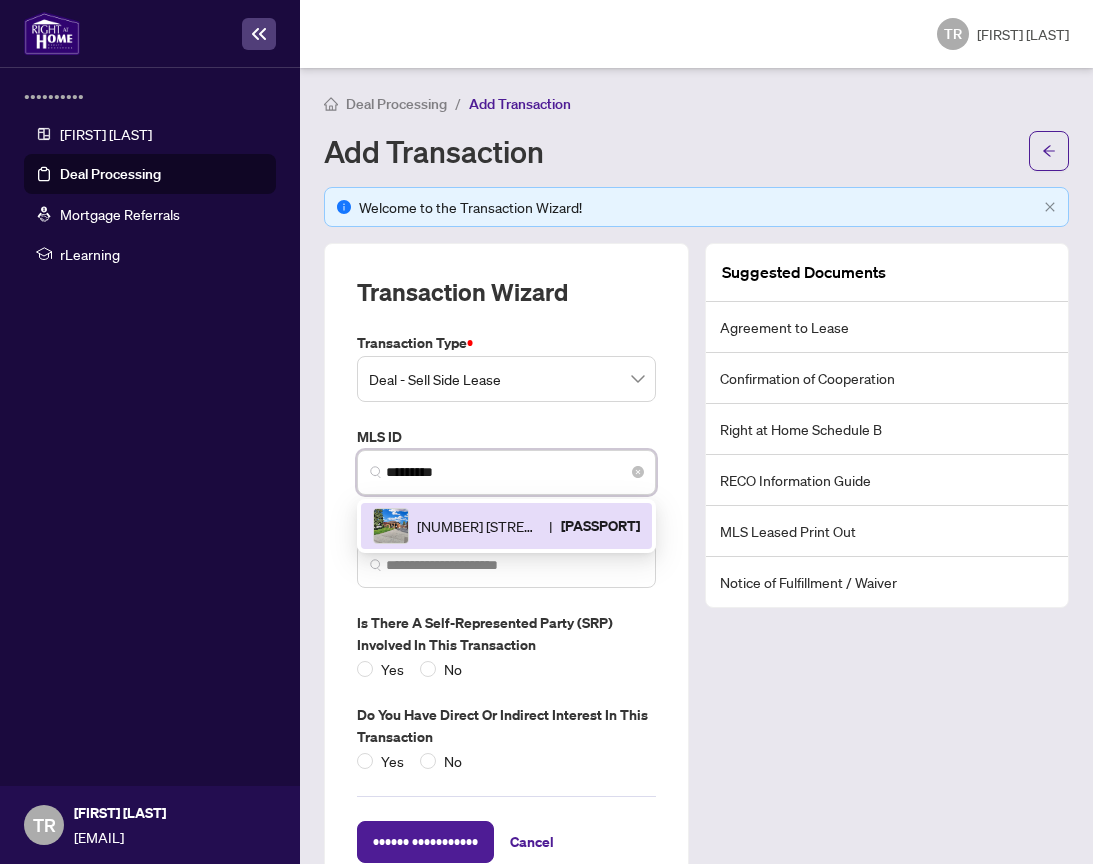 click on "[NUMBER] [STREET], [CITY], [STATE] [POSTAL_CODE], [COUNTRY]" at bounding box center [479, 526] 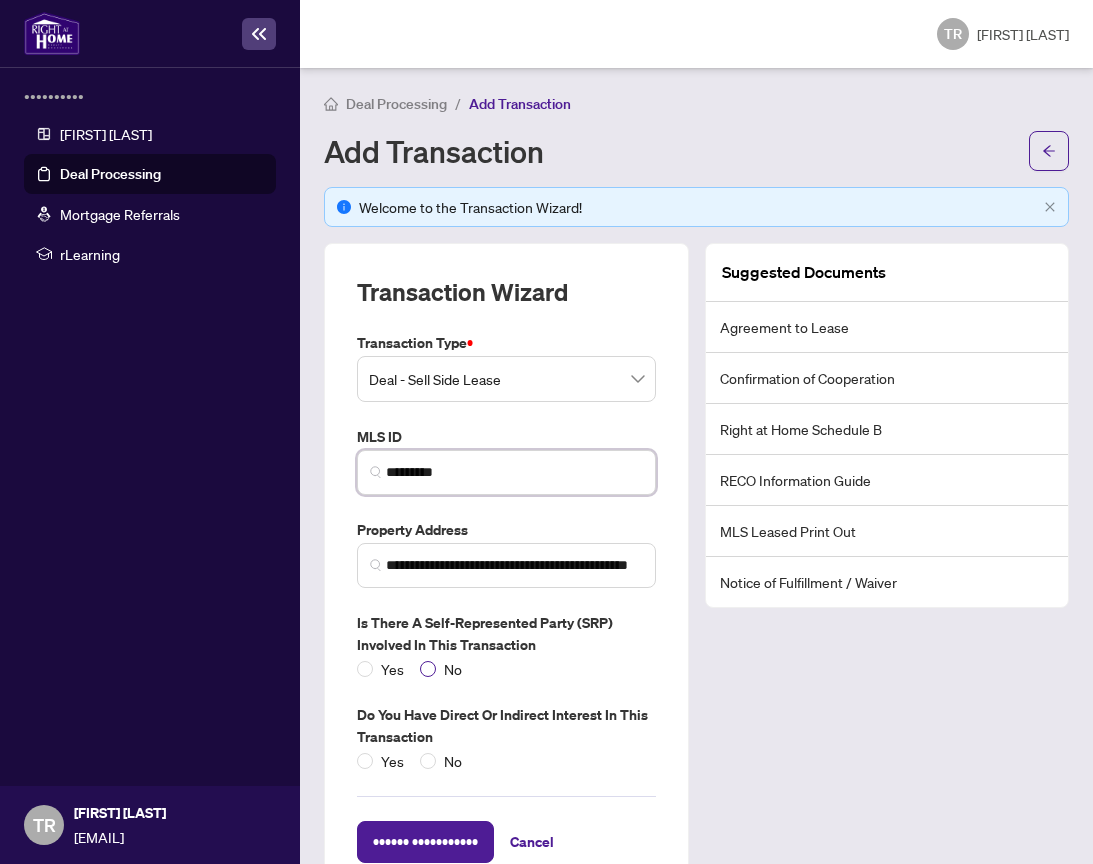type on "*********" 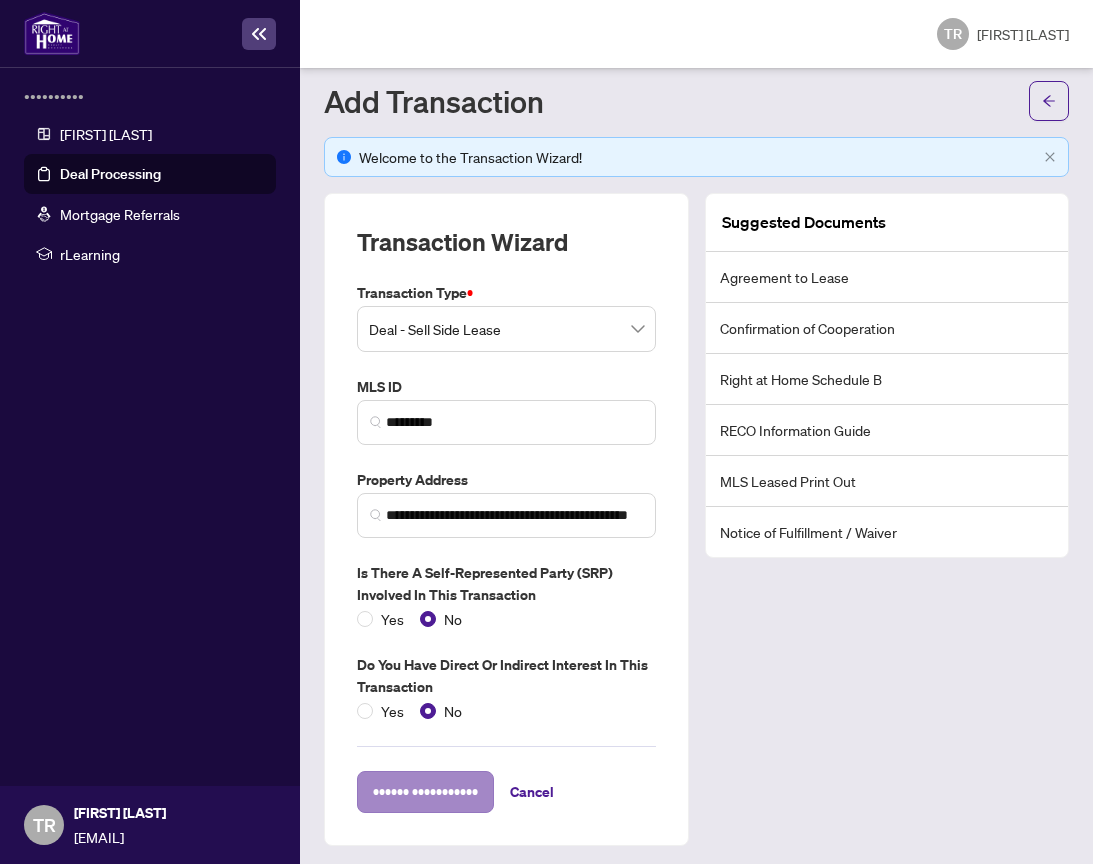 scroll, scrollTop: 48, scrollLeft: 0, axis: vertical 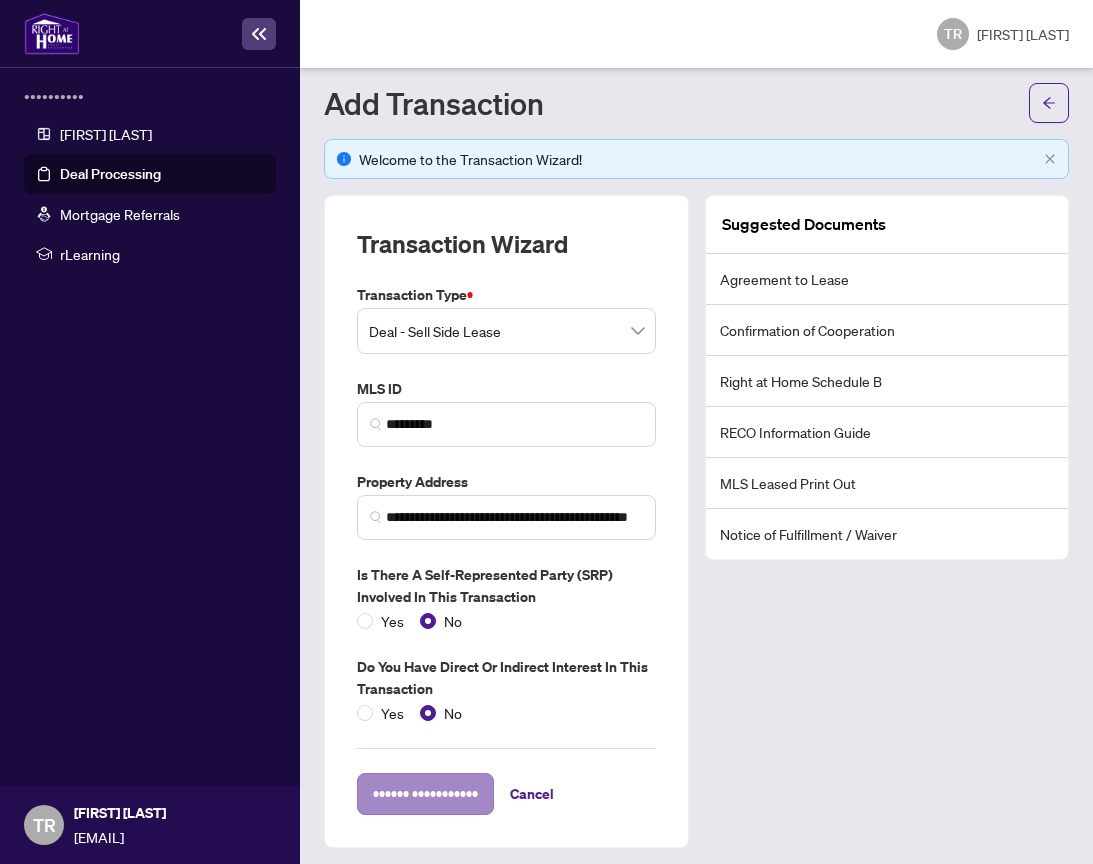 click on "•••••• •••••••••••" at bounding box center (425, 794) 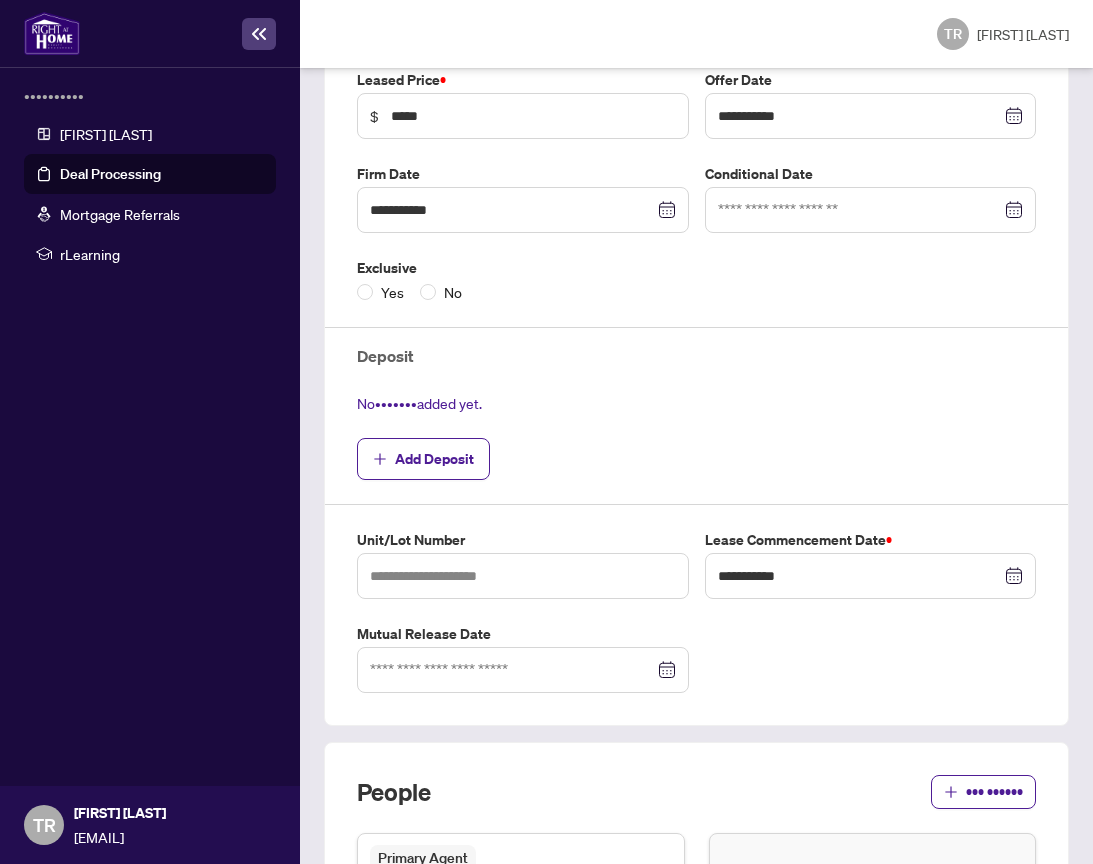 scroll, scrollTop: 489, scrollLeft: 0, axis: vertical 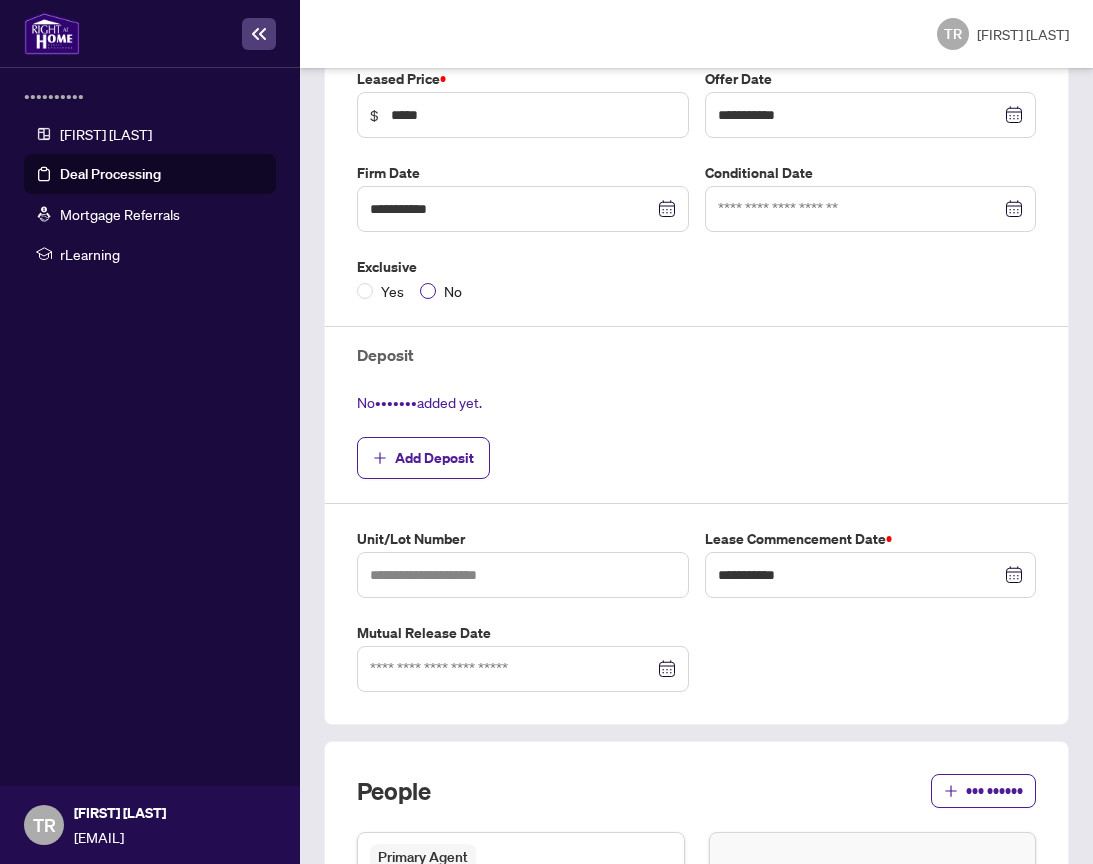 click at bounding box center (365, 291) 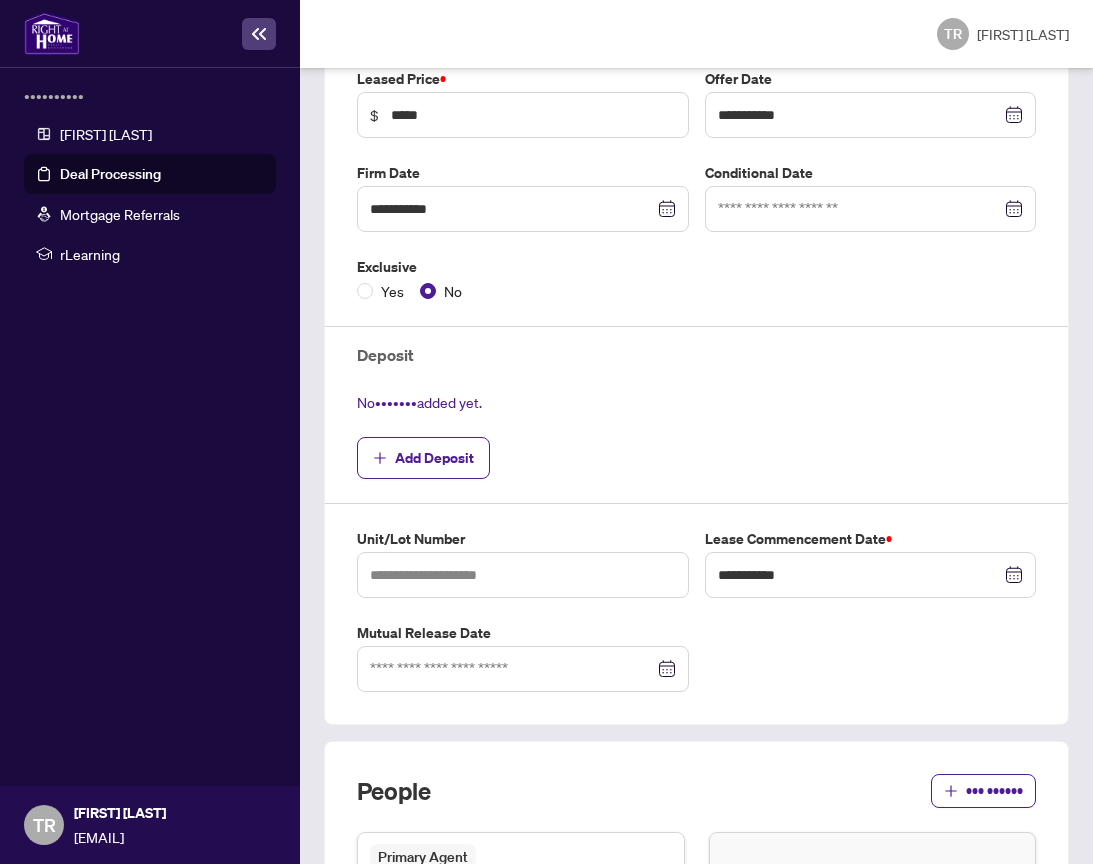 scroll, scrollTop: 0, scrollLeft: 0, axis: both 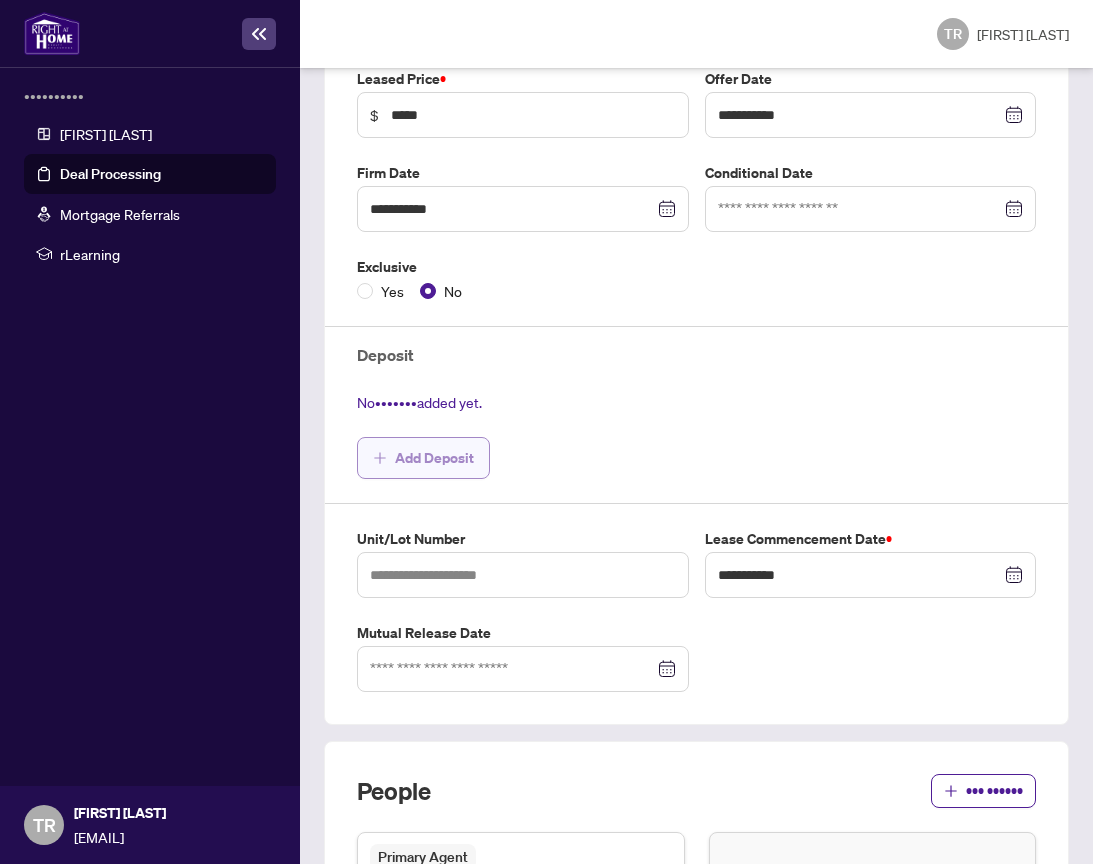 click on "Add Deposit" at bounding box center (434, 458) 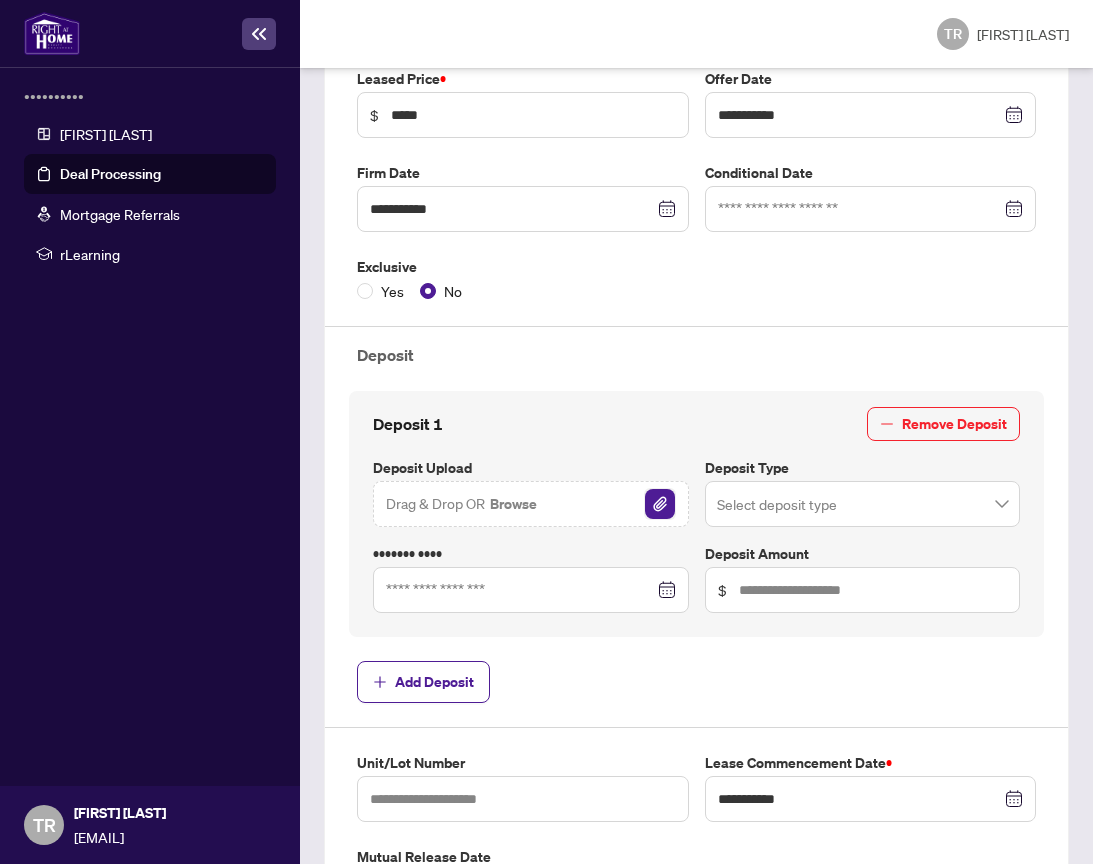 click at bounding box center (660, 504) 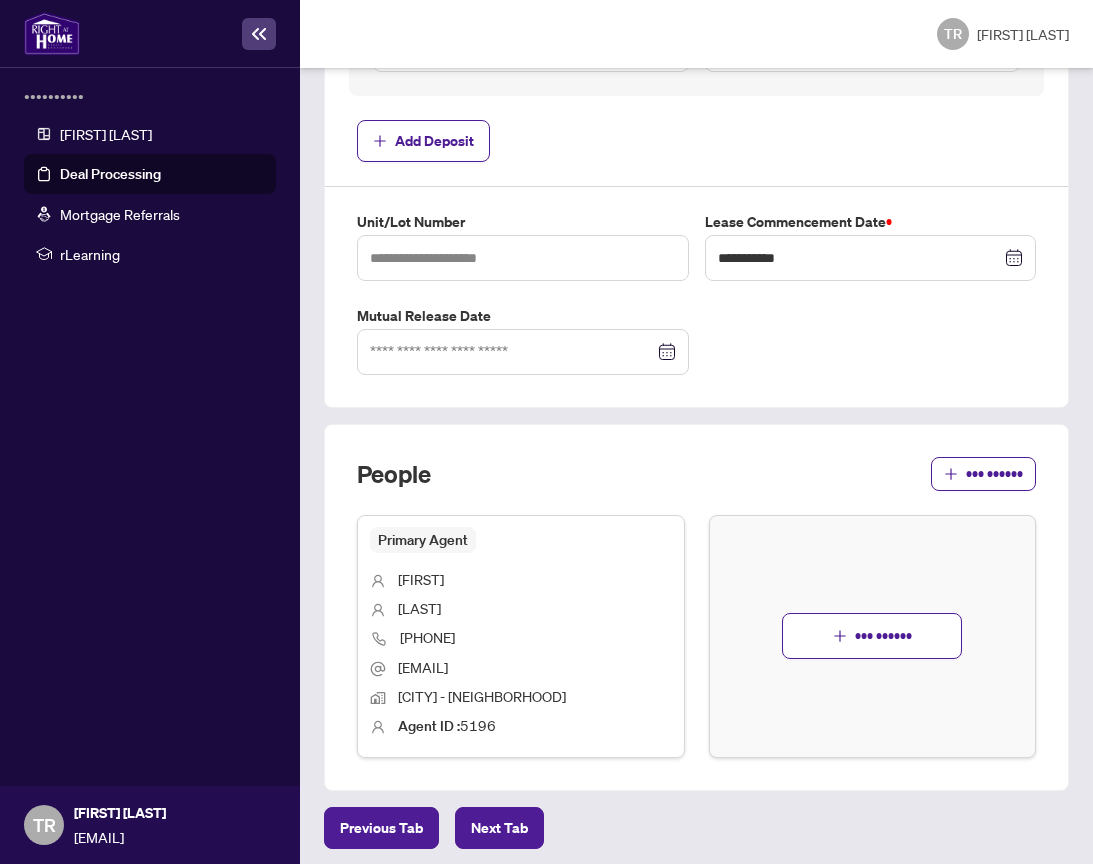 scroll, scrollTop: 1029, scrollLeft: 0, axis: vertical 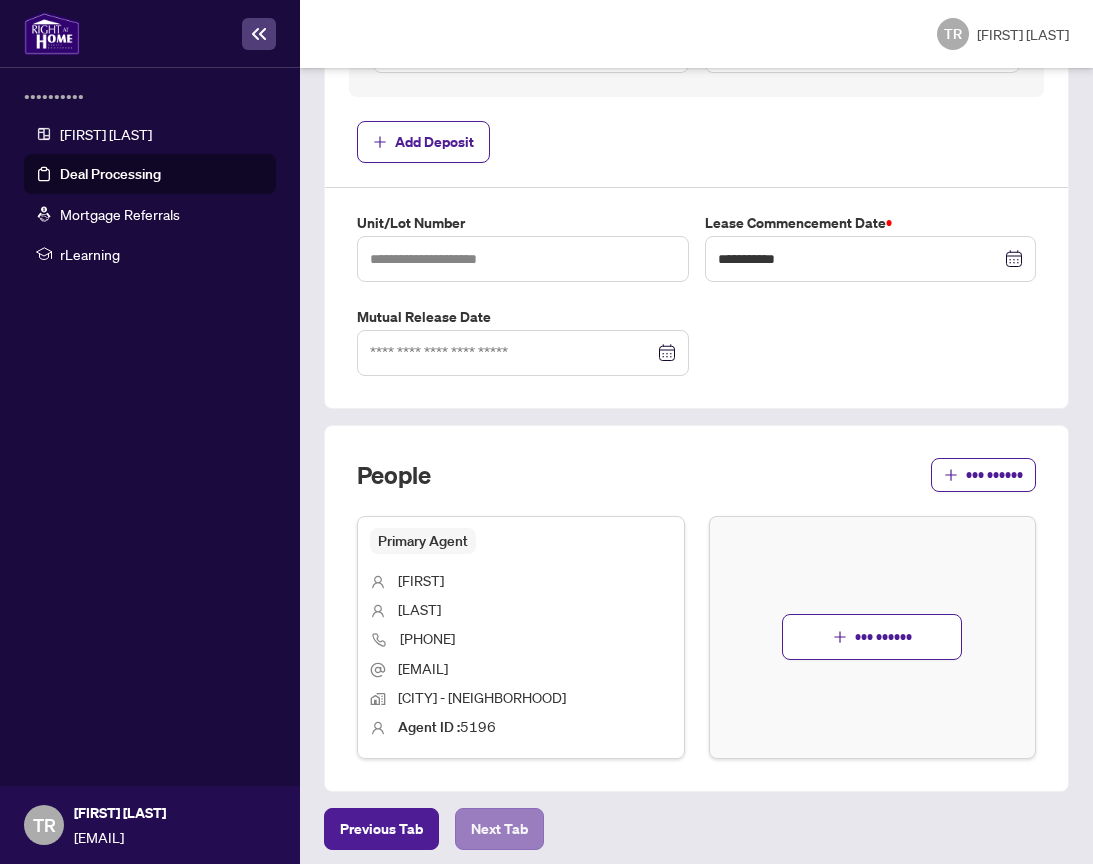 click on "Next Tab" at bounding box center [381, 829] 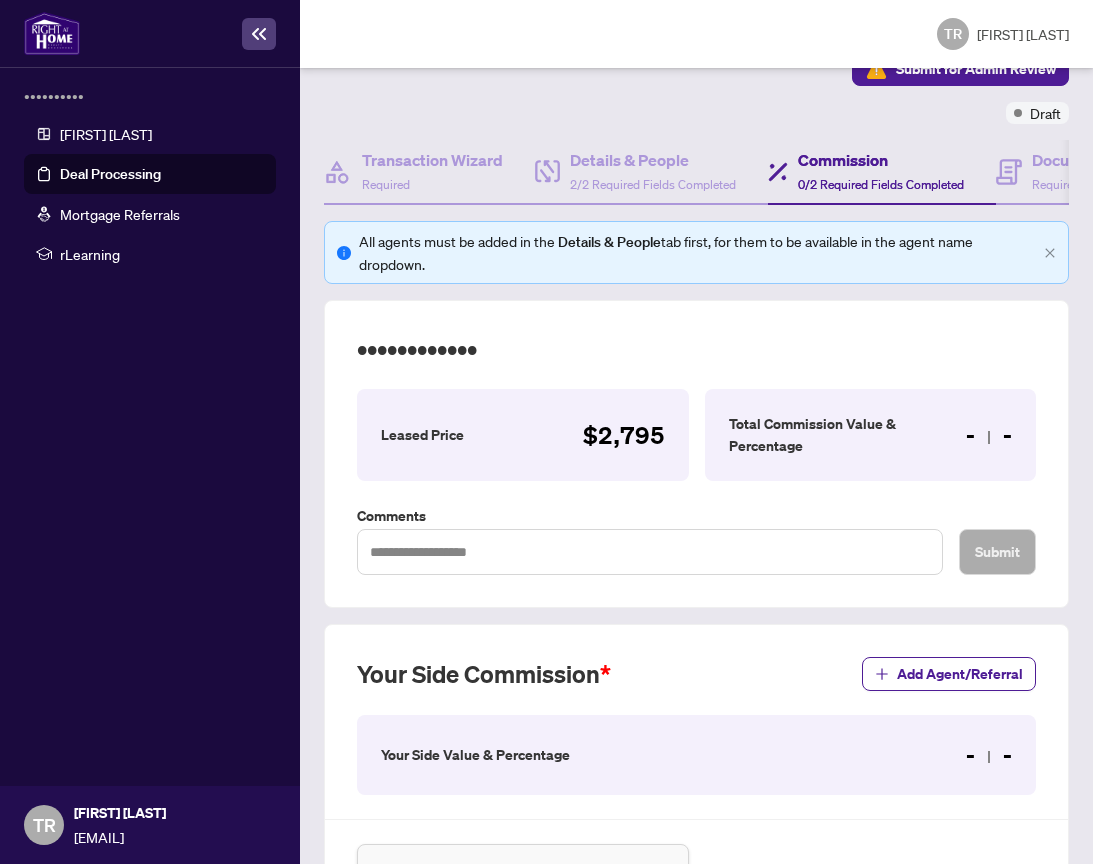 scroll, scrollTop: 325, scrollLeft: 0, axis: vertical 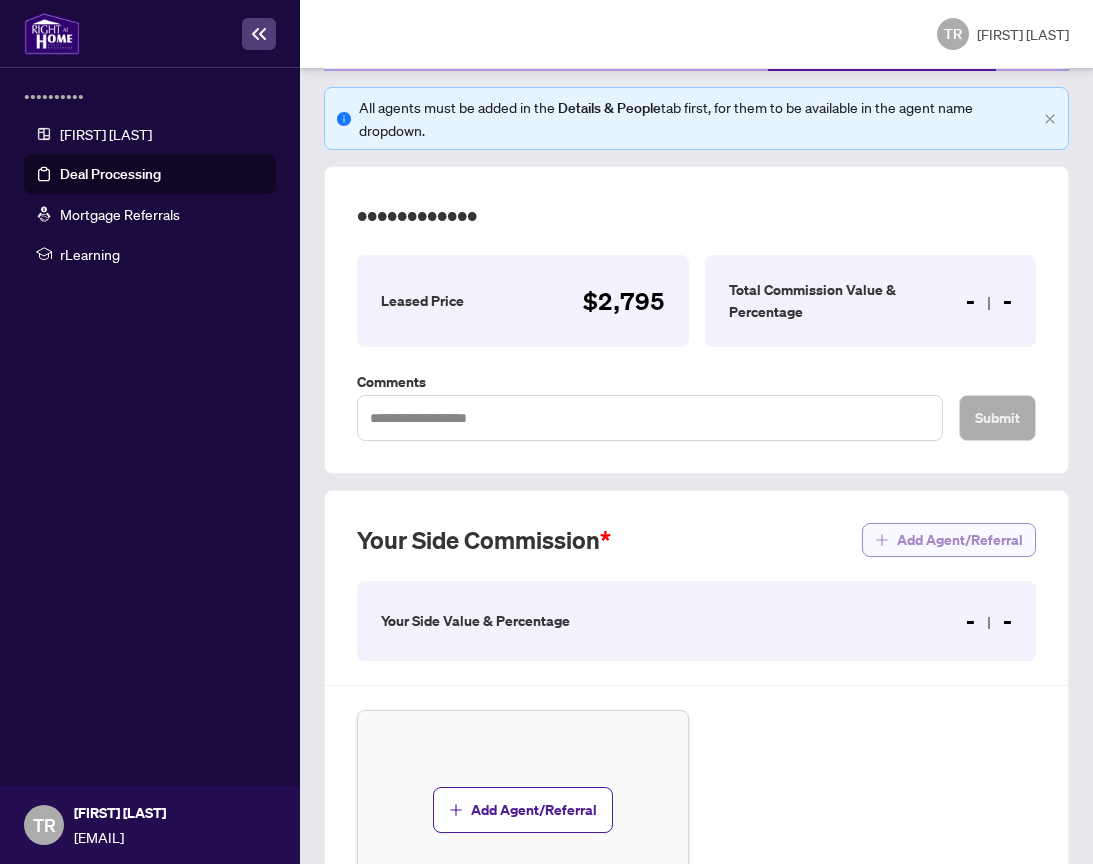 click on "Add Agent/Referral" at bounding box center [960, 540] 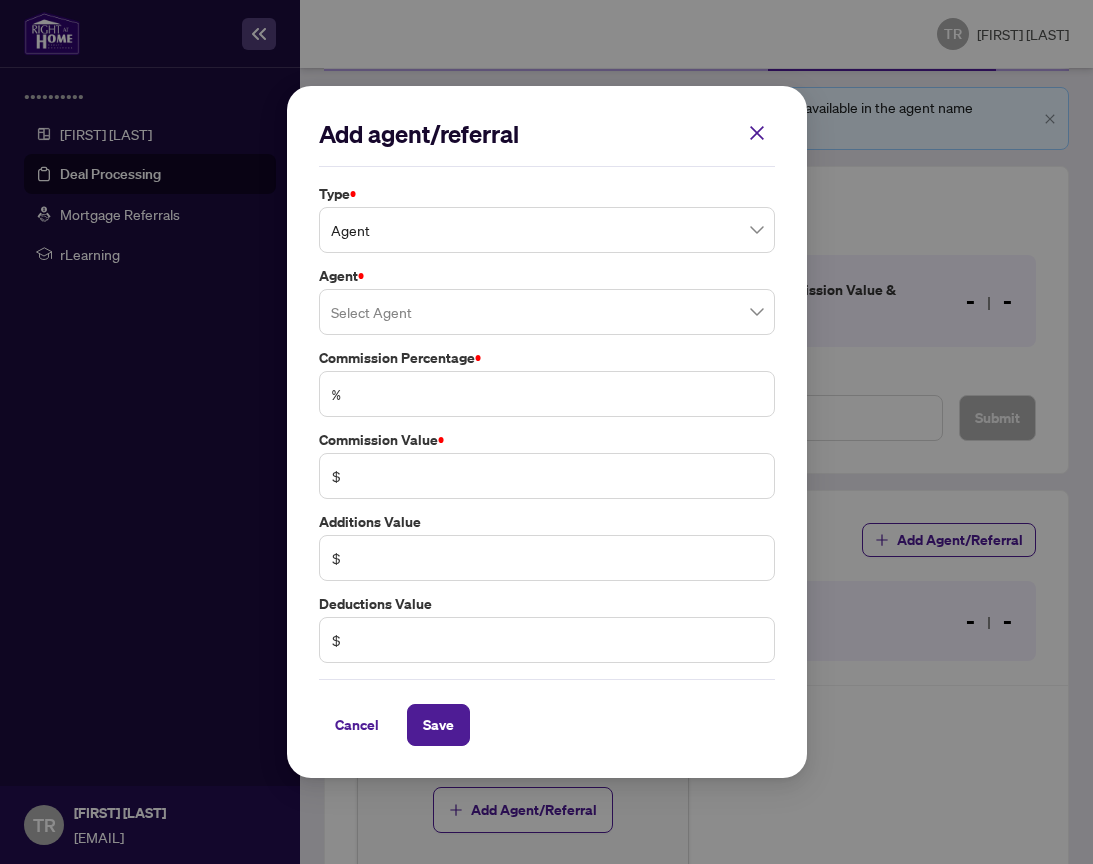 click at bounding box center (547, 312) 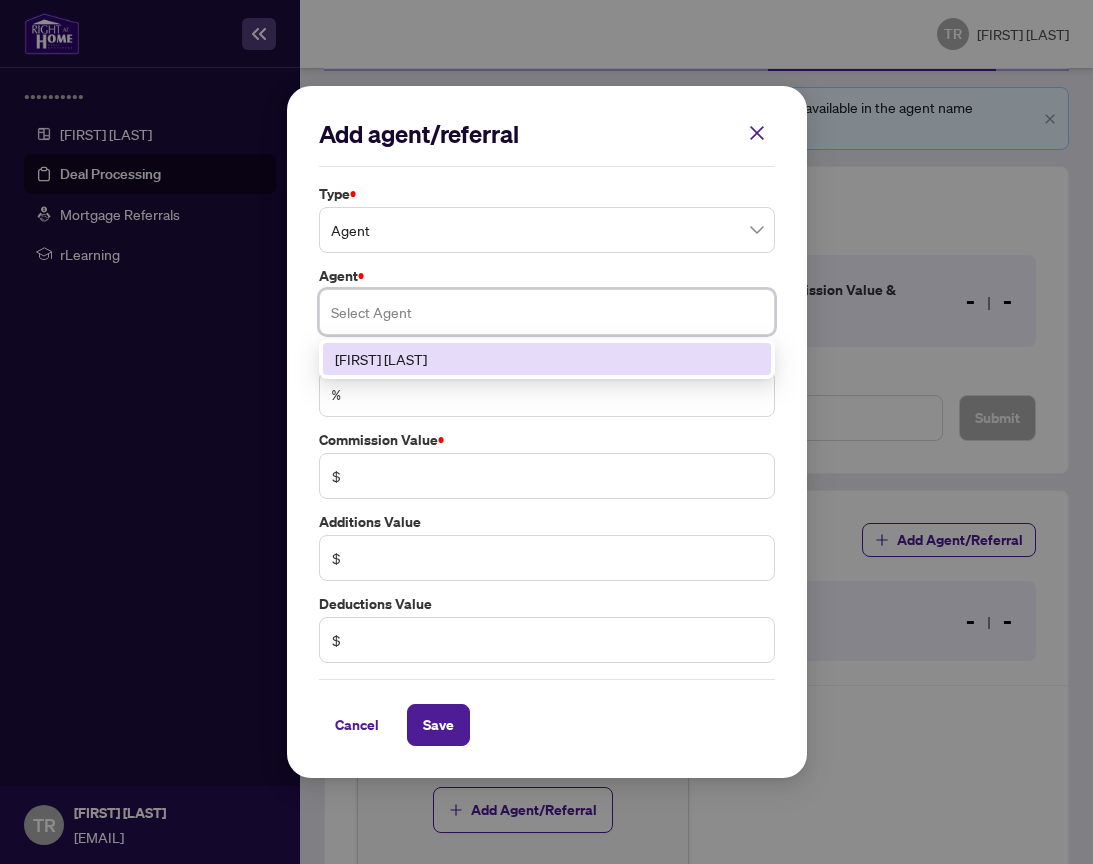 click on "[FIRST] [LAST]" at bounding box center (547, 359) 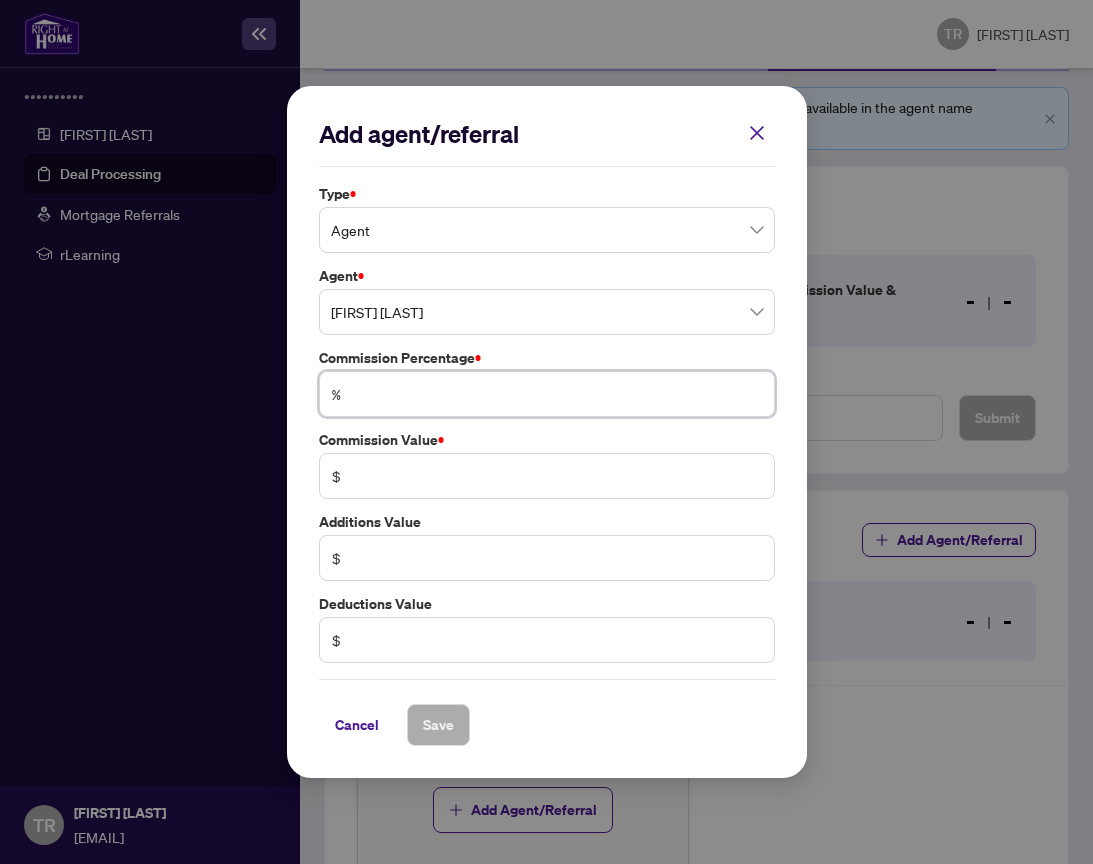 click at bounding box center (557, 394) 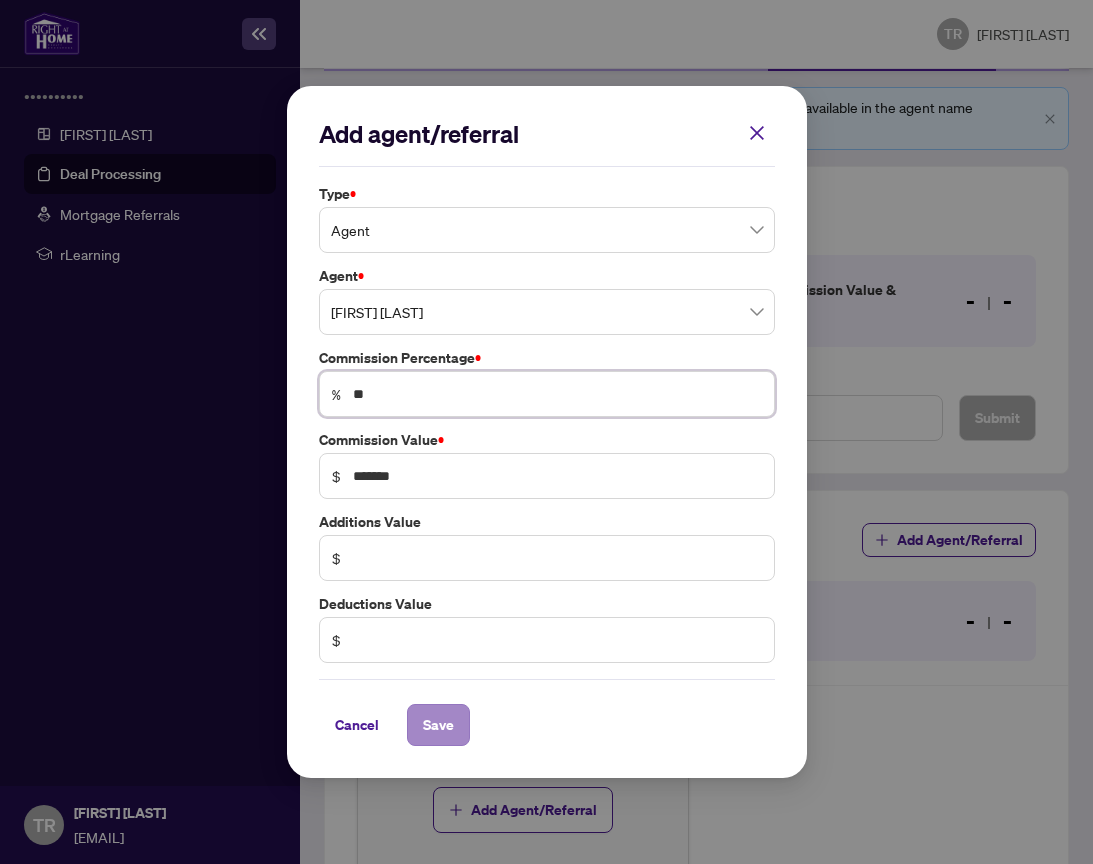 type on "**" 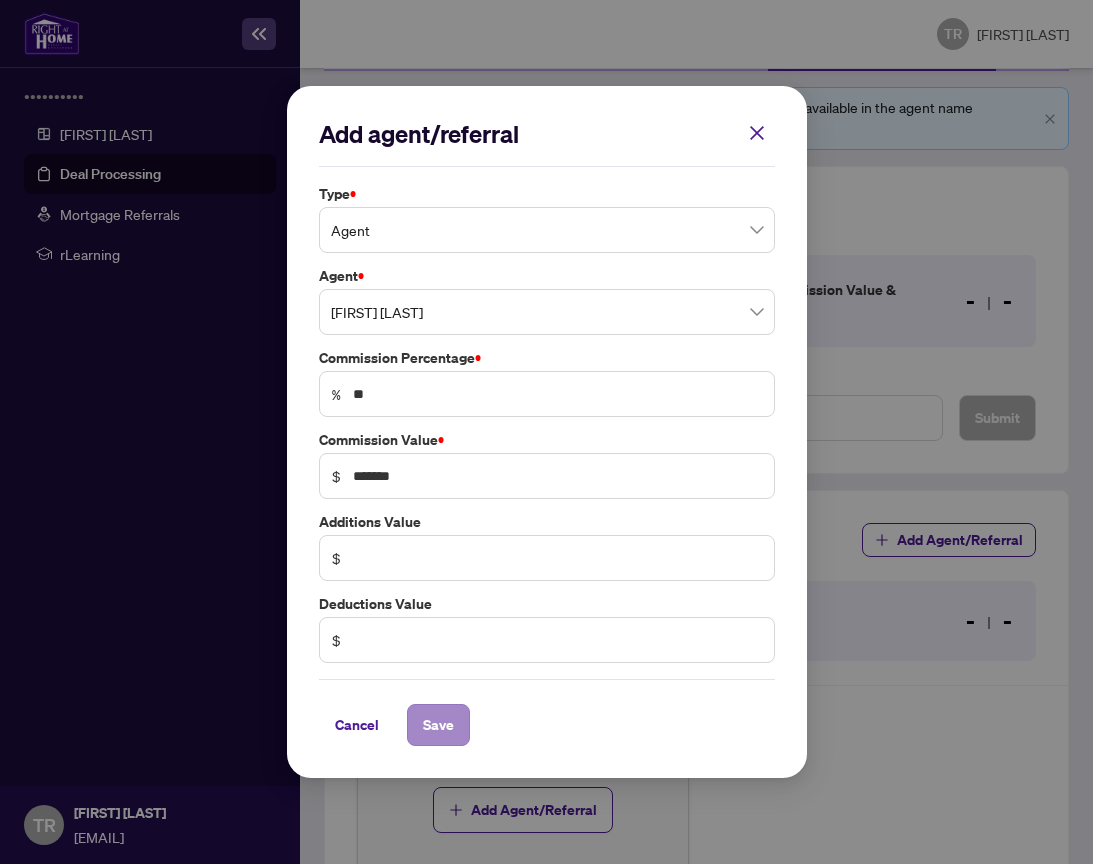 click on "Save" at bounding box center [438, 725] 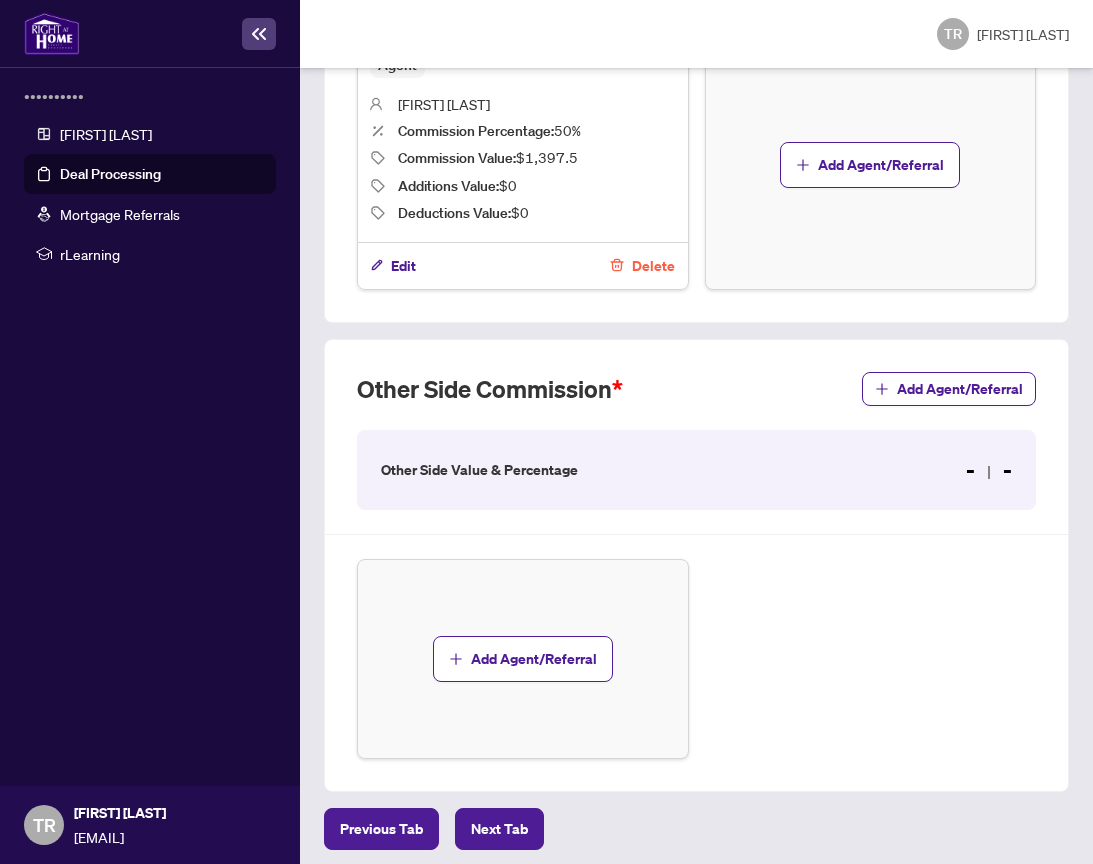 scroll, scrollTop: 1035, scrollLeft: 0, axis: vertical 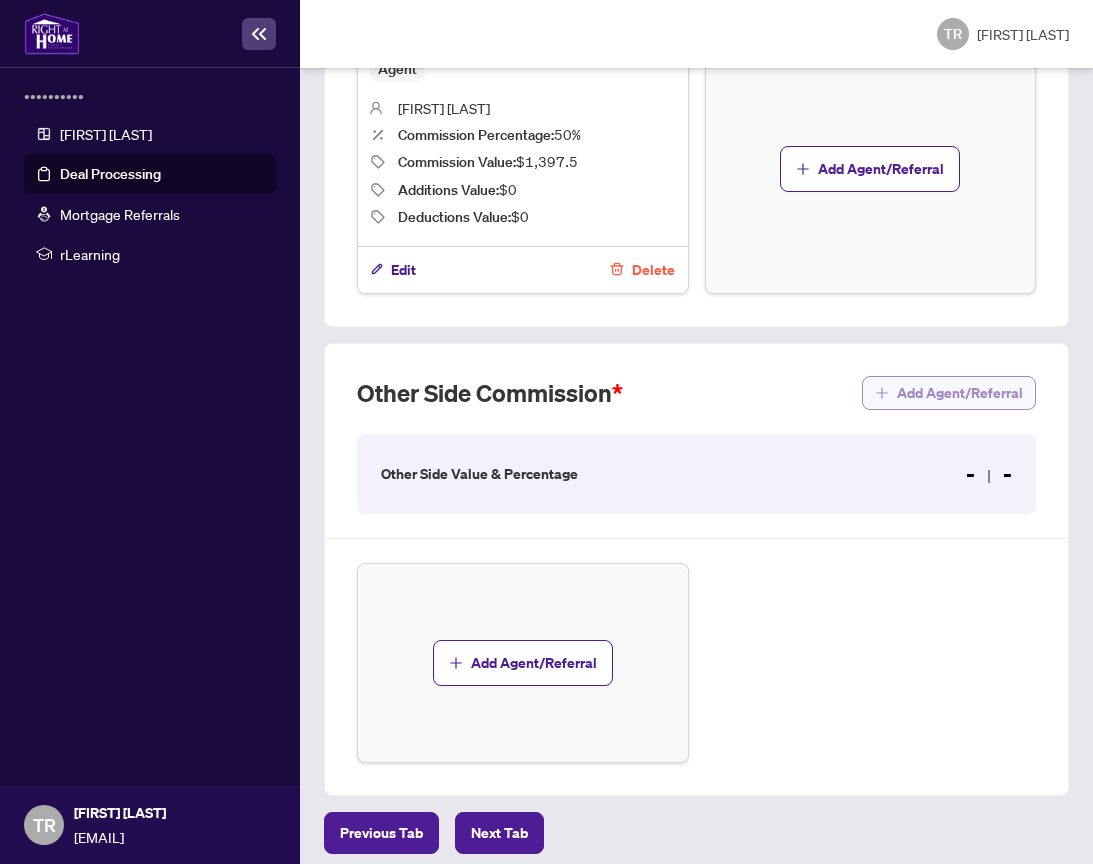 click on "Add Agent/Referral" at bounding box center [960, 393] 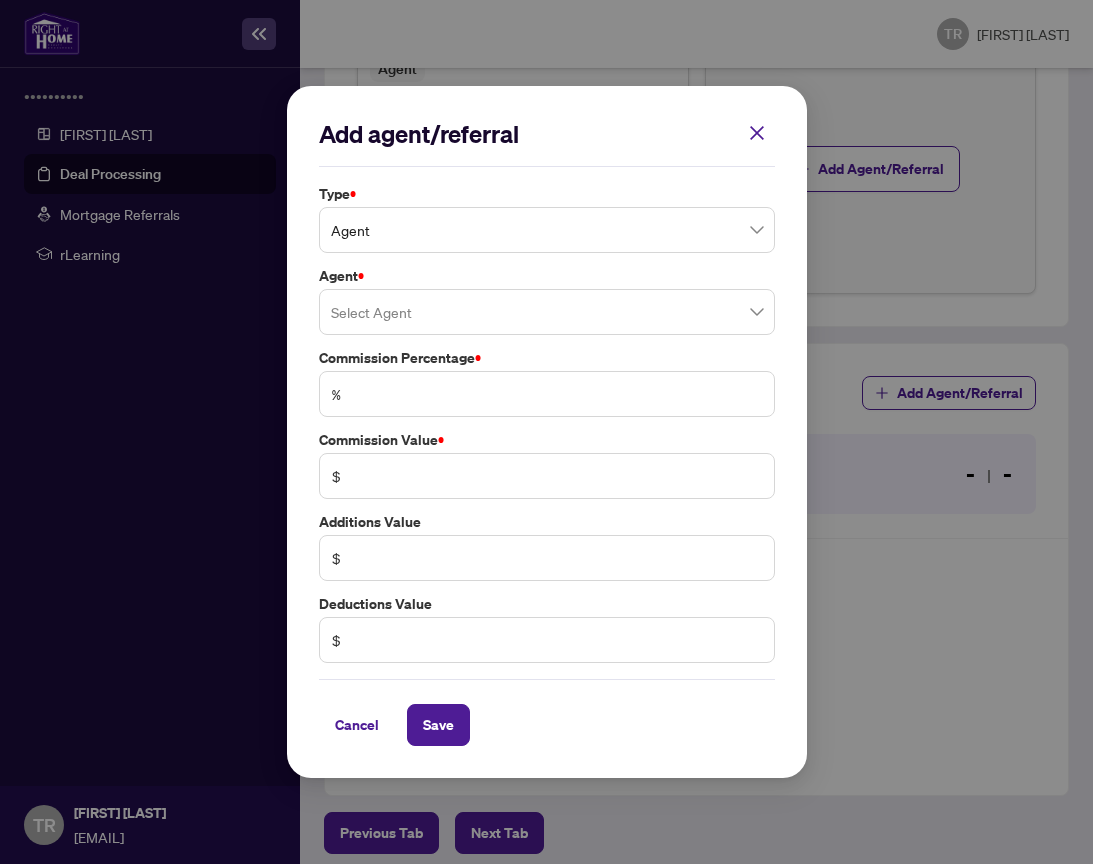 click at bounding box center [547, 312] 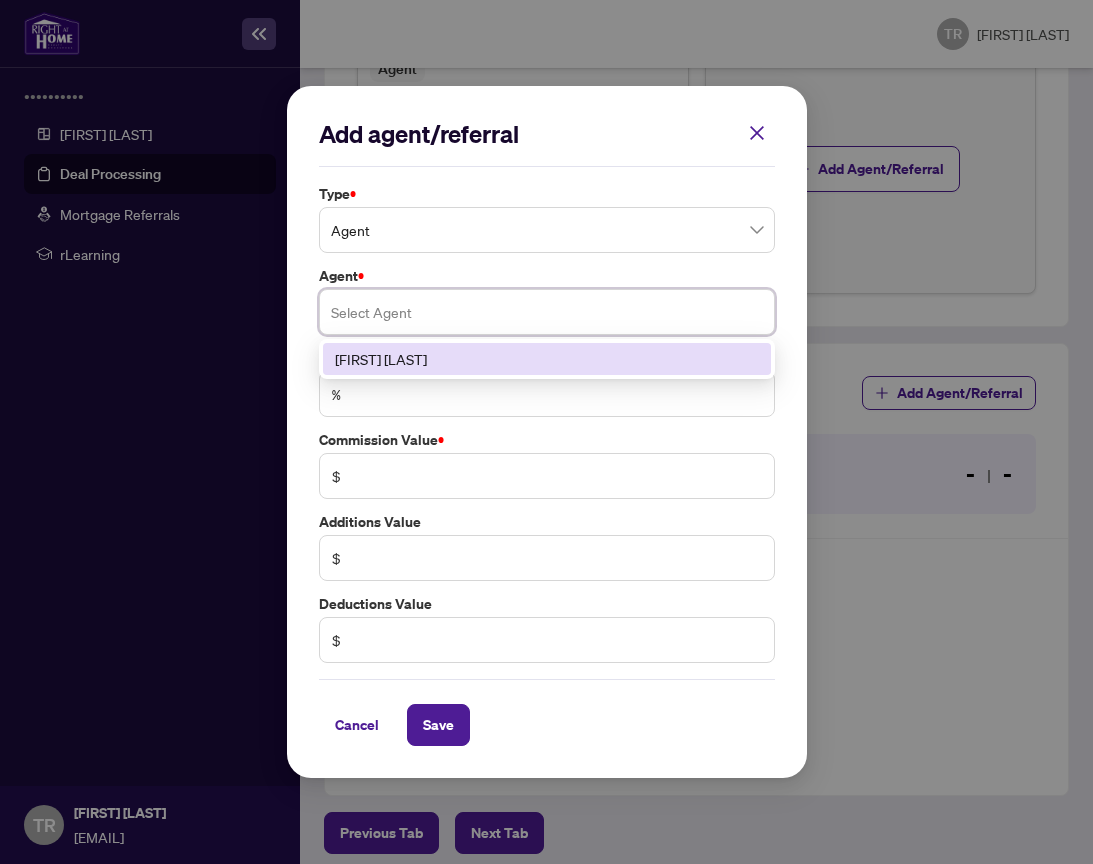 click at bounding box center (547, 312) 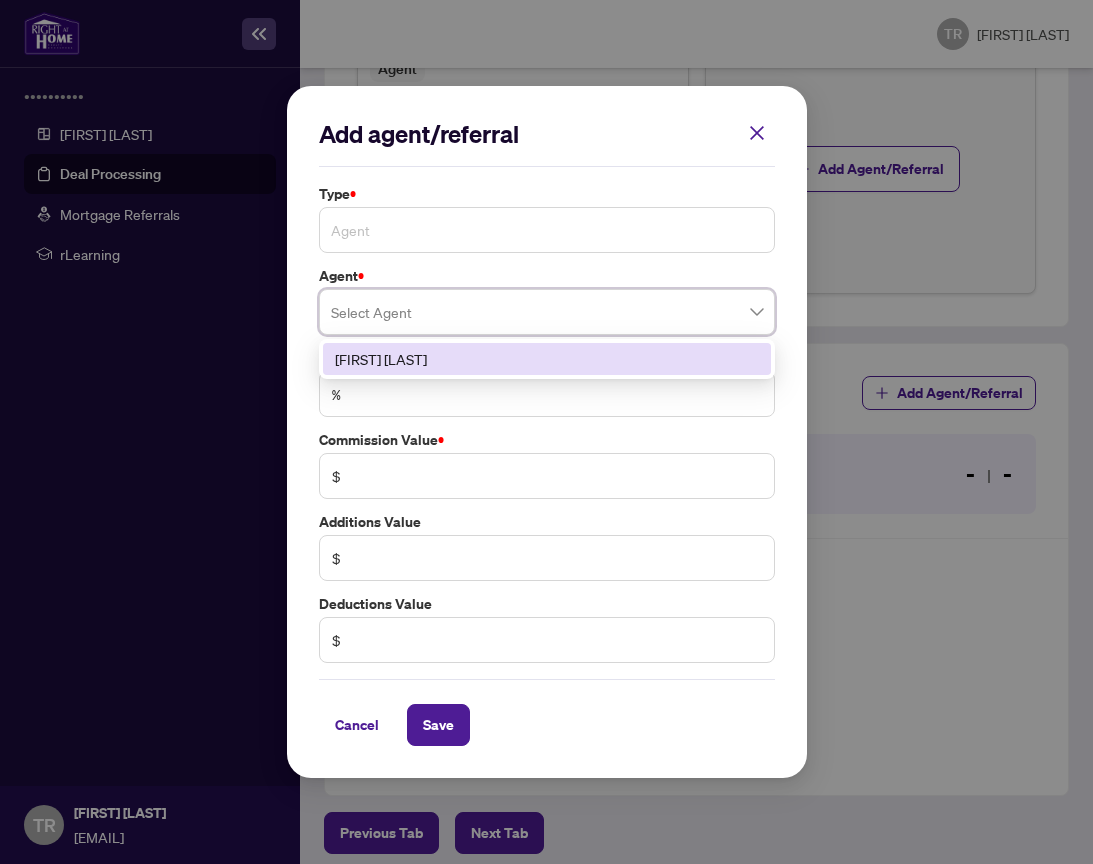click on "Agent" at bounding box center (547, 230) 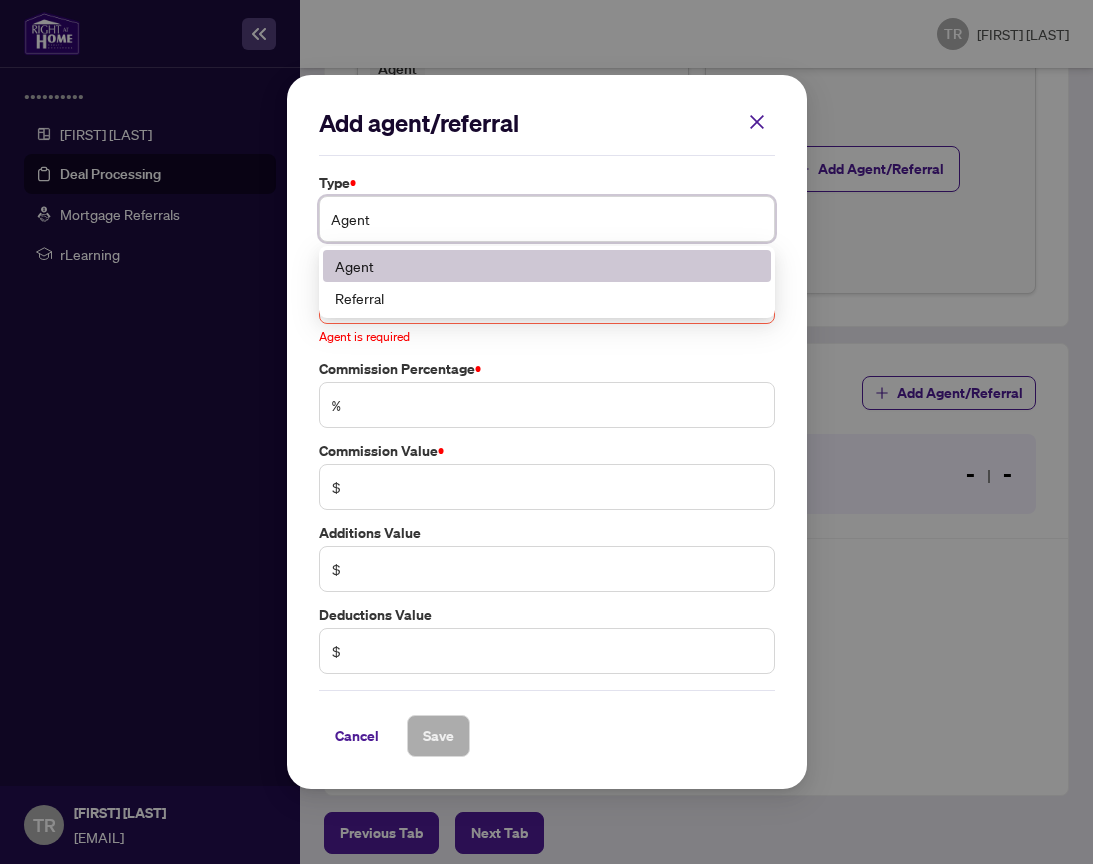 click on "Agent" at bounding box center (547, 219) 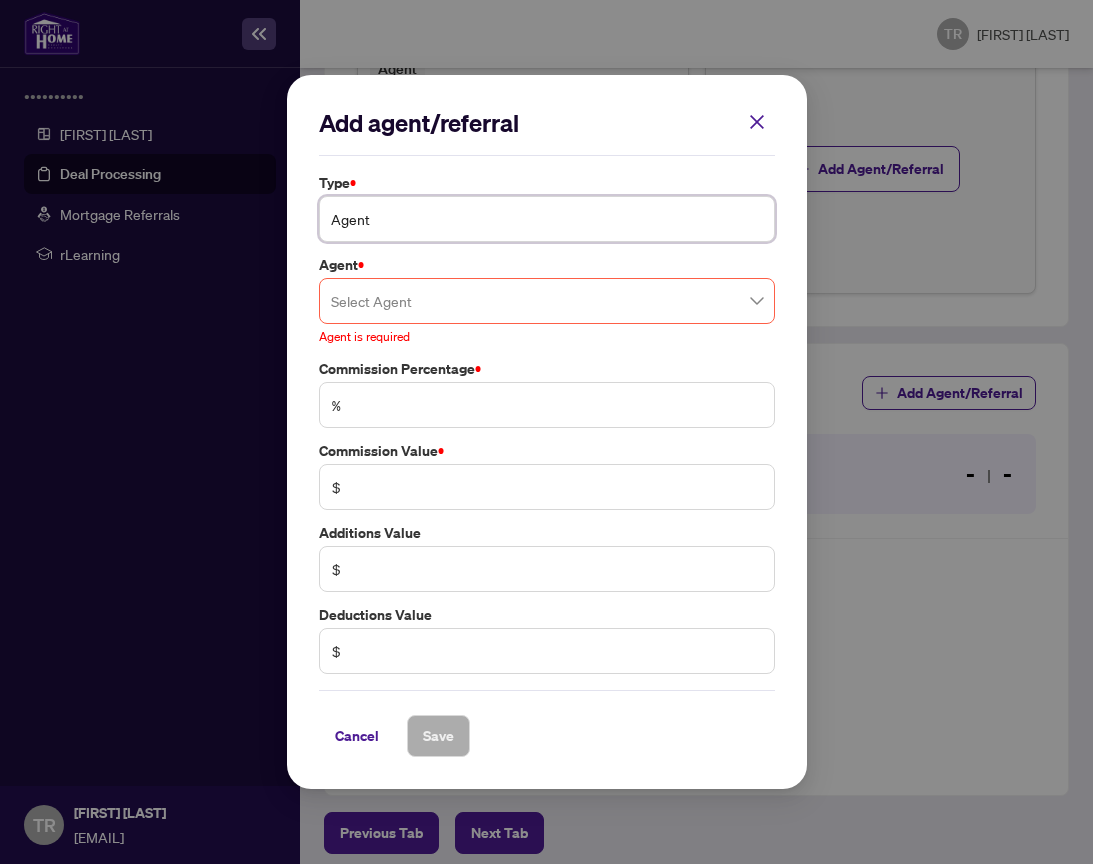 click on "Agent" at bounding box center [547, 219] 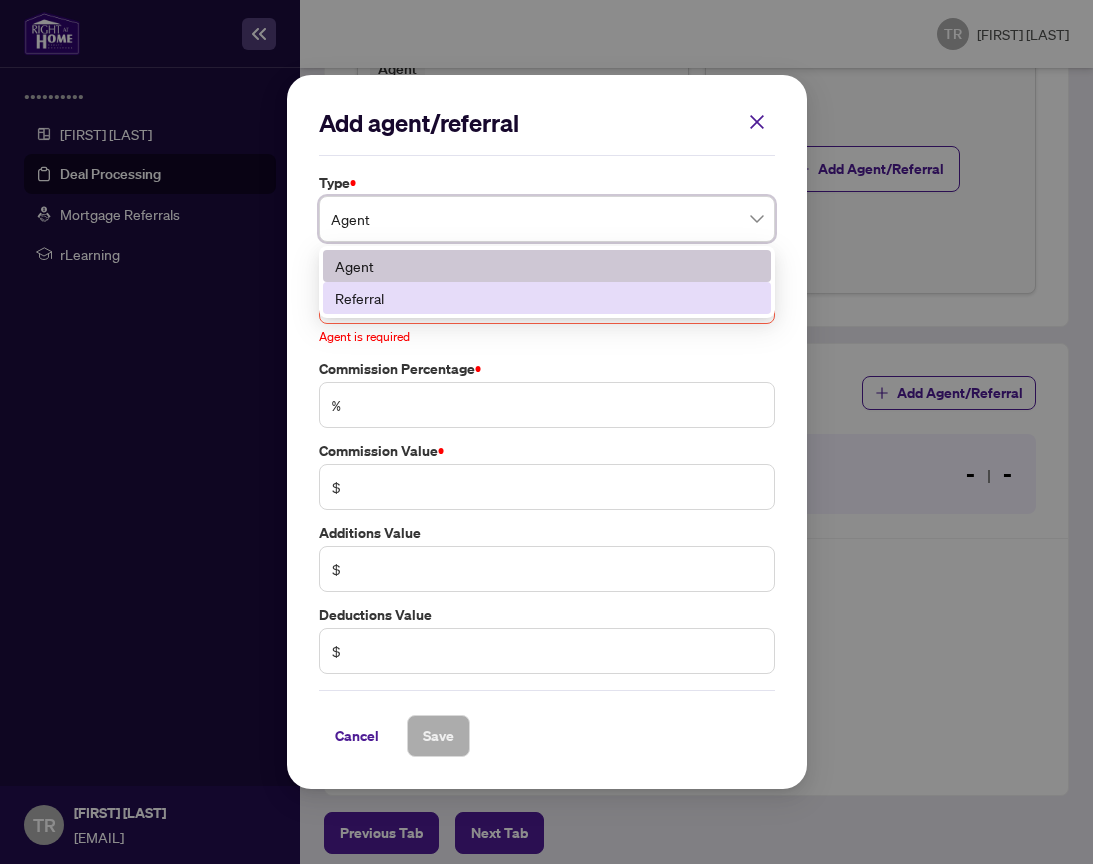 click on "%" at bounding box center (547, 405) 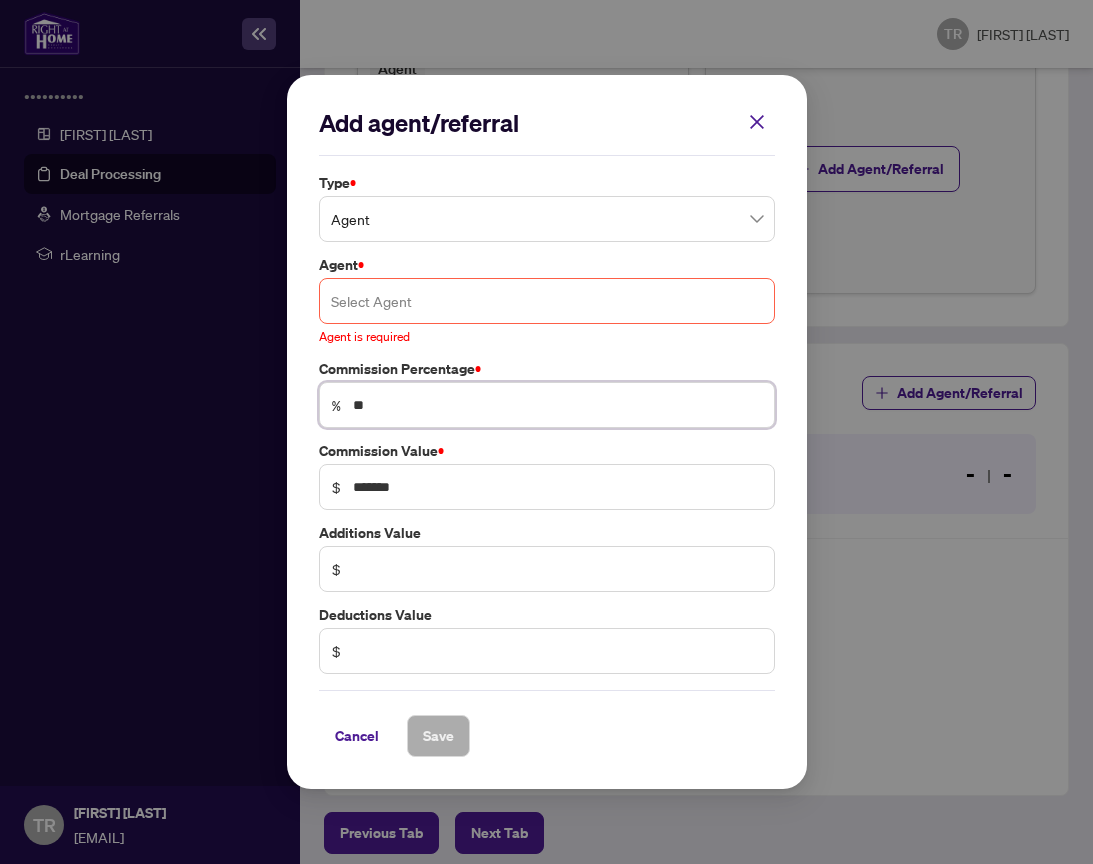 type on "**" 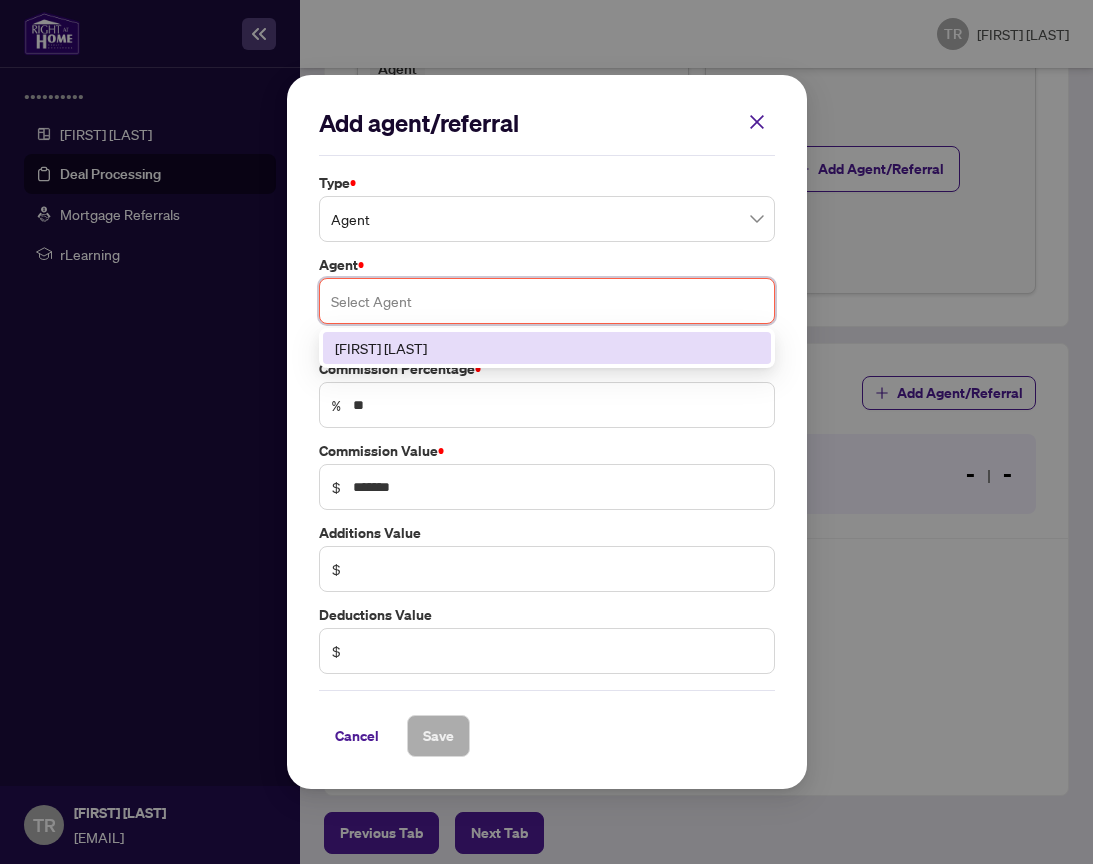 click at bounding box center (547, 301) 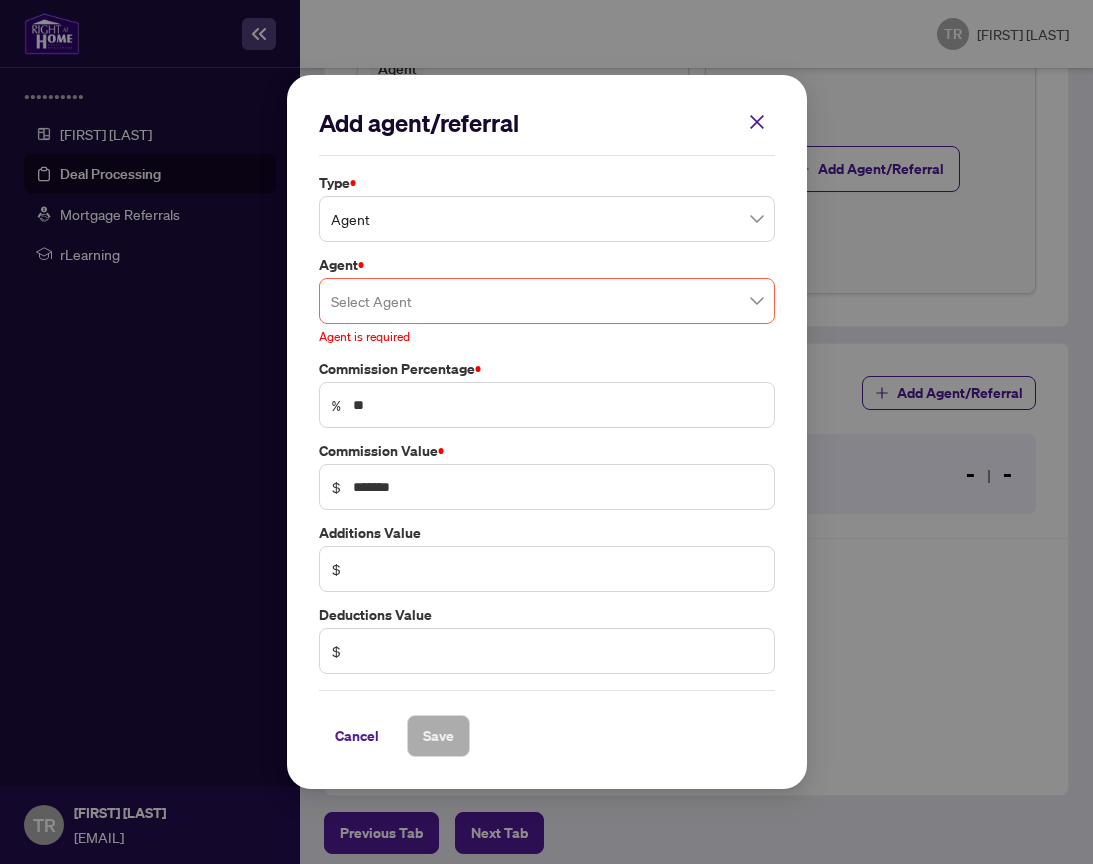 click on "Type *" at bounding box center (547, 183) 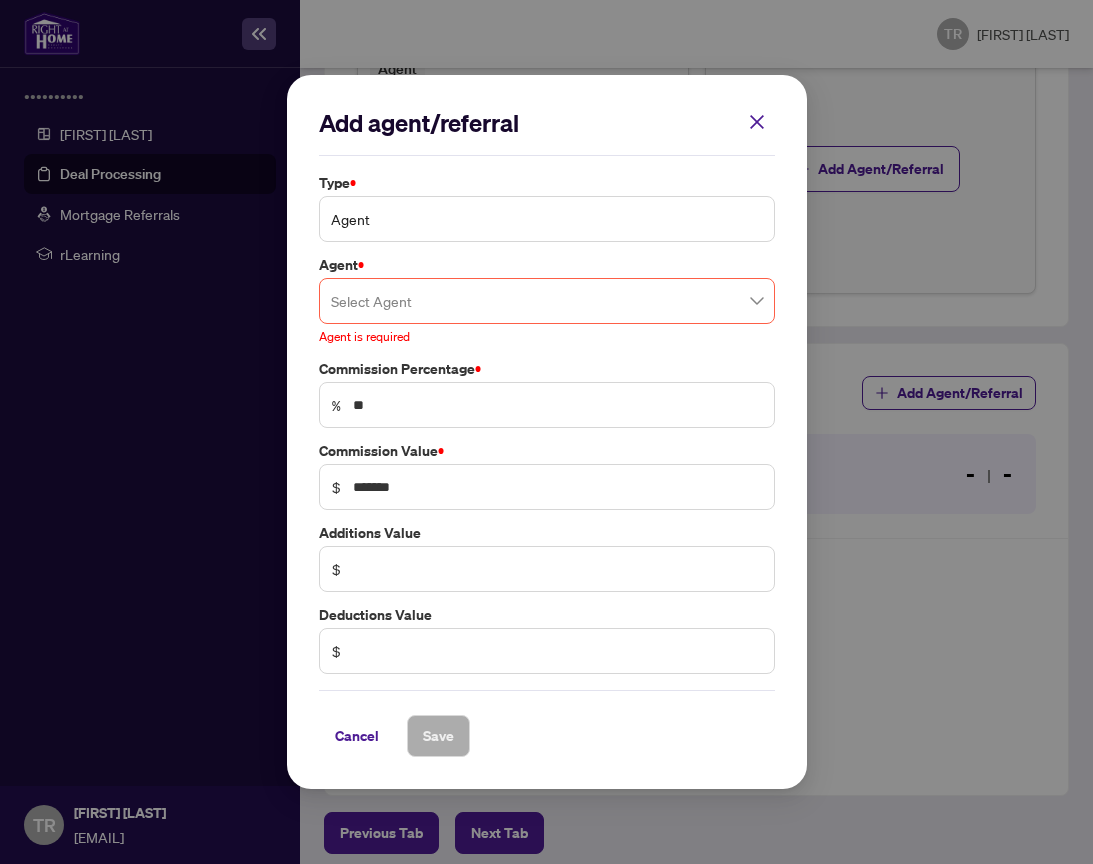 click on "Agent" at bounding box center (547, 219) 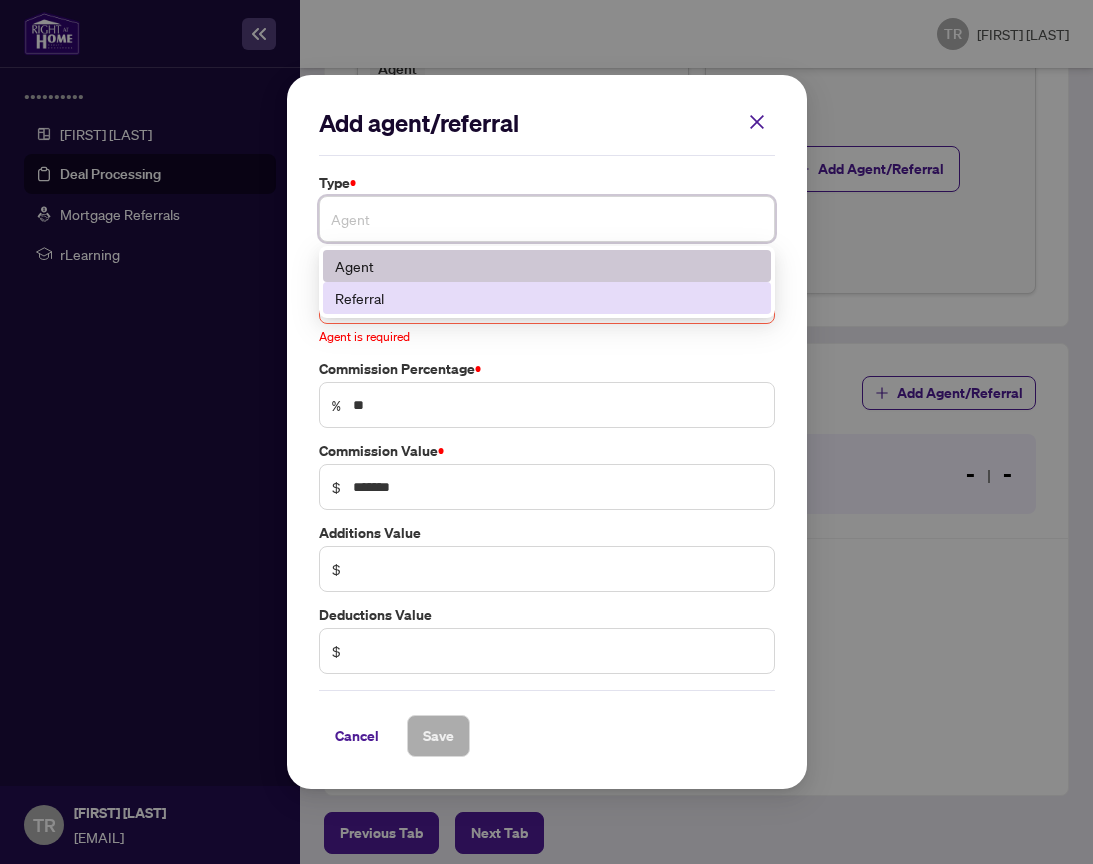 click on "Referral" at bounding box center [547, 298] 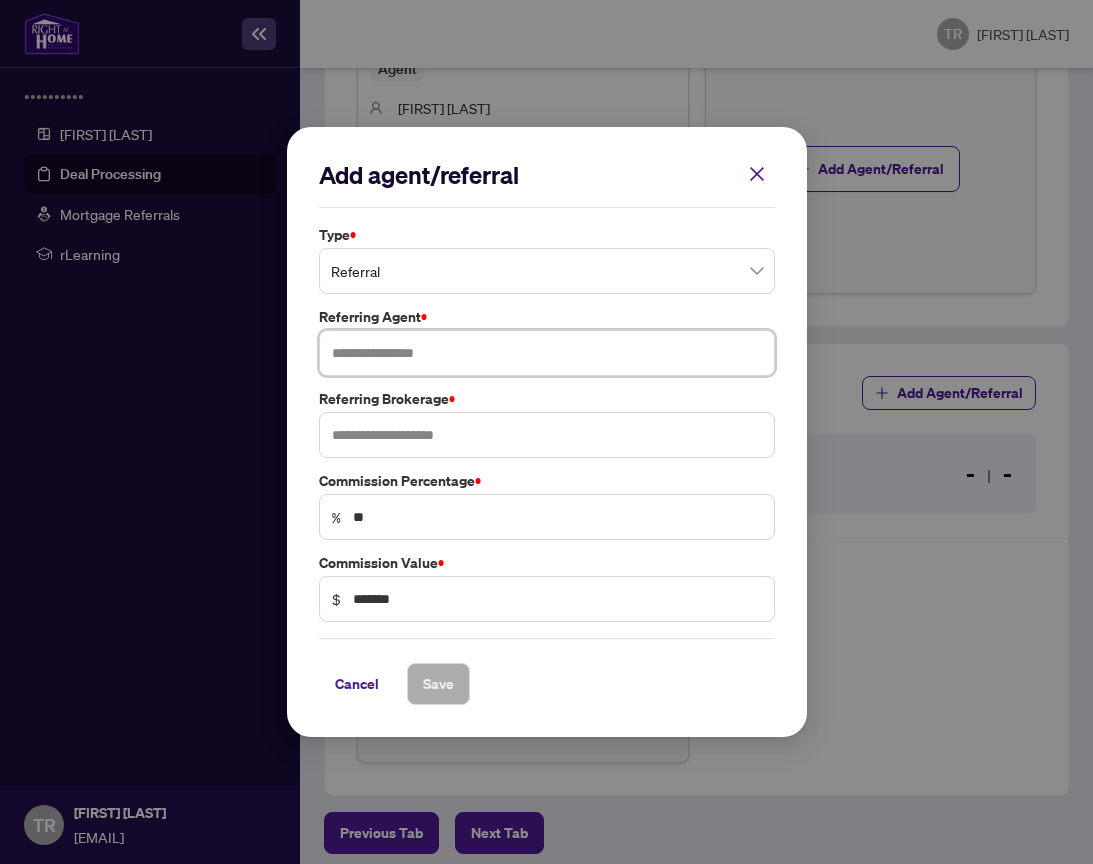 click at bounding box center (547, 353) 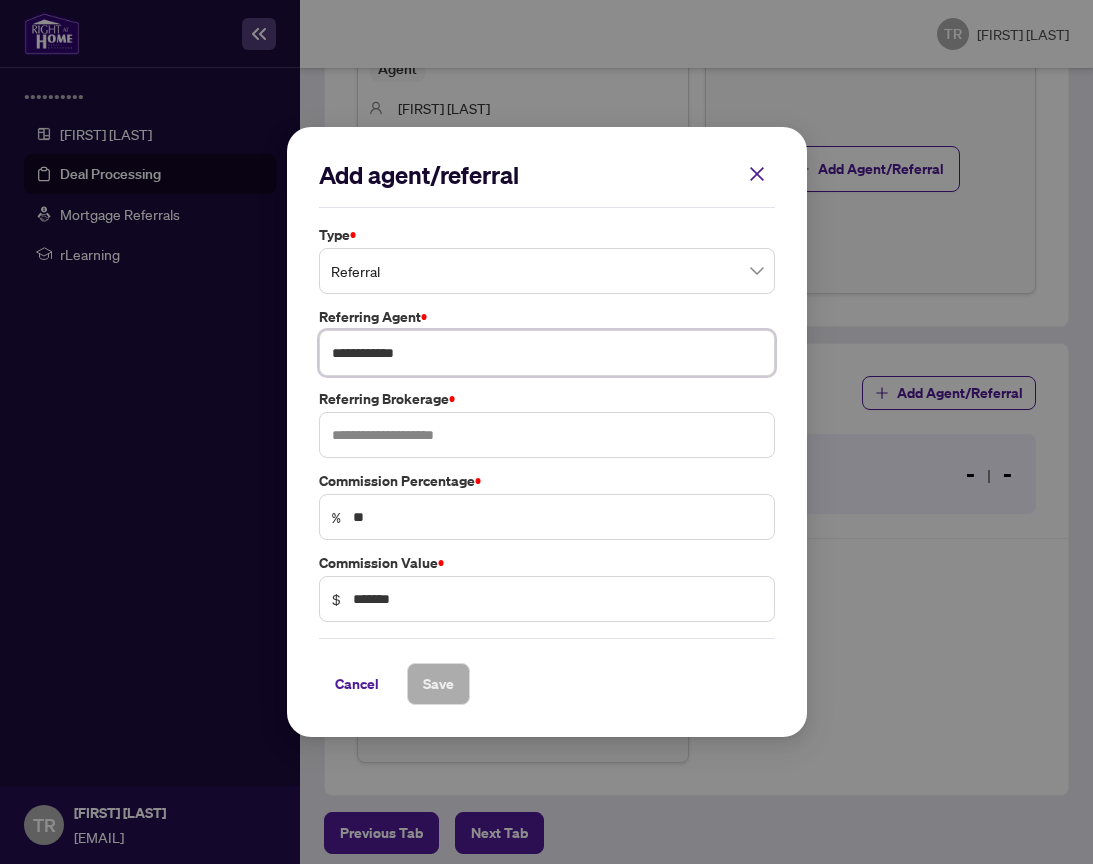 type on "**********" 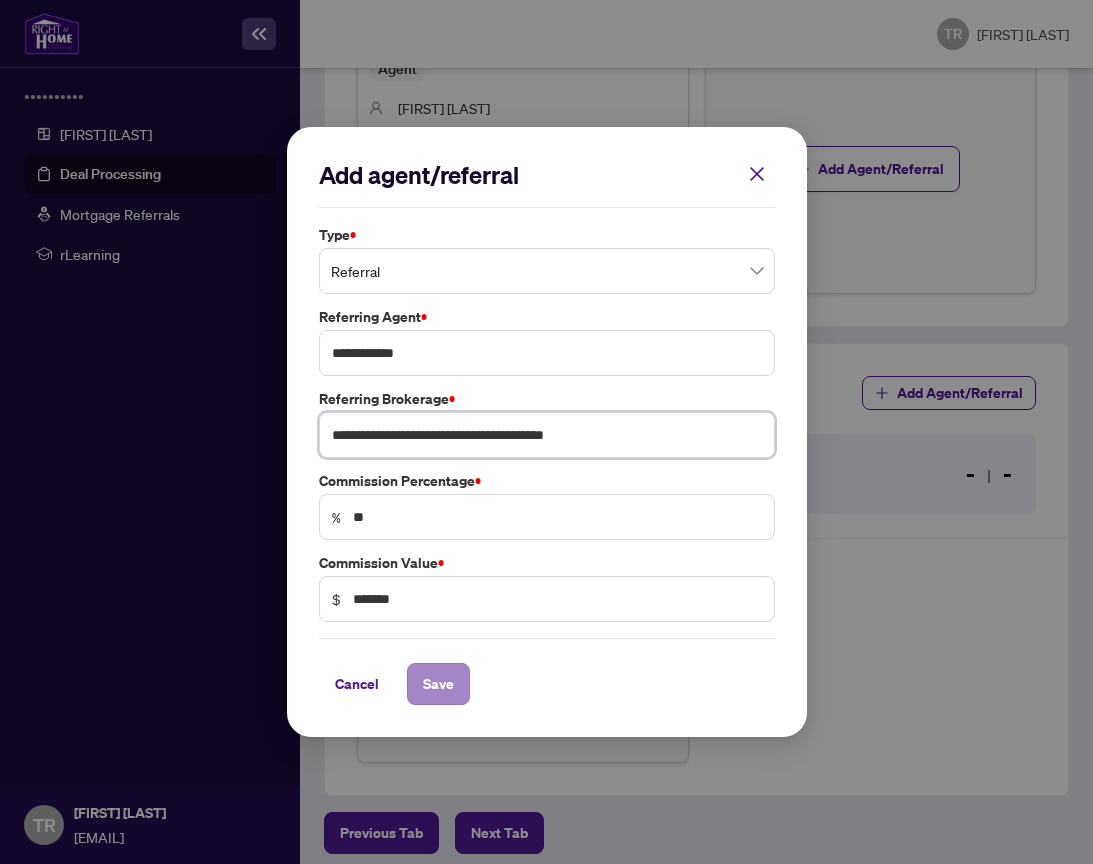 type on "**********" 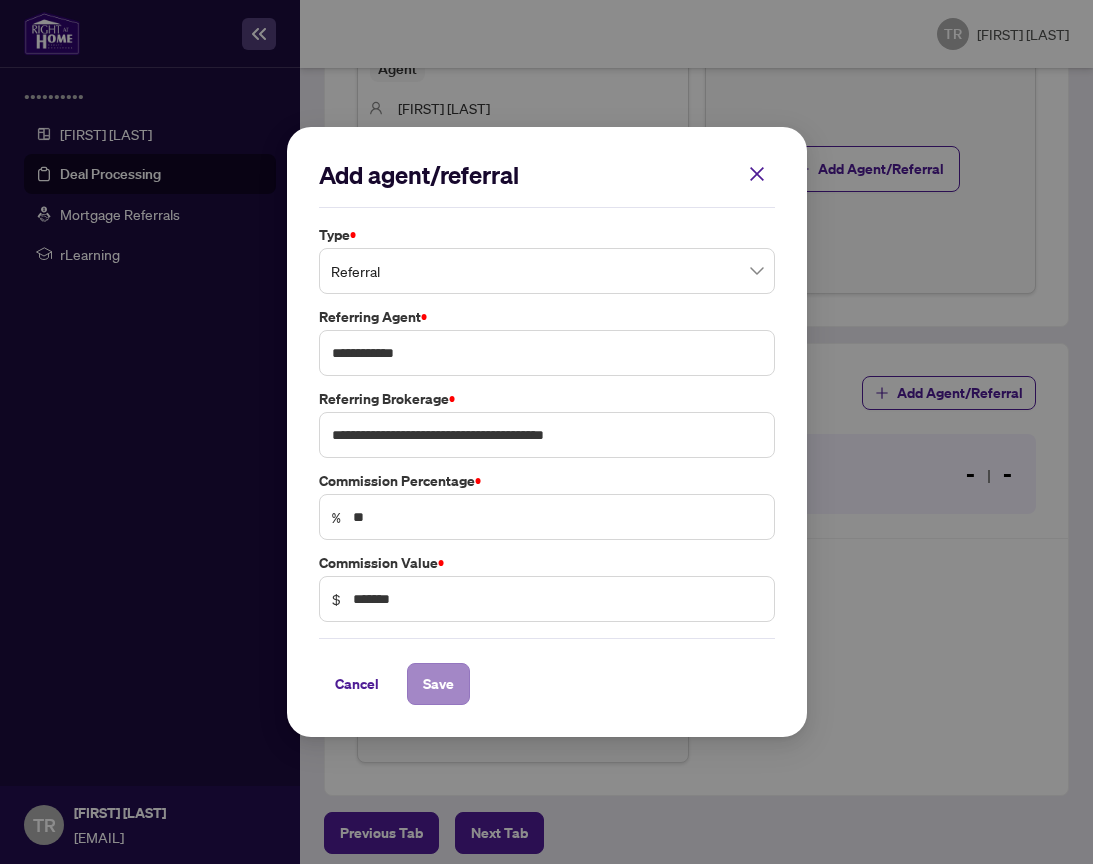 click on "Save" at bounding box center (438, 684) 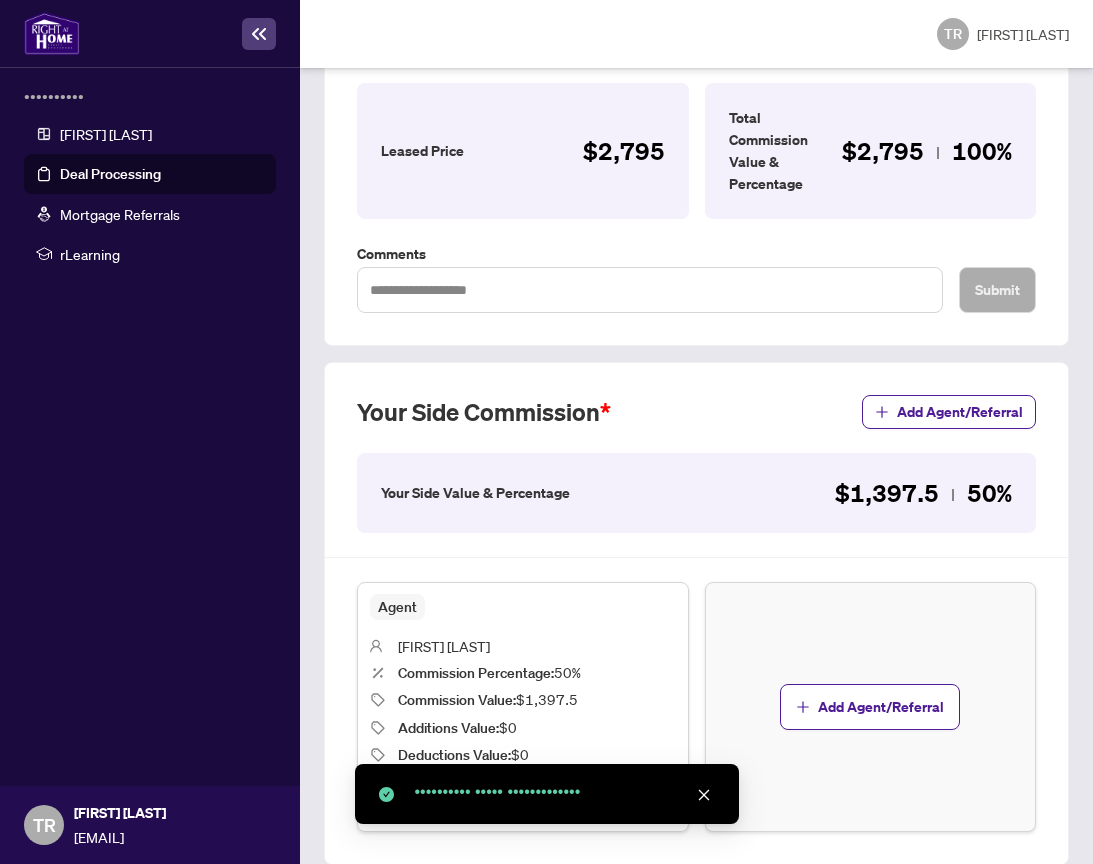 scroll, scrollTop: 0, scrollLeft: 0, axis: both 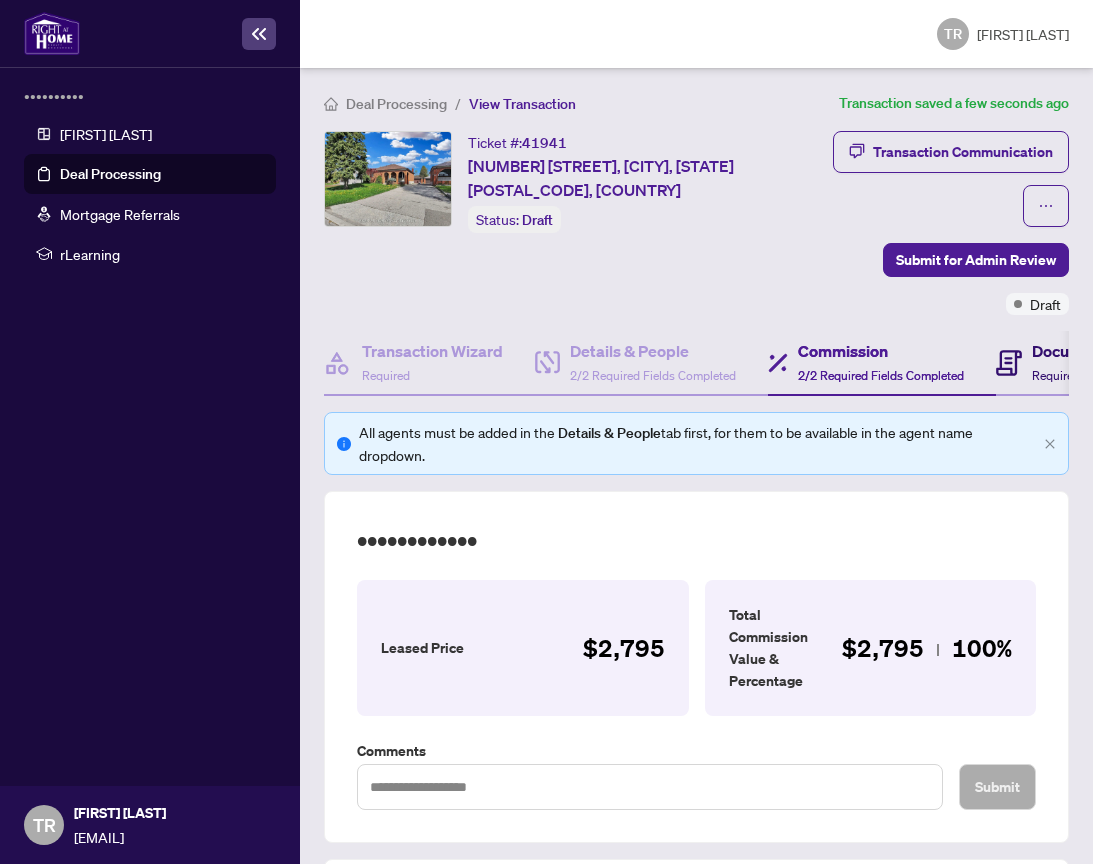 click on "••••••••• ••••••••" at bounding box center [1071, 363] 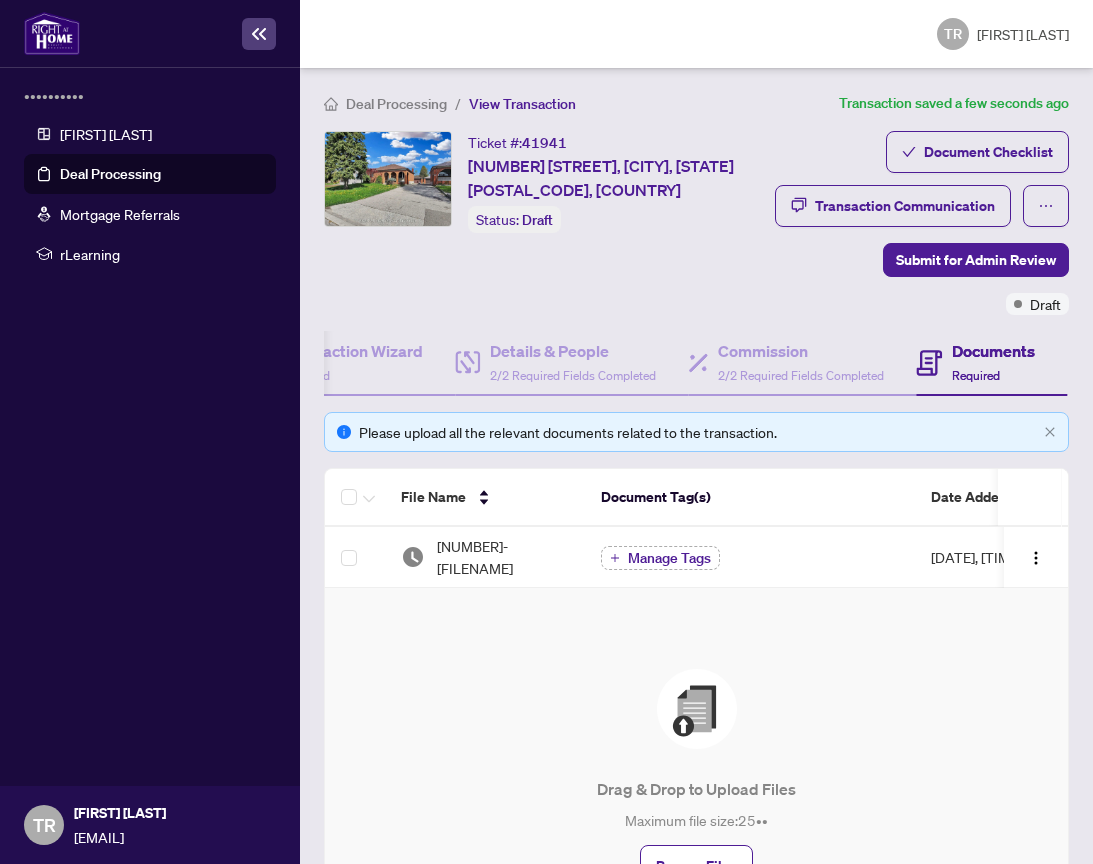 scroll, scrollTop: 0, scrollLeft: 0, axis: both 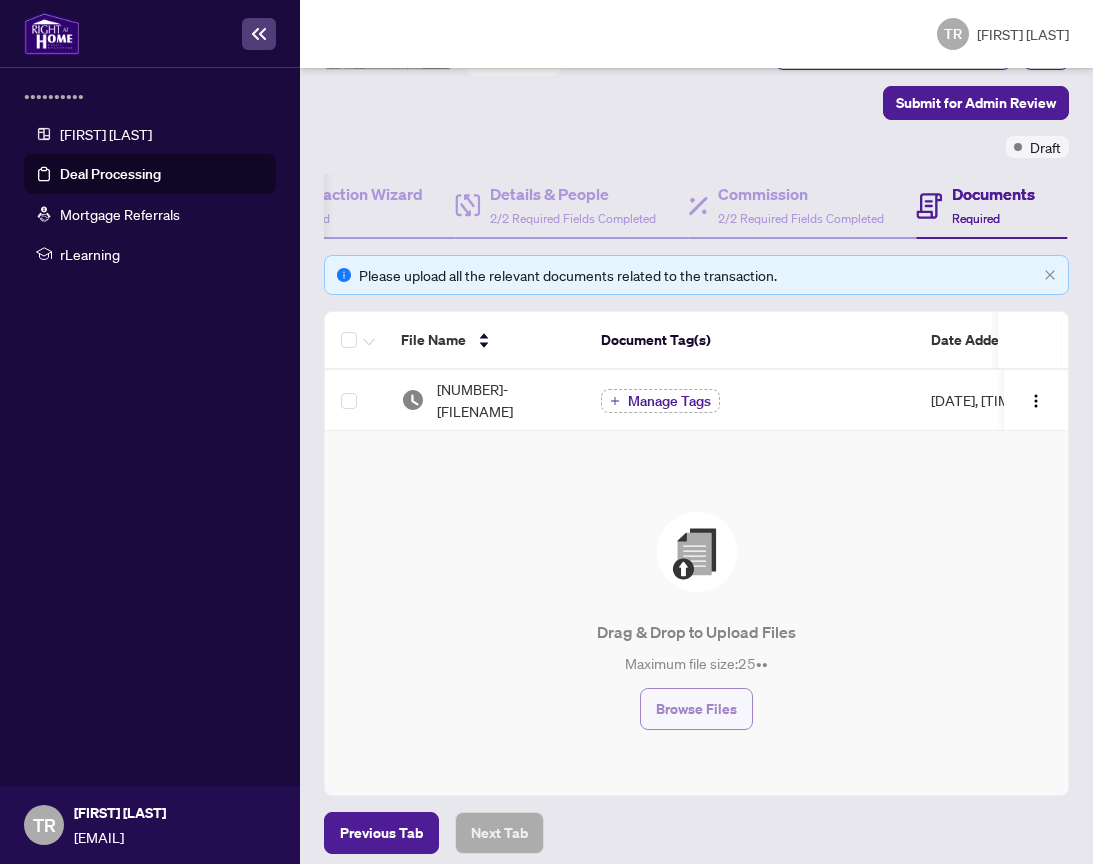 click on "Browse Files" at bounding box center [696, 709] 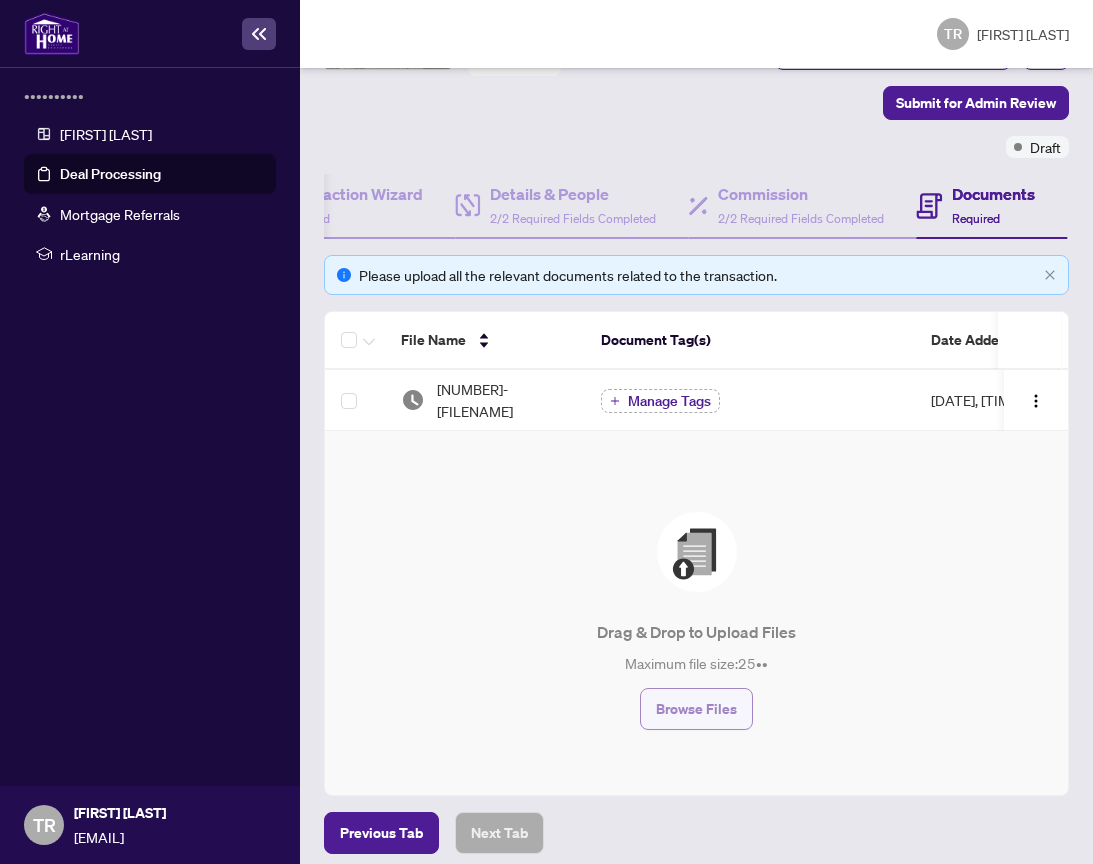 click on "Browse Files" at bounding box center [696, 709] 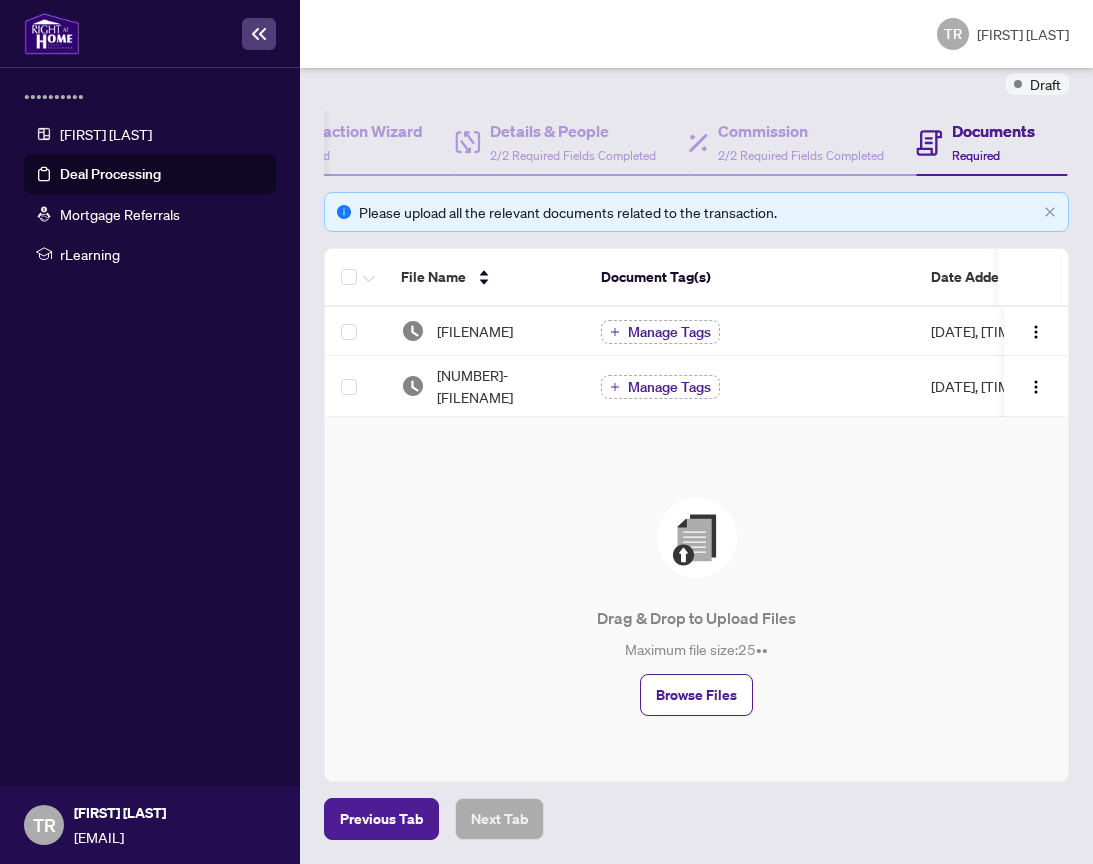 scroll, scrollTop: 237, scrollLeft: 0, axis: vertical 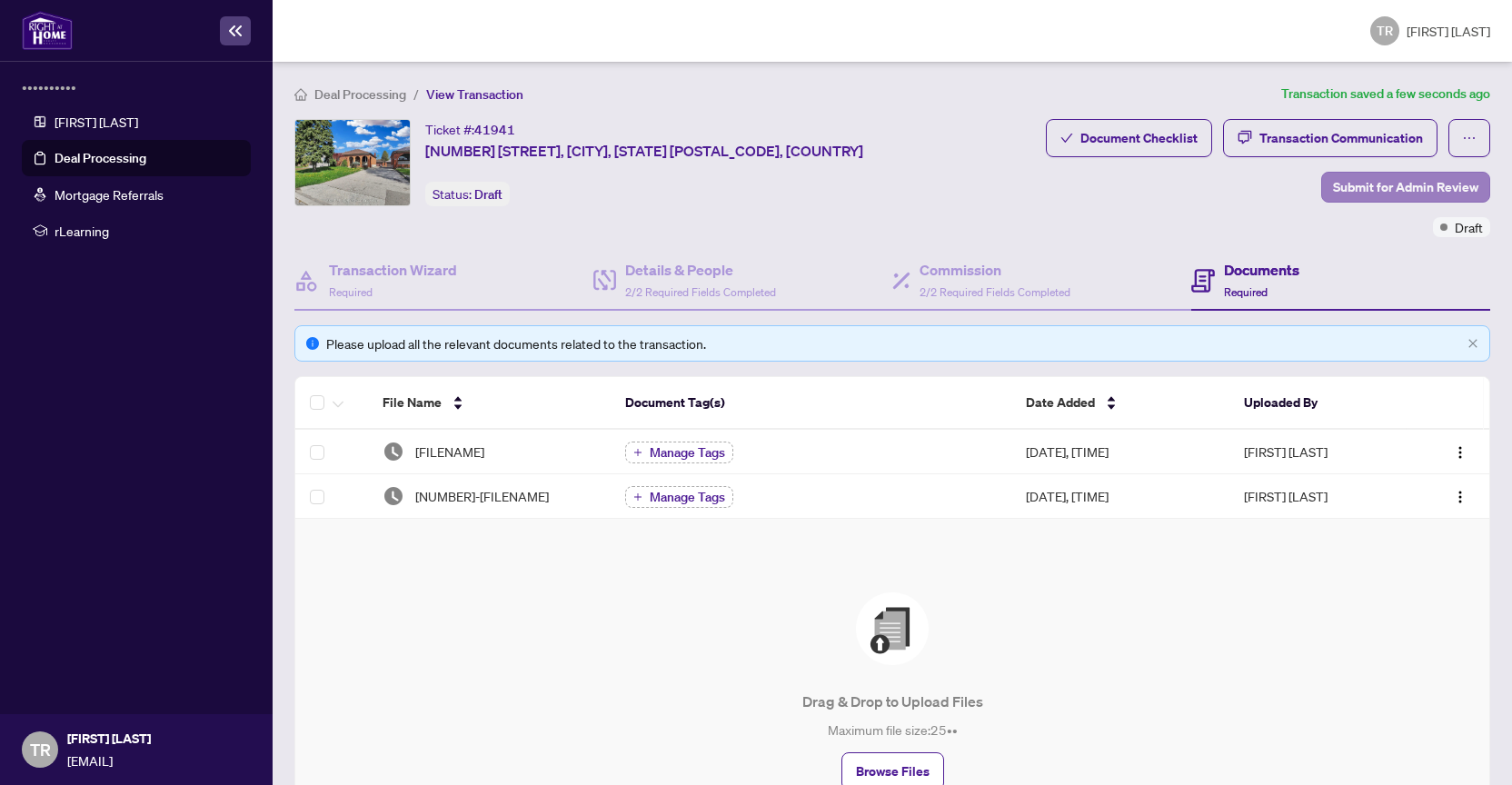 click on "Submit for Admin Review" at bounding box center [1406, 187] 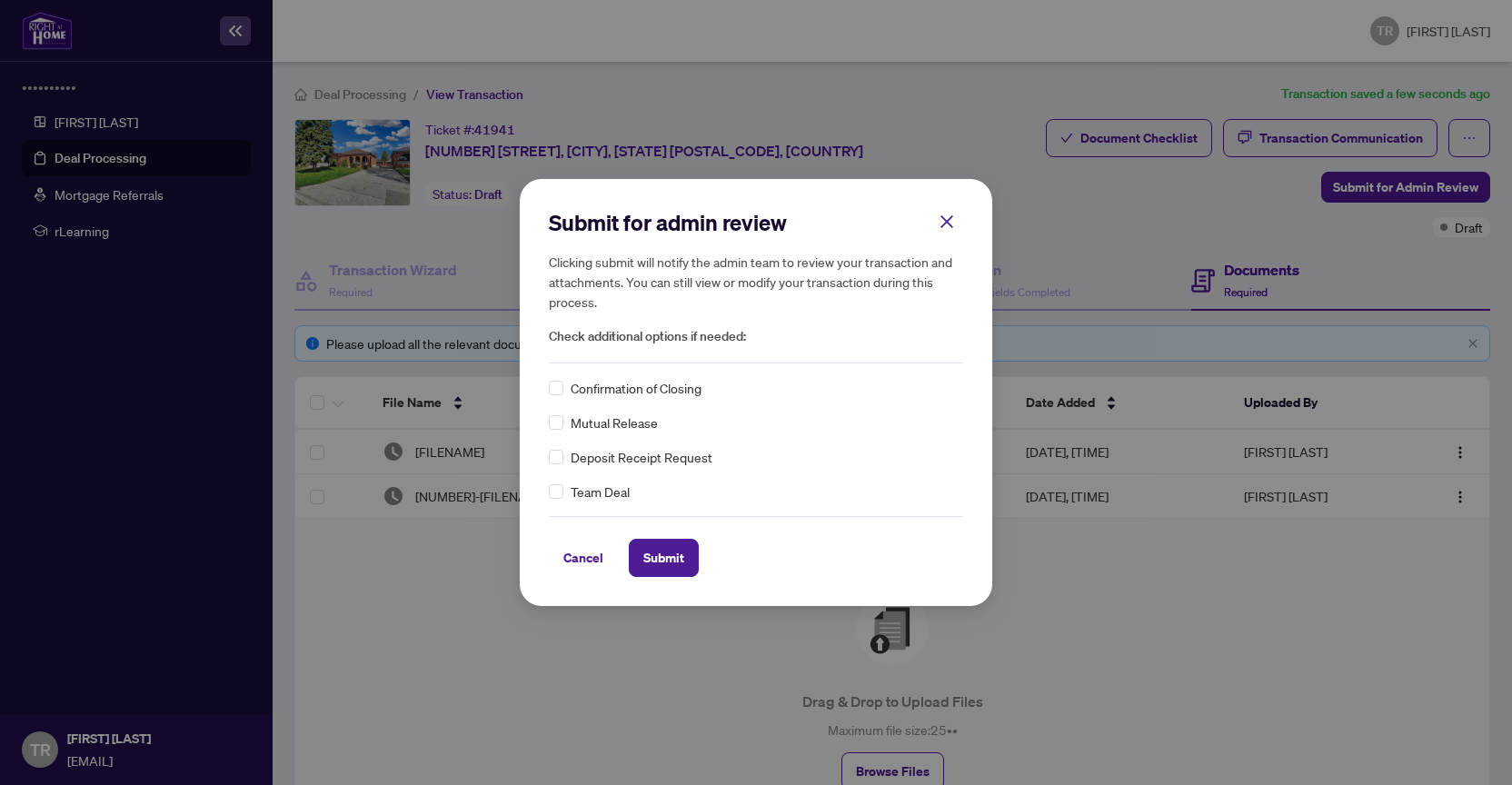 click on "Deposit Receipt Request" at bounding box center [636, 388] 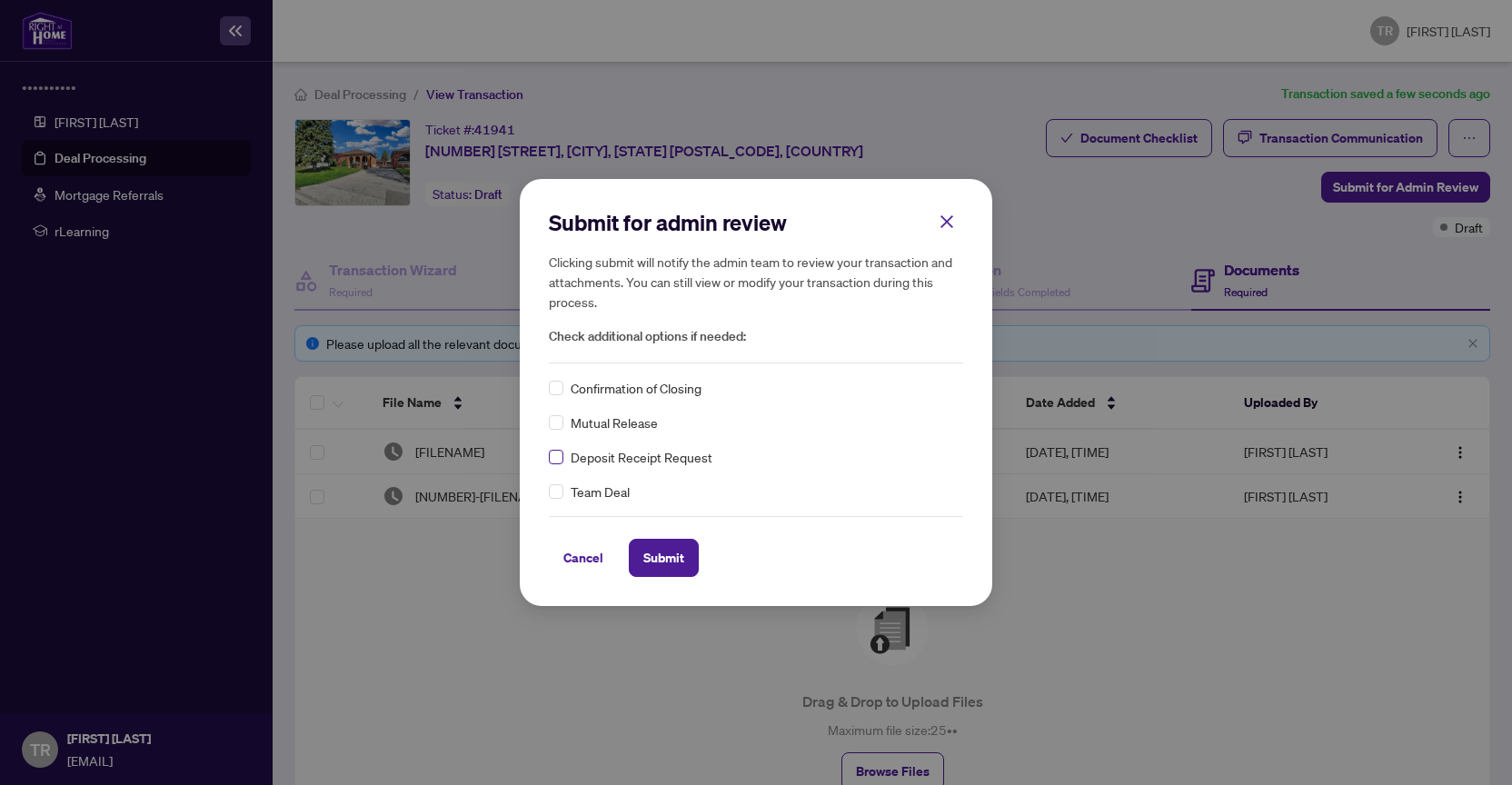 click at bounding box center (556, 388) 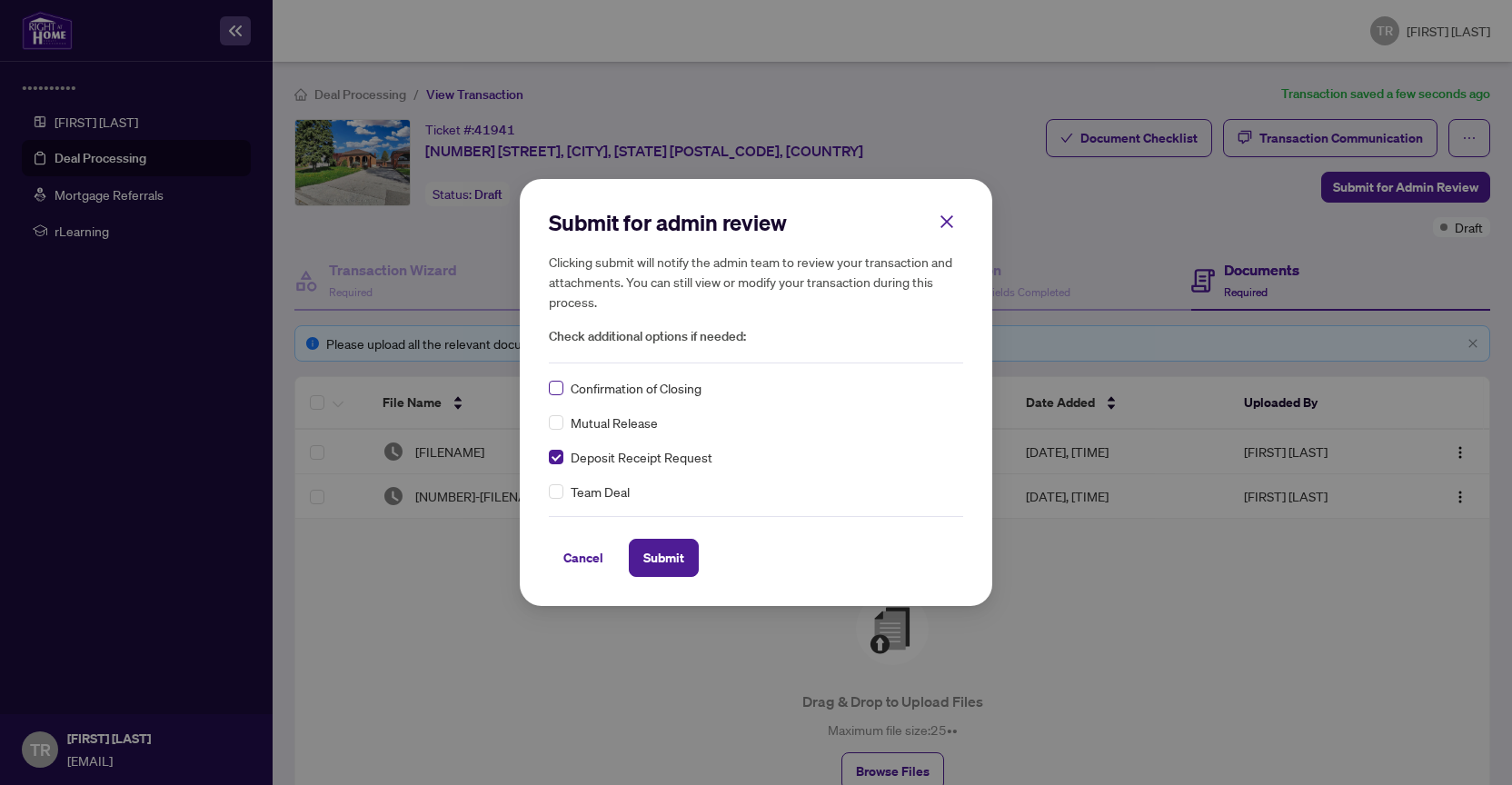 click at bounding box center (556, 388) 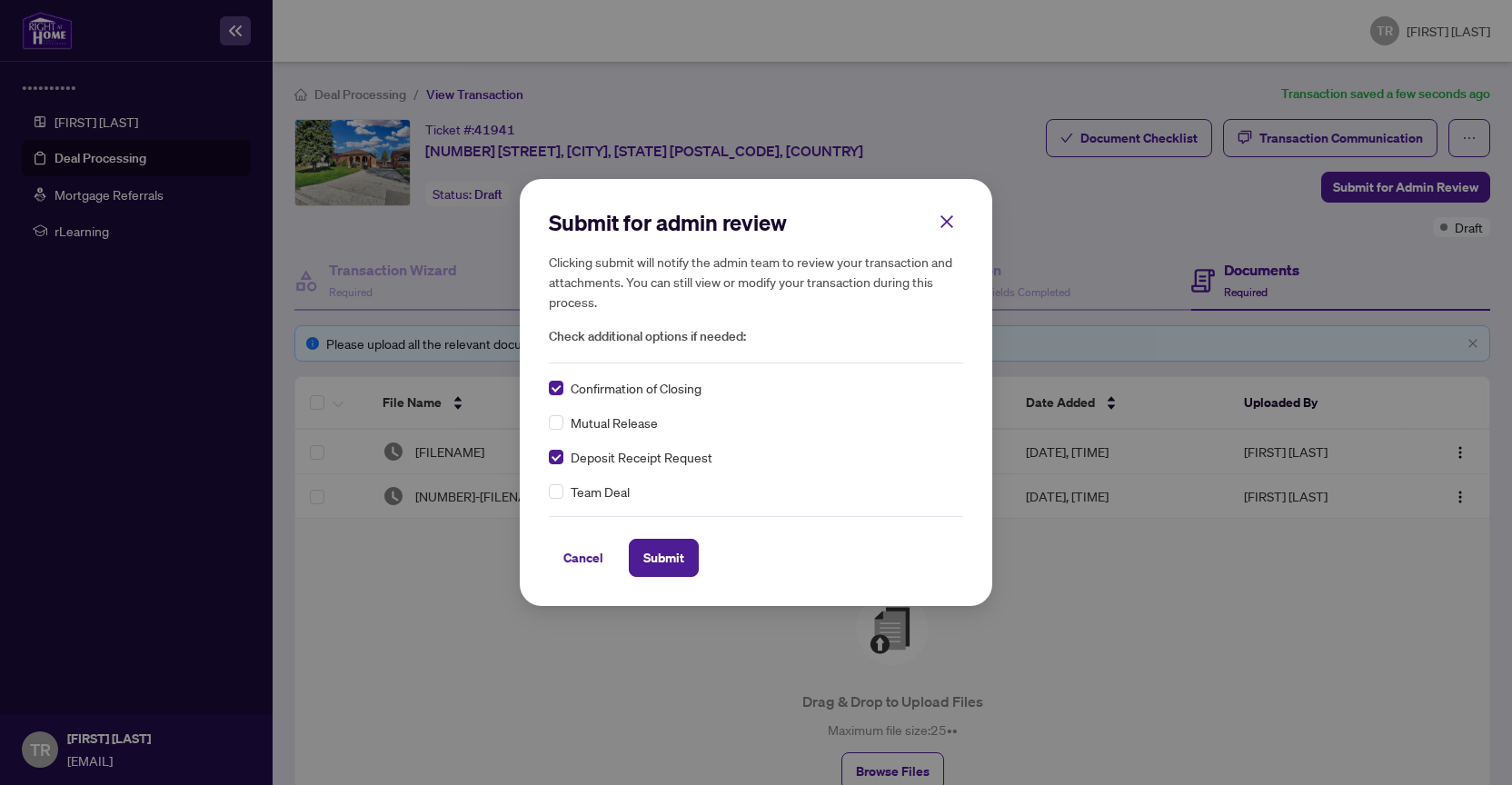 scroll, scrollTop: 0, scrollLeft: 0, axis: both 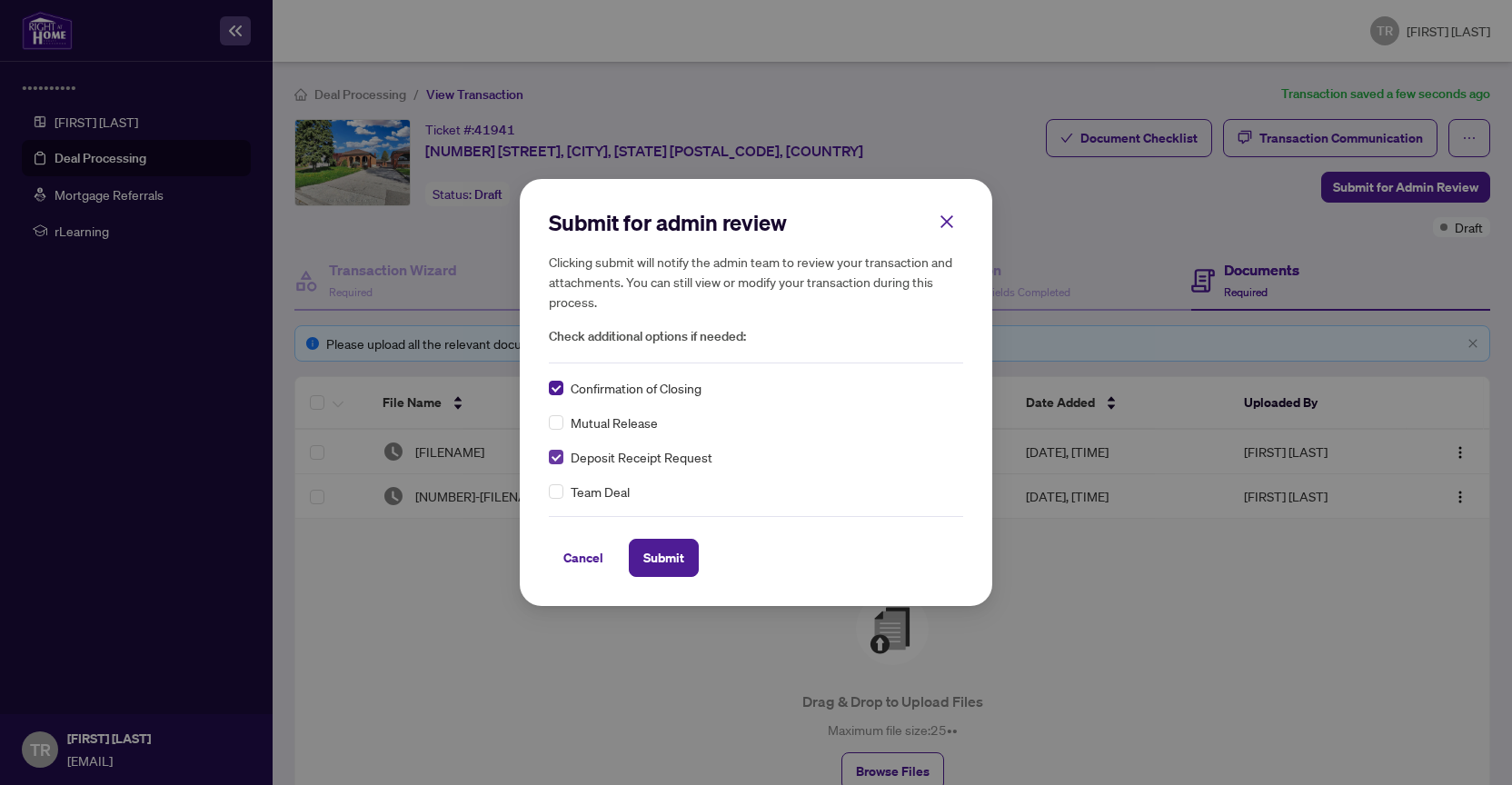 click at bounding box center [556, 388] 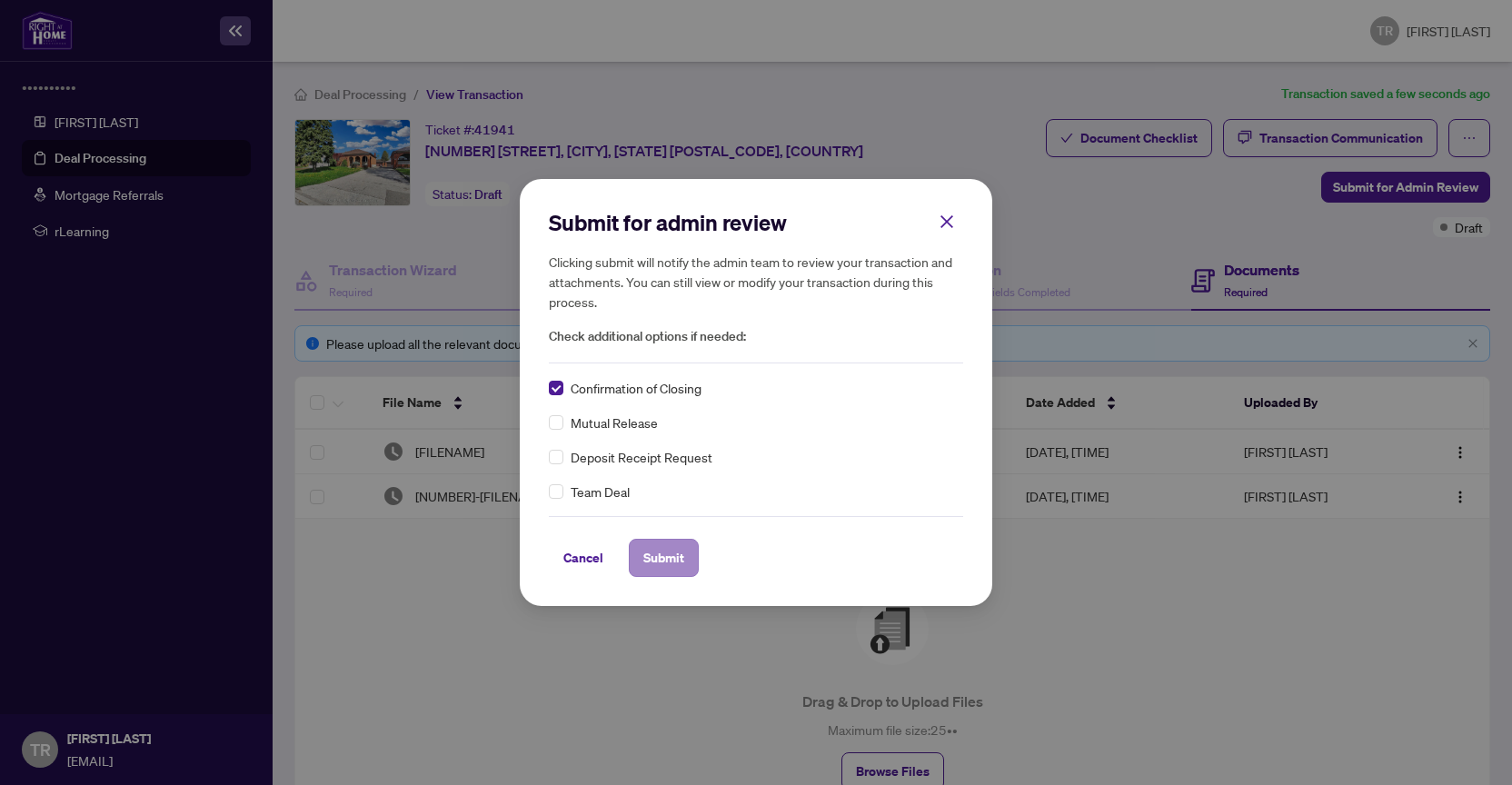 click on "Submit" at bounding box center [663, 558] 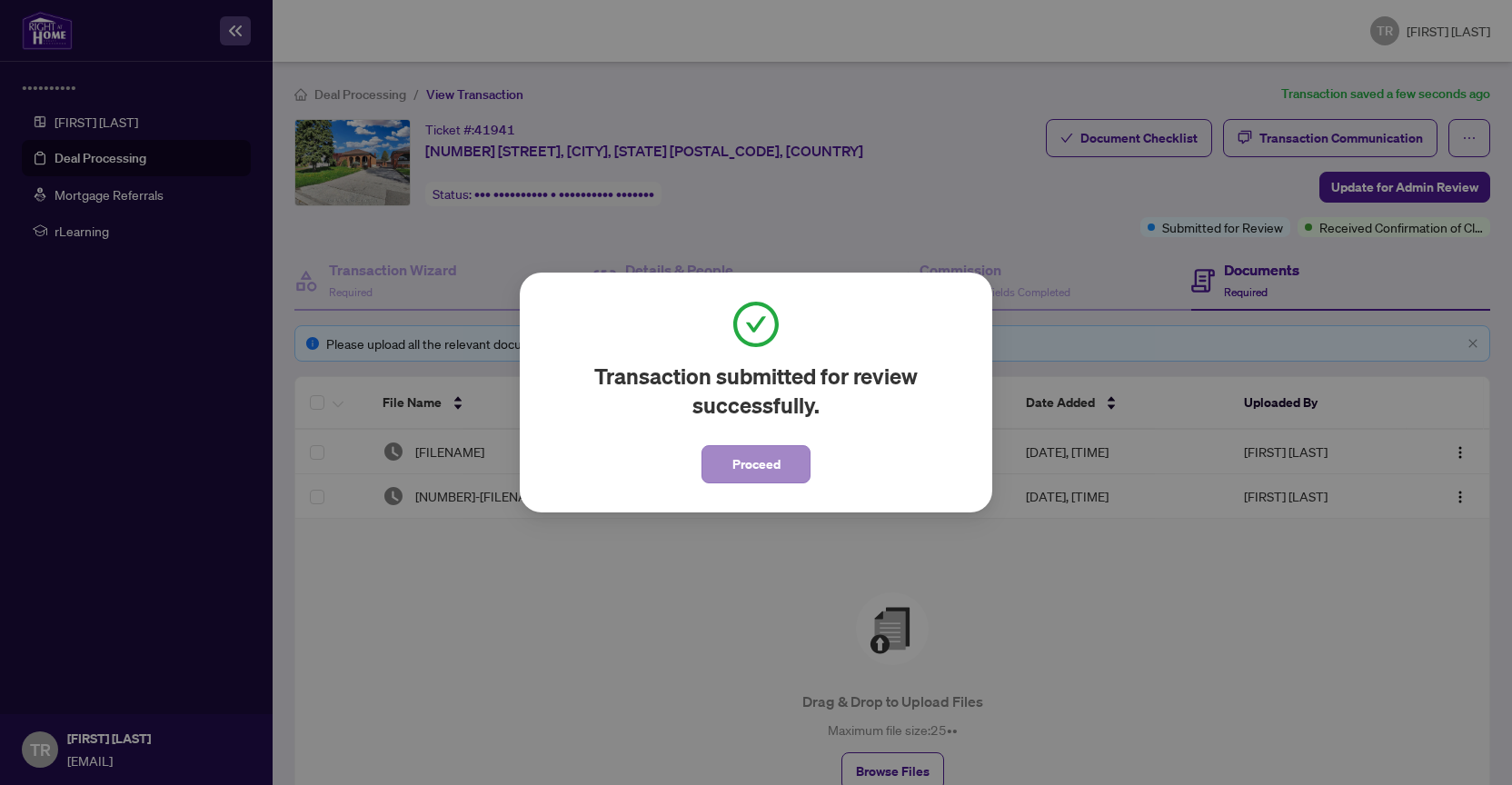 click on "Proceed" at bounding box center (756, 464) 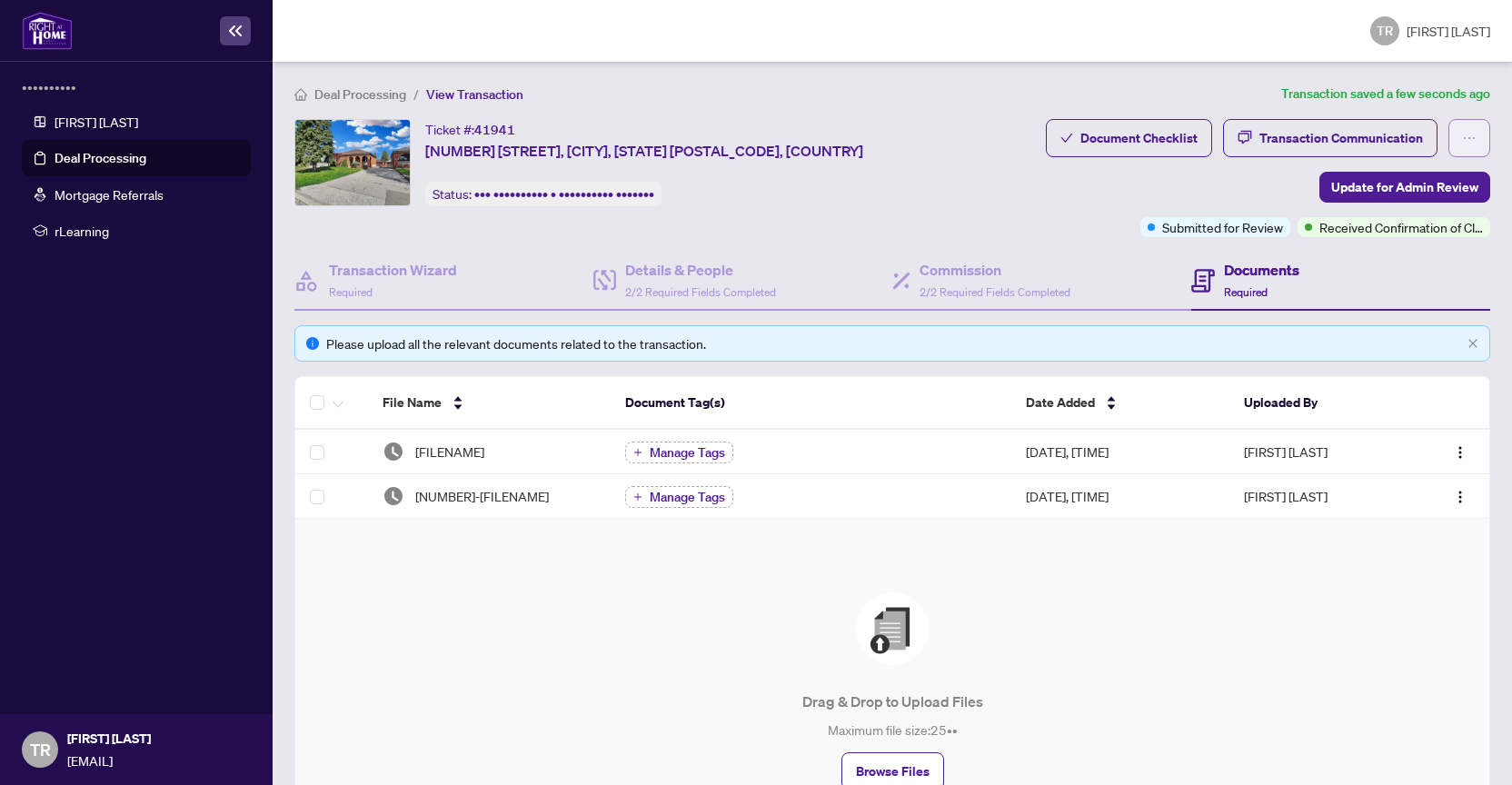 click at bounding box center (1469, 138) 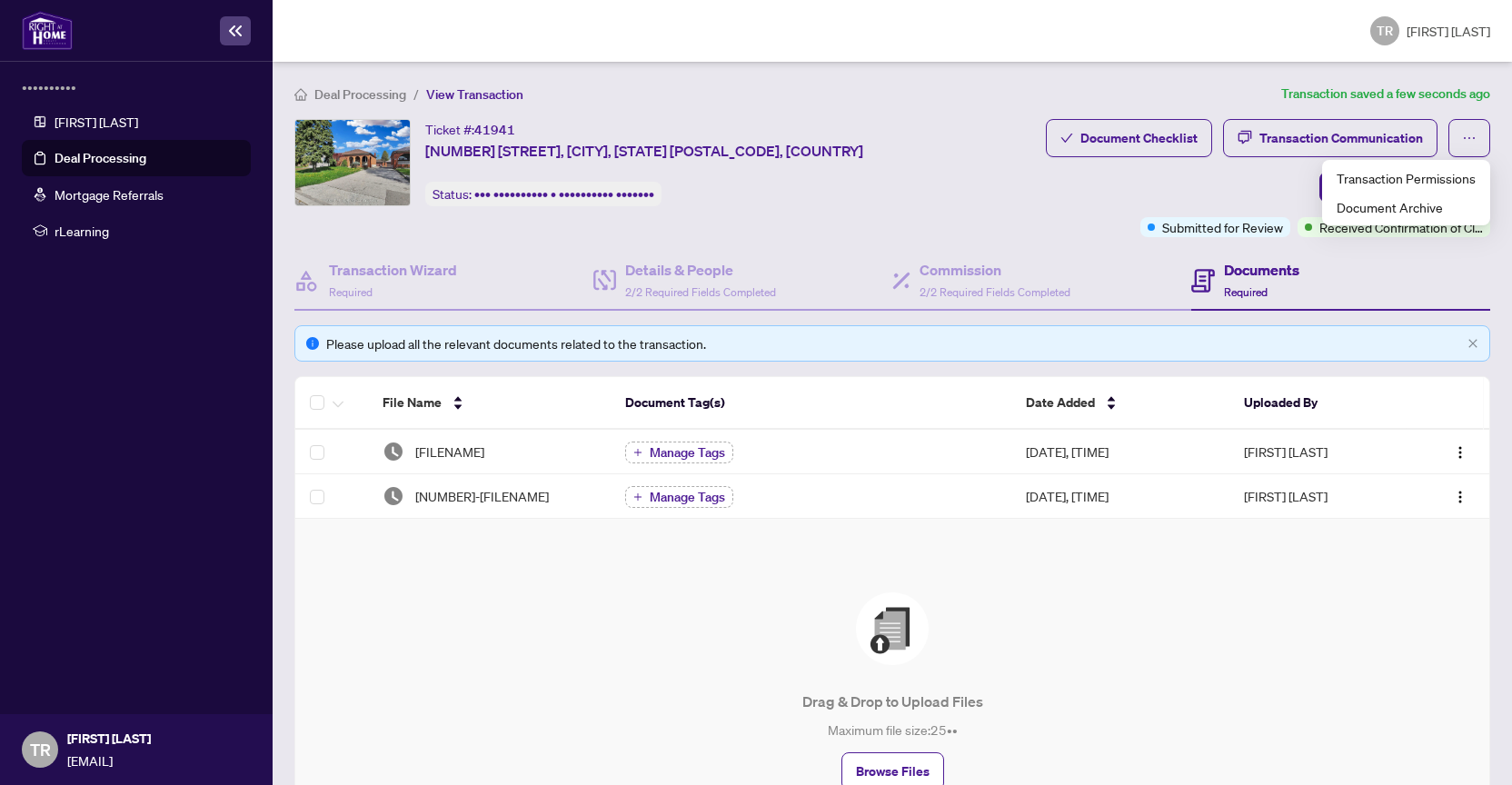click on "Document Checklist Transaction Communication Update for Admin Review Submitted for Review Received Confirmation of Closing" at bounding box center (1268, 178) 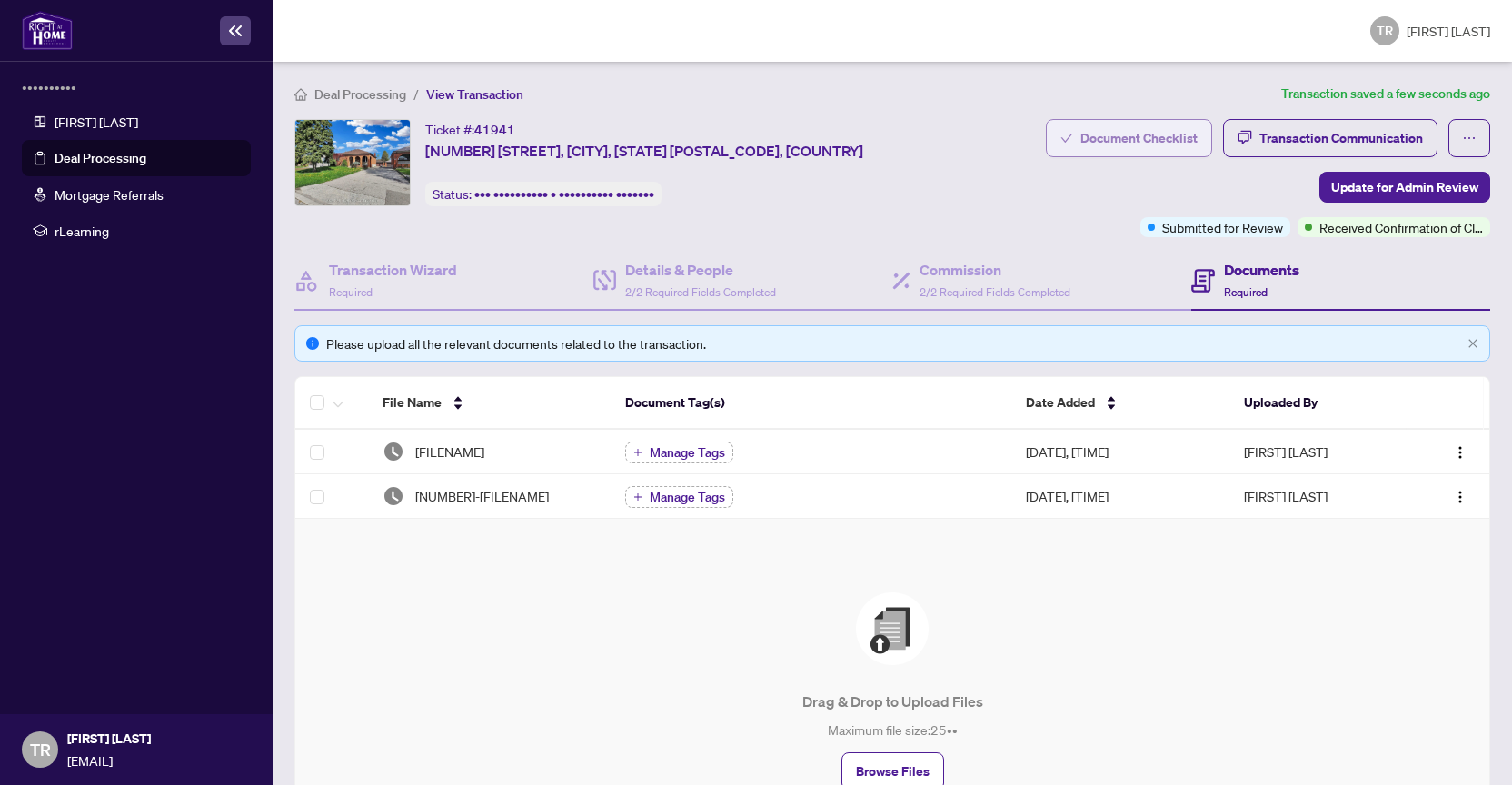 click on "Document Checklist" at bounding box center (1139, 138) 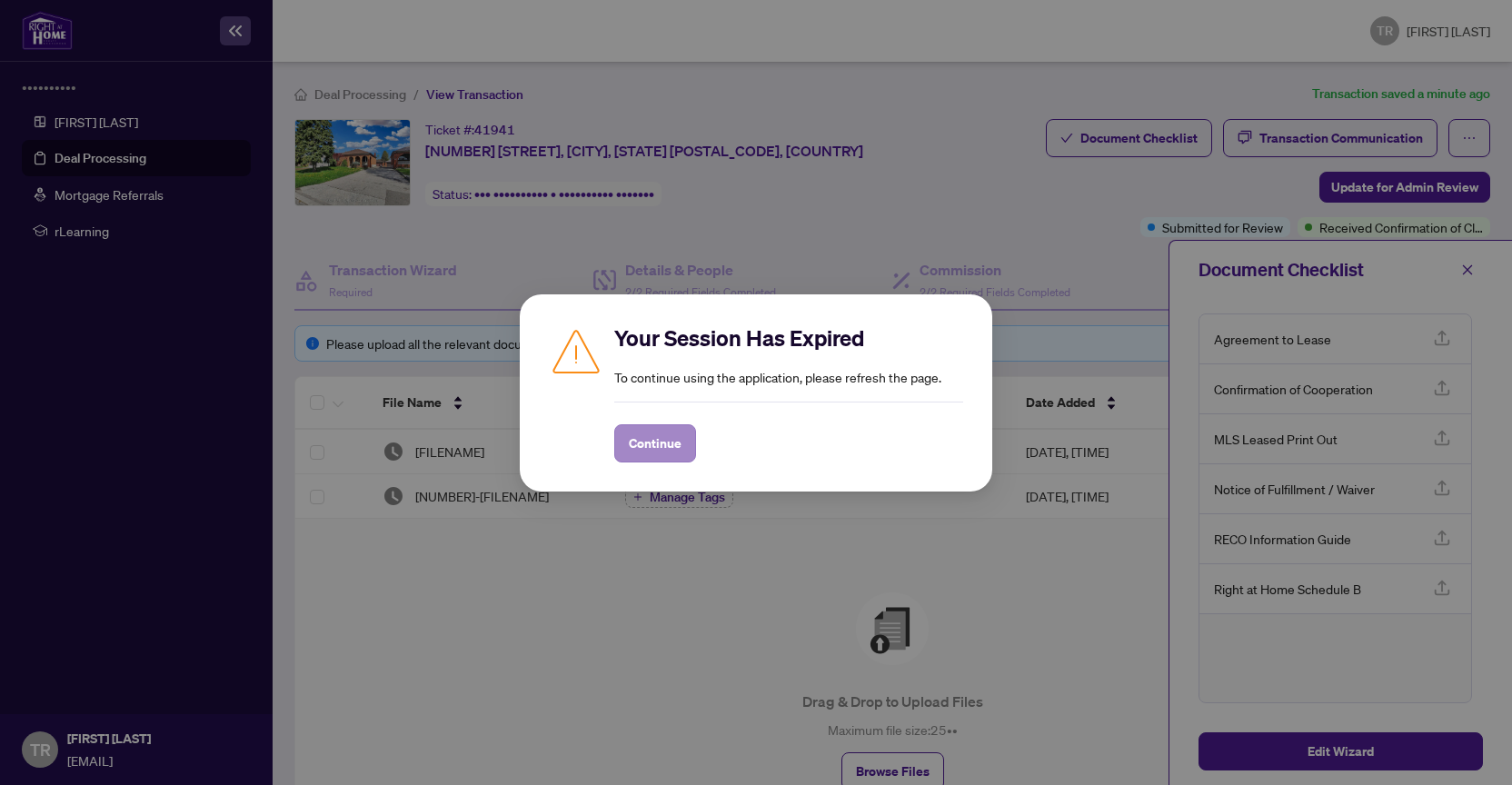 click on "Continue" at bounding box center (0, 0) 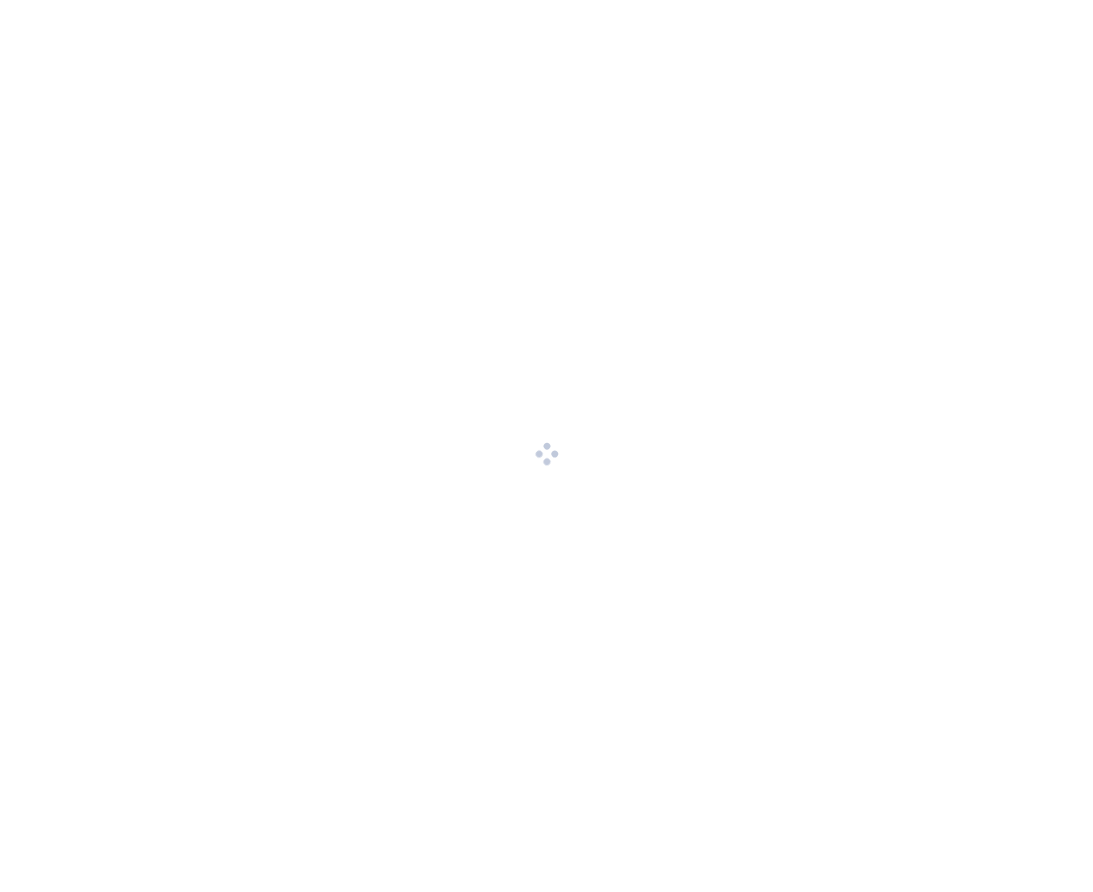 scroll, scrollTop: 0, scrollLeft: 0, axis: both 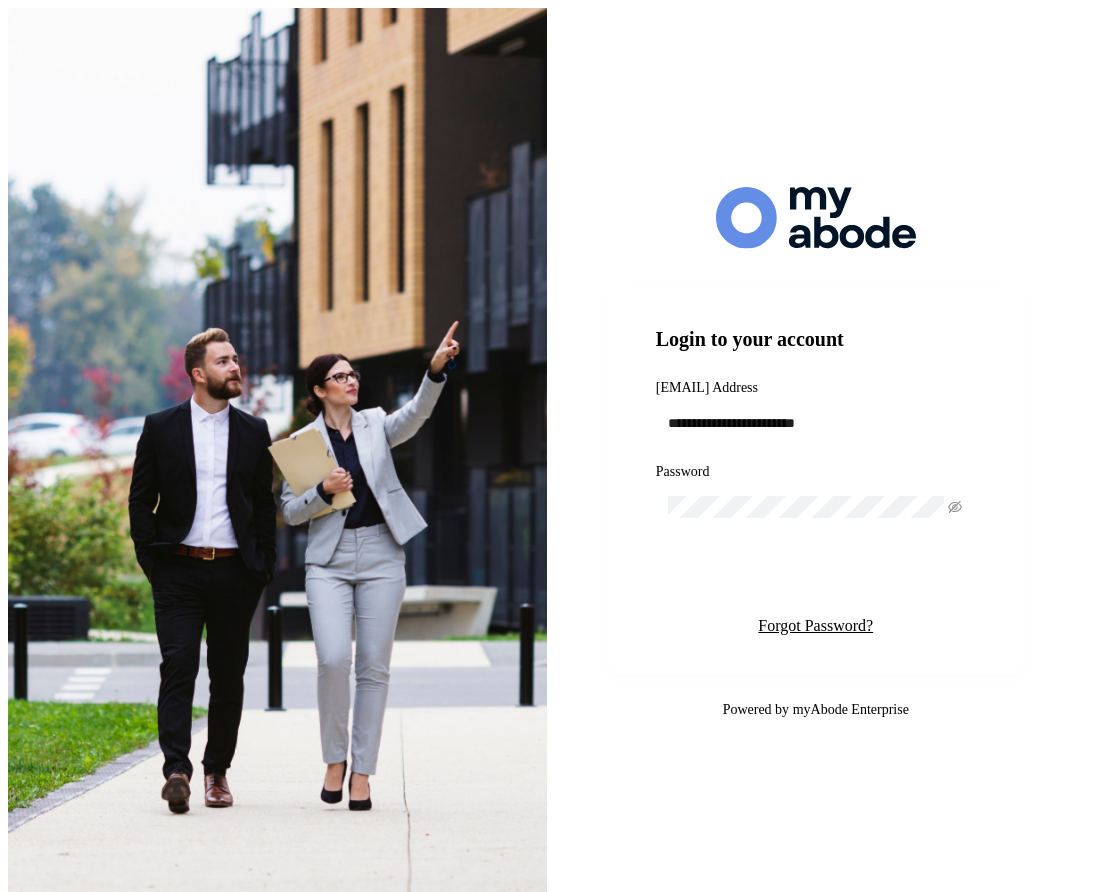 click on "Login" at bounding box center [816, 577] 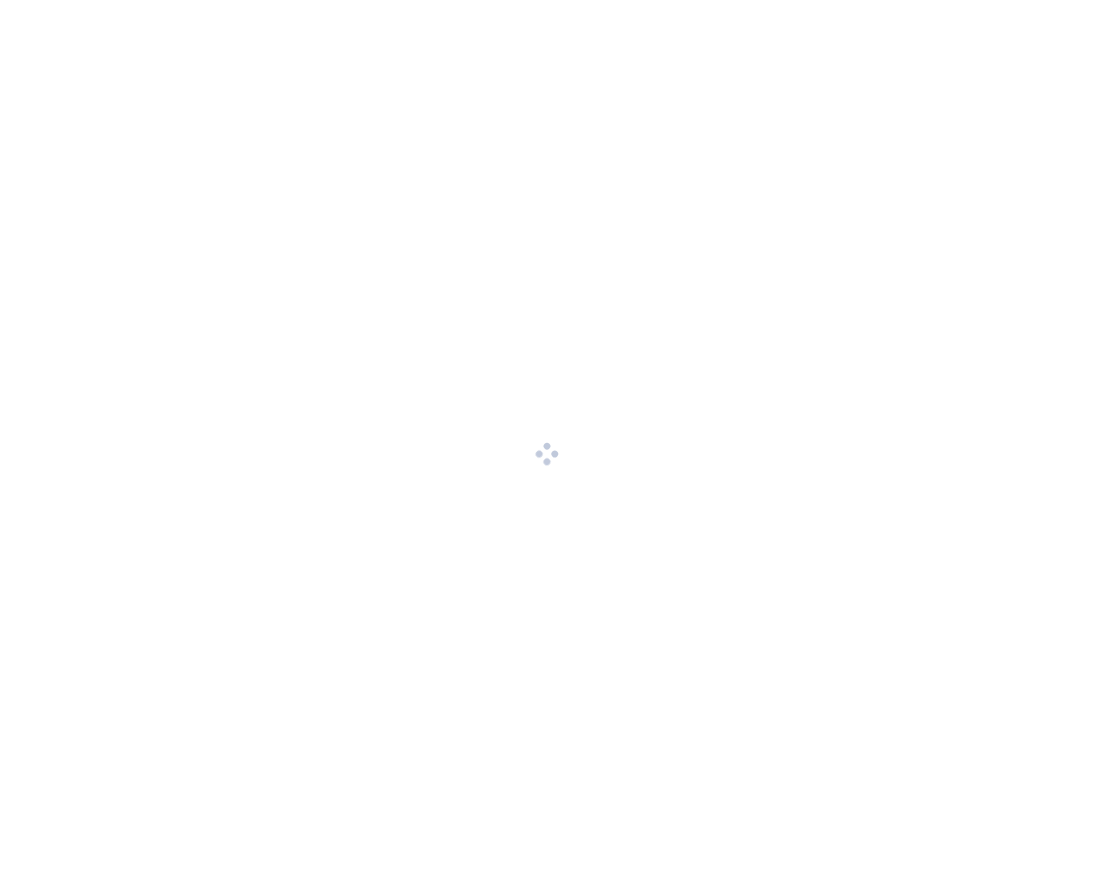 scroll, scrollTop: 0, scrollLeft: 0, axis: both 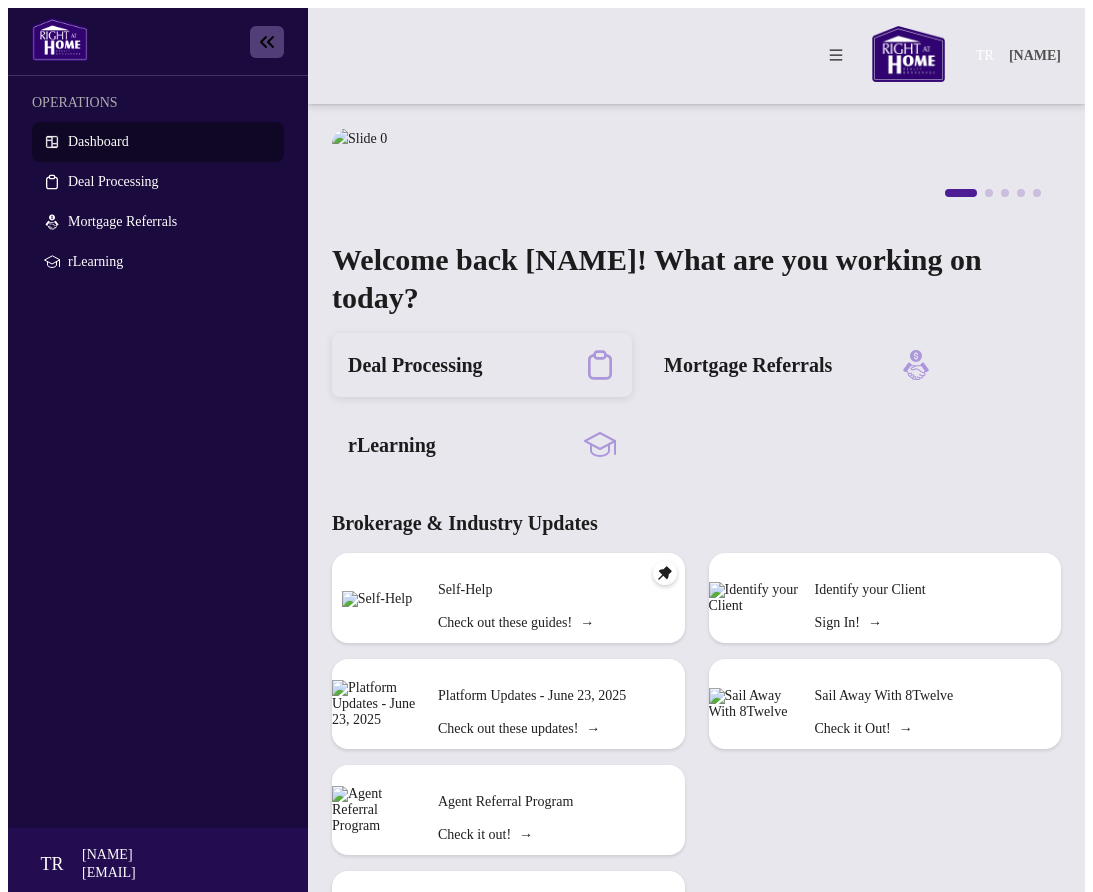 click on "Deal Processing" at bounding box center (415, 365) 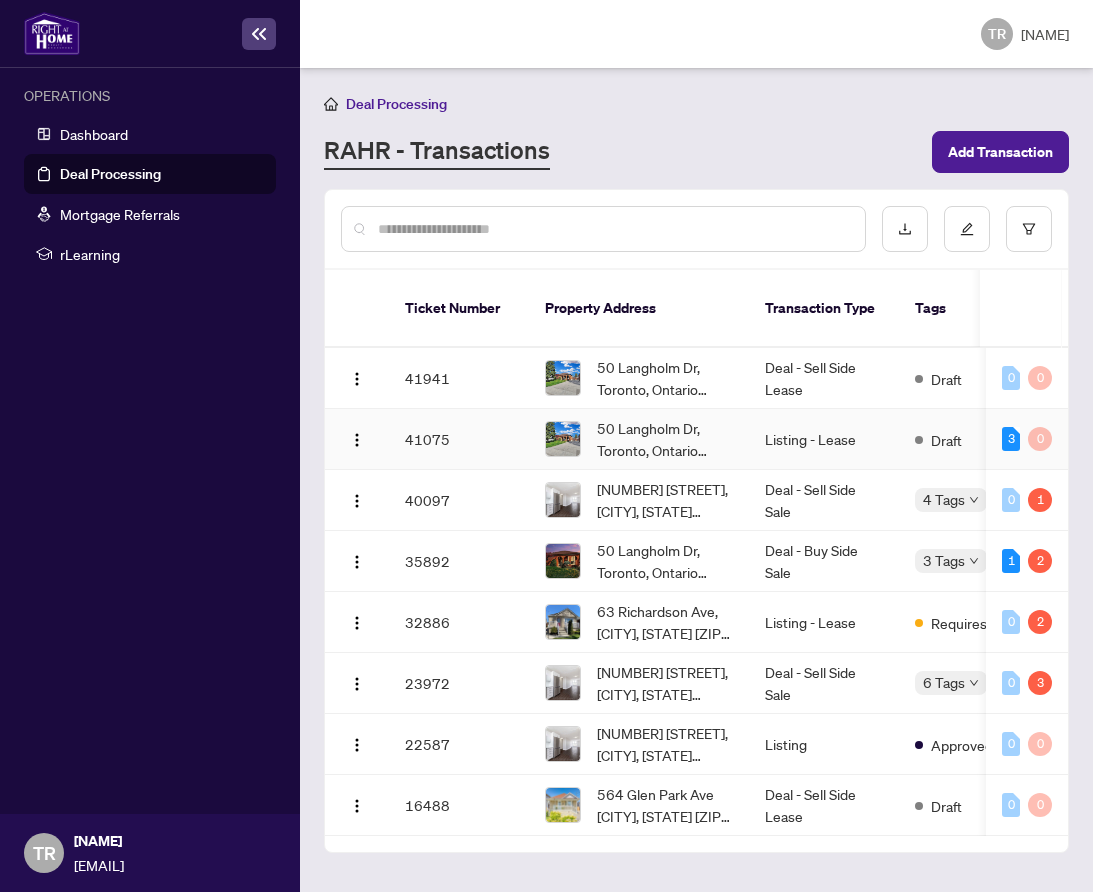 click on "41075" at bounding box center (459, 439) 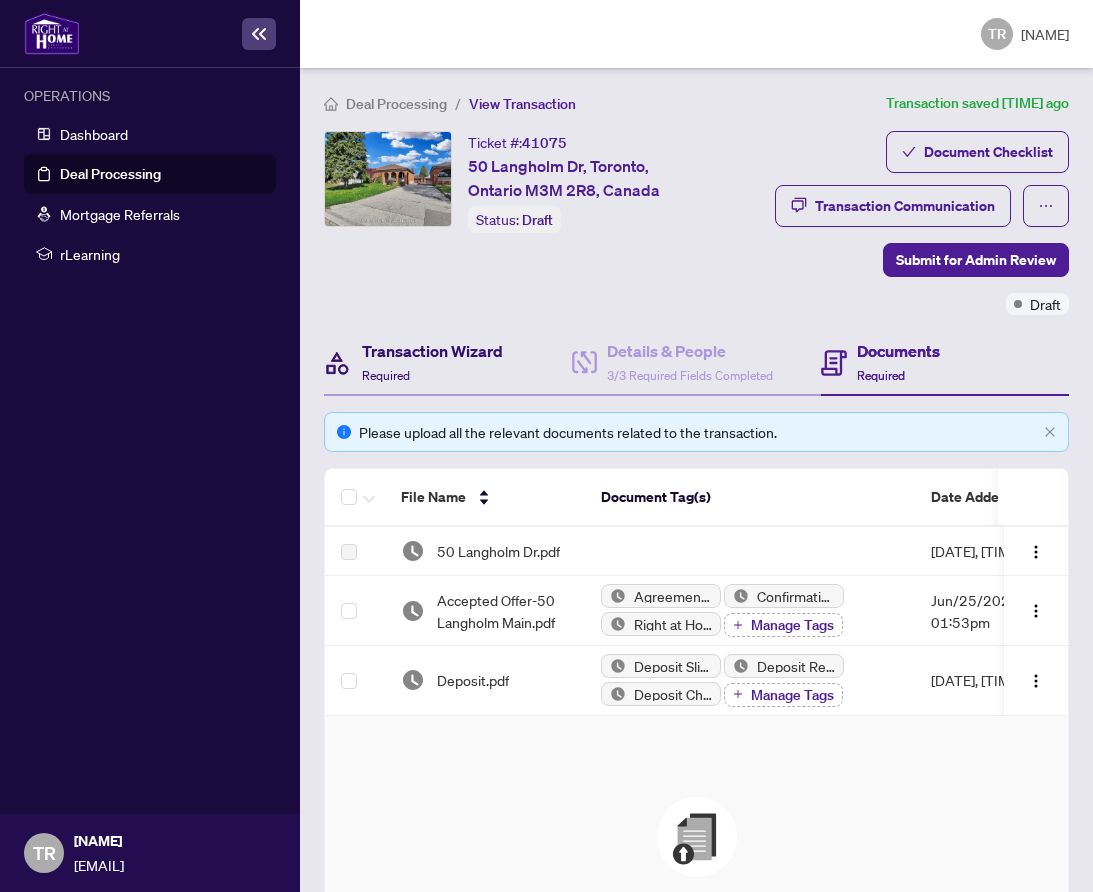 click on "Transaction Wizard Required" at bounding box center [432, 362] 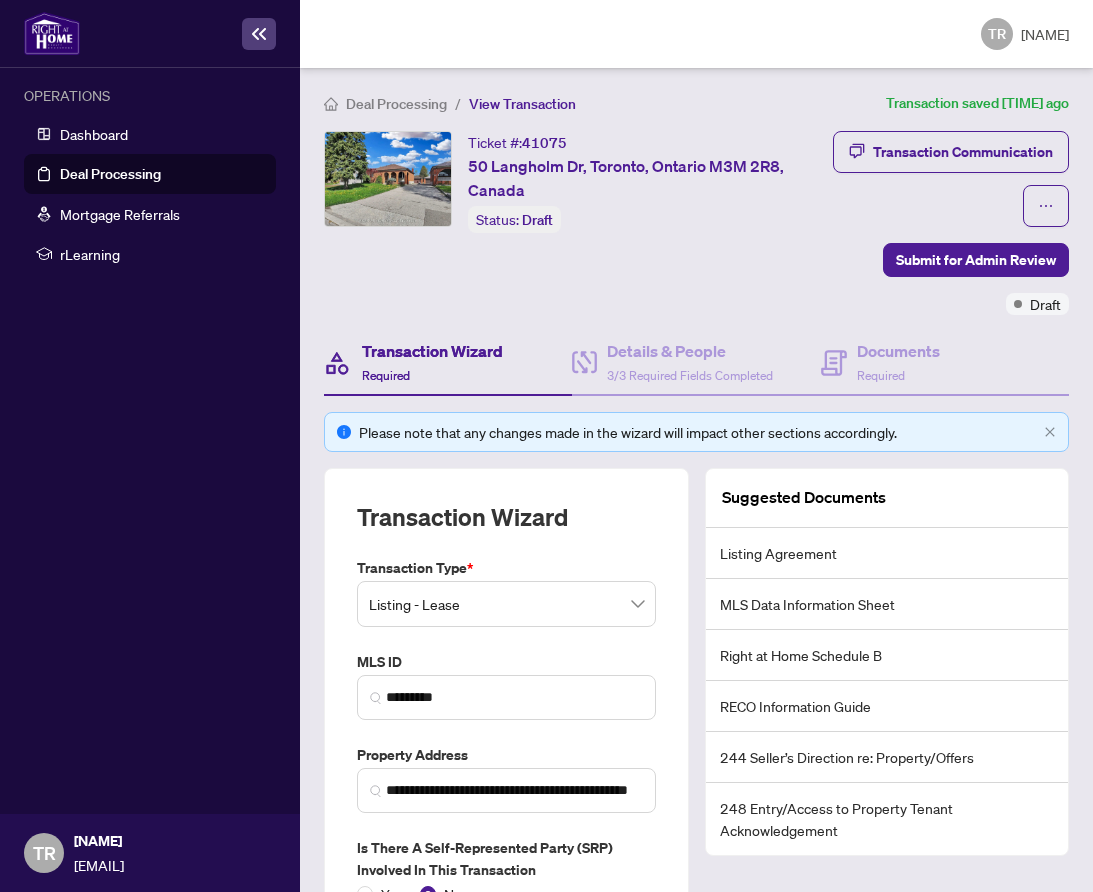 click on "Listing - Lease" at bounding box center [506, 604] 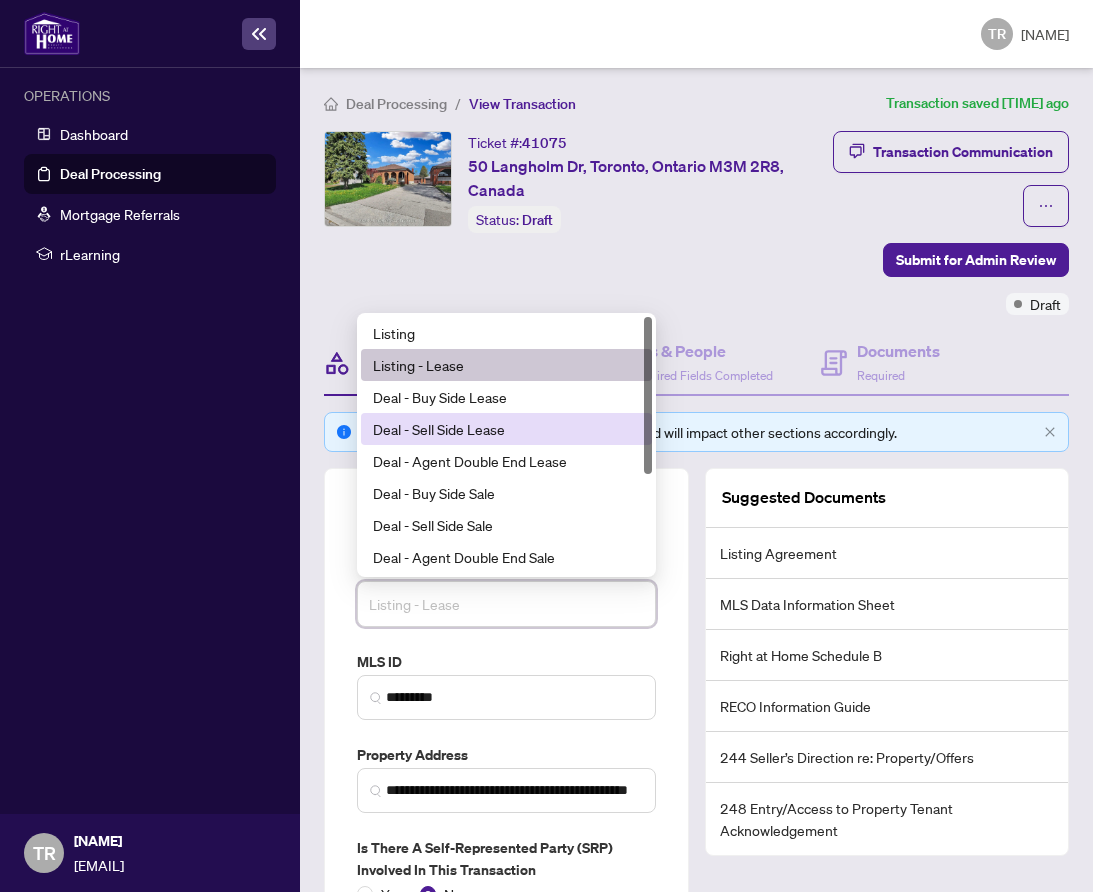 click on "Deal - Sell Side Lease" at bounding box center (506, 429) 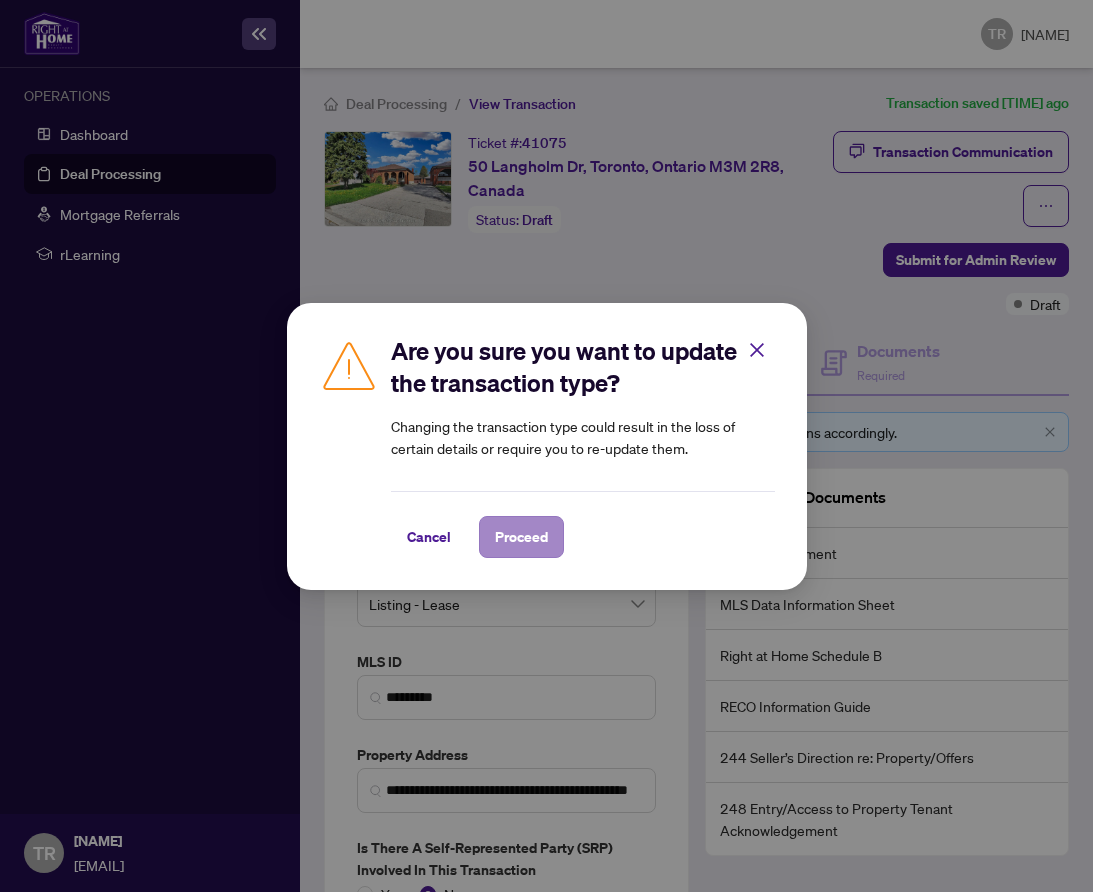 click on "Proceed" at bounding box center (521, 537) 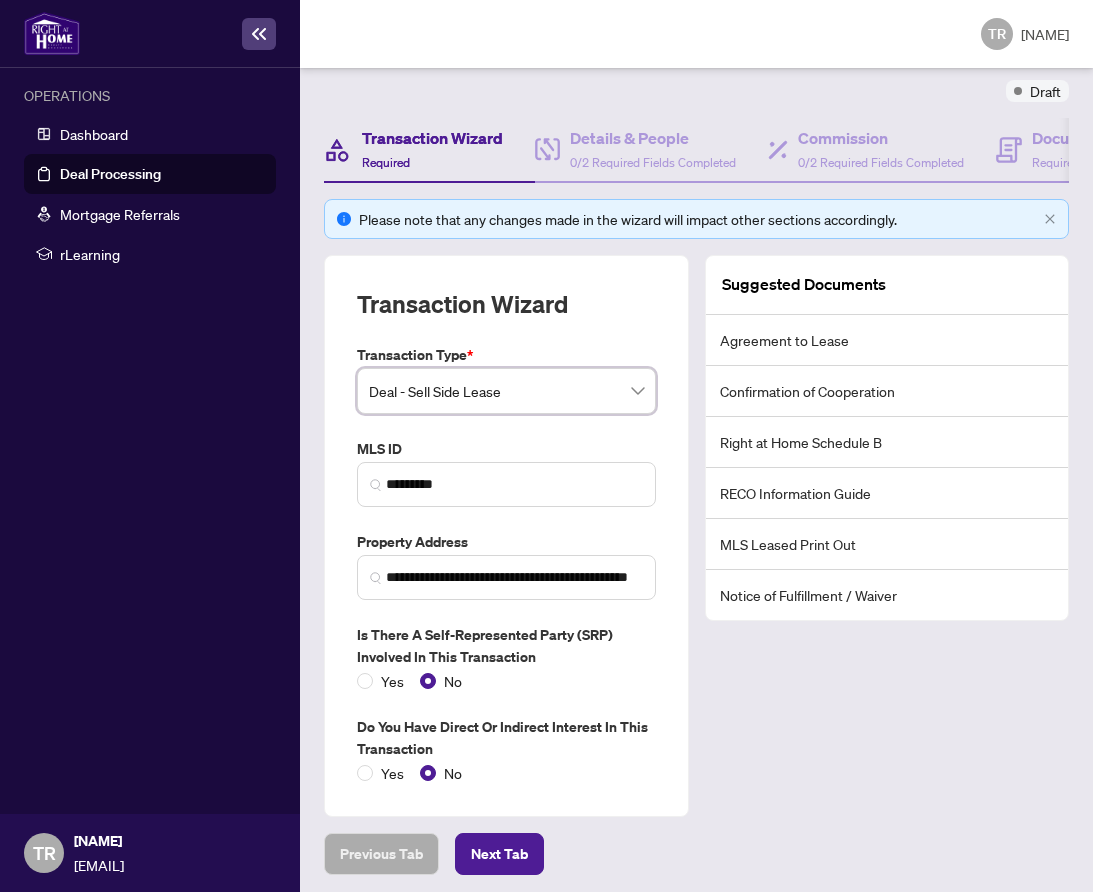 scroll, scrollTop: 212, scrollLeft: 0, axis: vertical 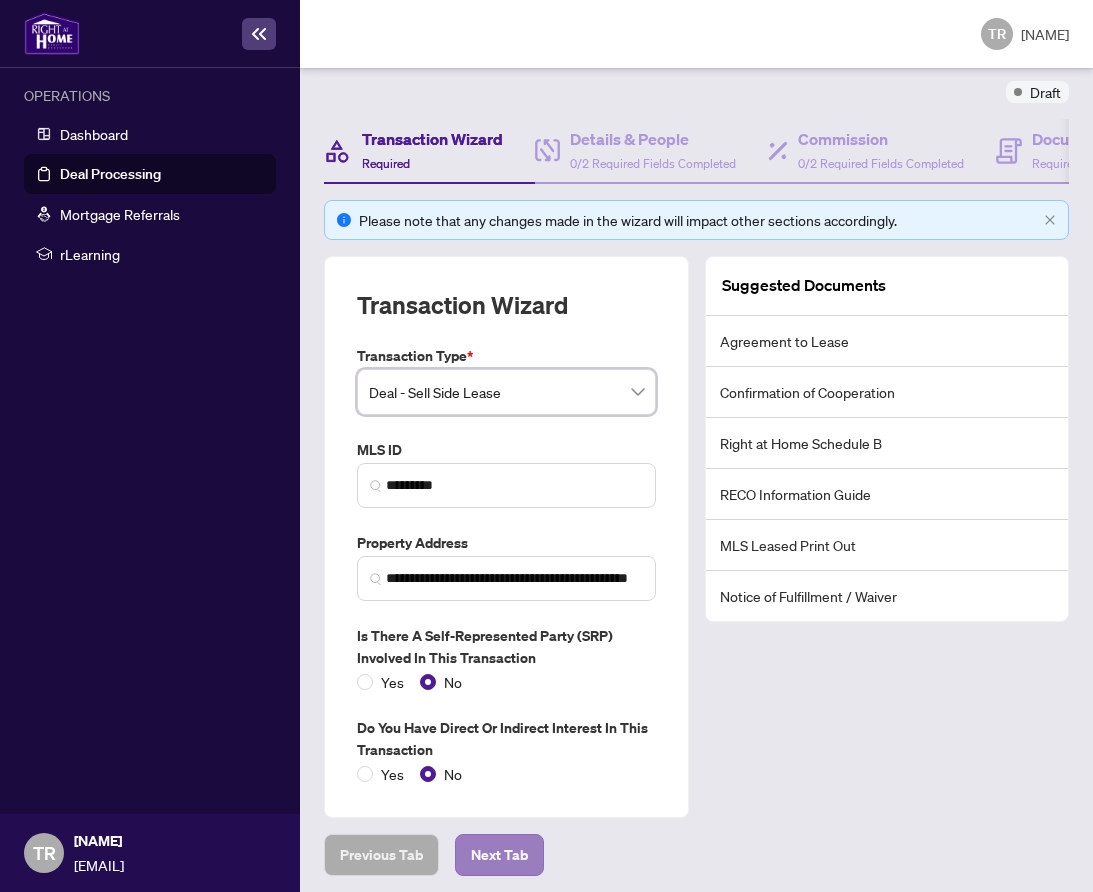 click on "Next Tab" at bounding box center [381, 855] 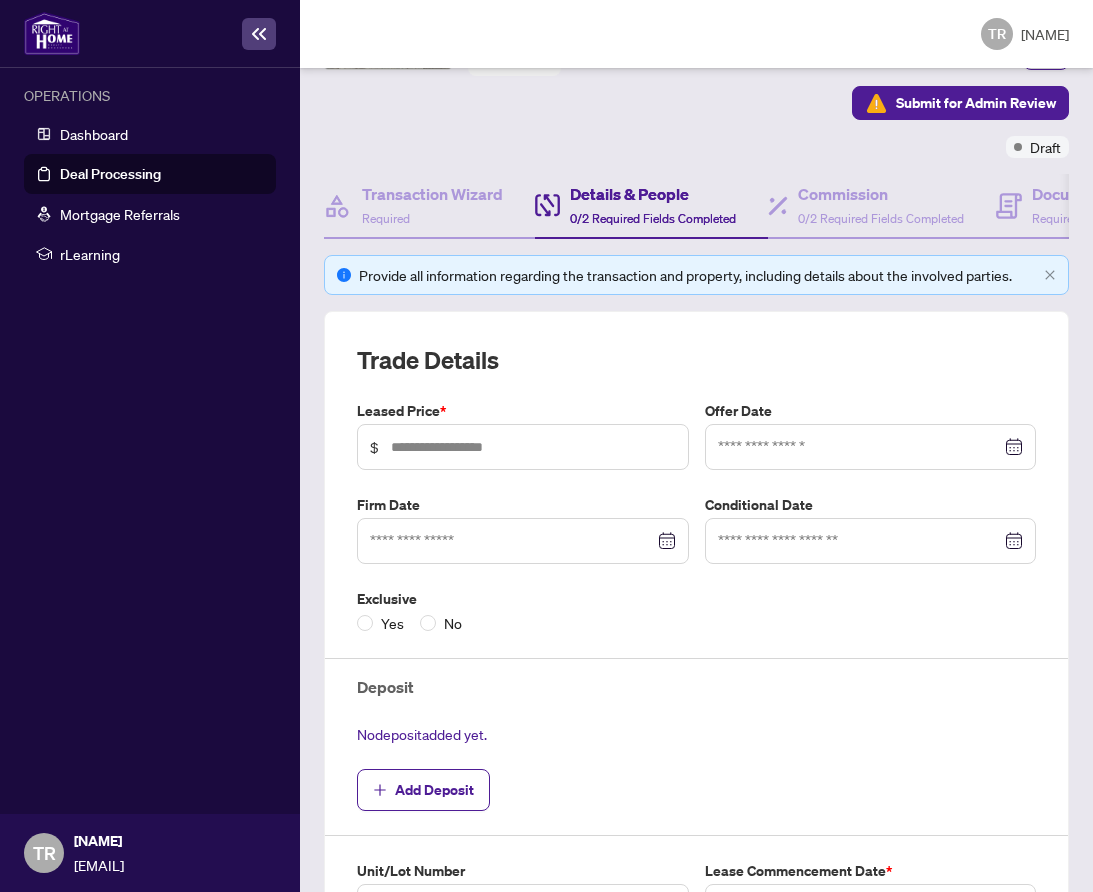 scroll, scrollTop: 162, scrollLeft: 0, axis: vertical 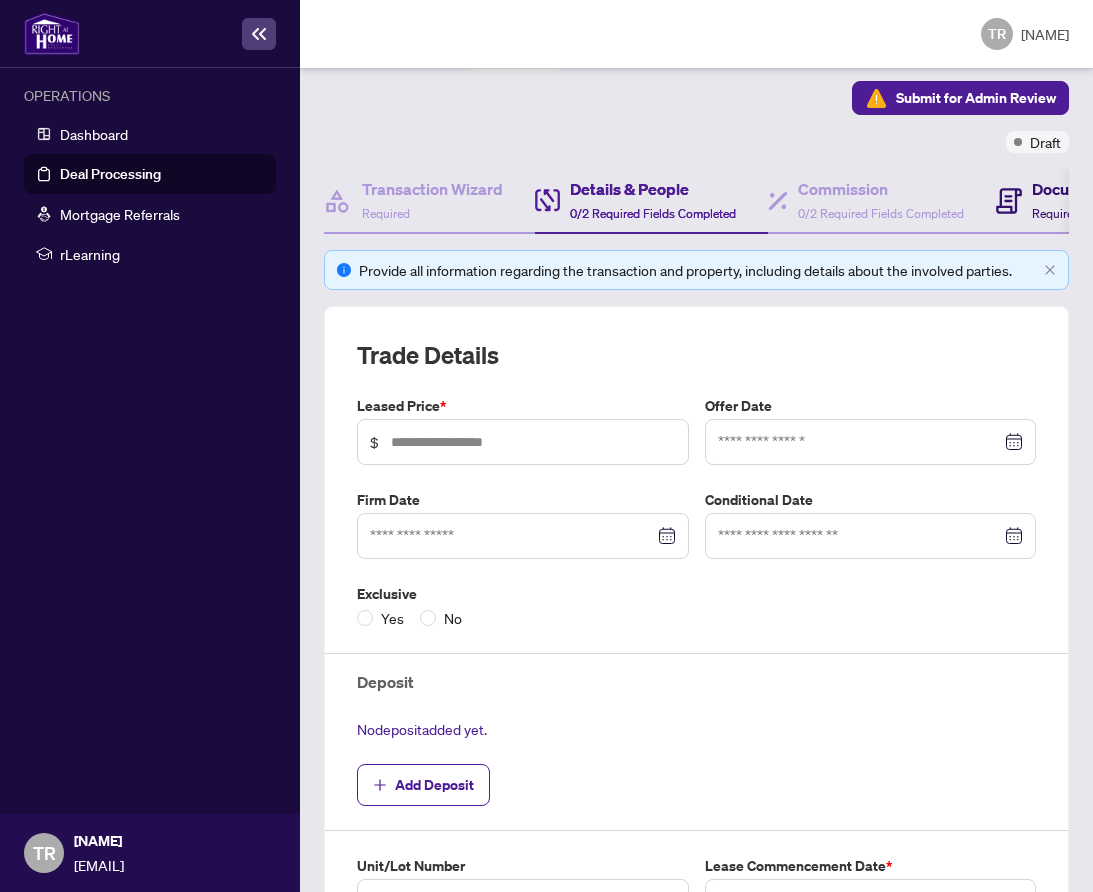 click on "Documents Required" at bounding box center (1071, 201) 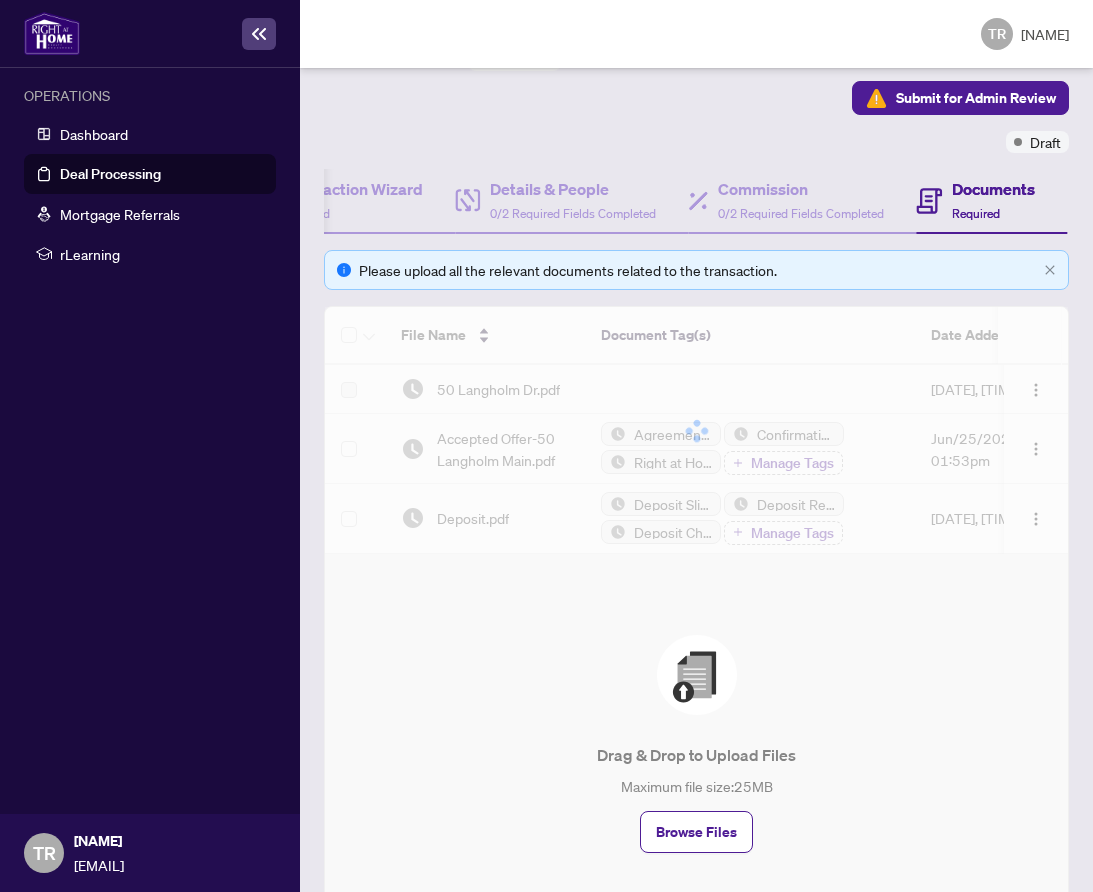 scroll, scrollTop: 0, scrollLeft: 0, axis: both 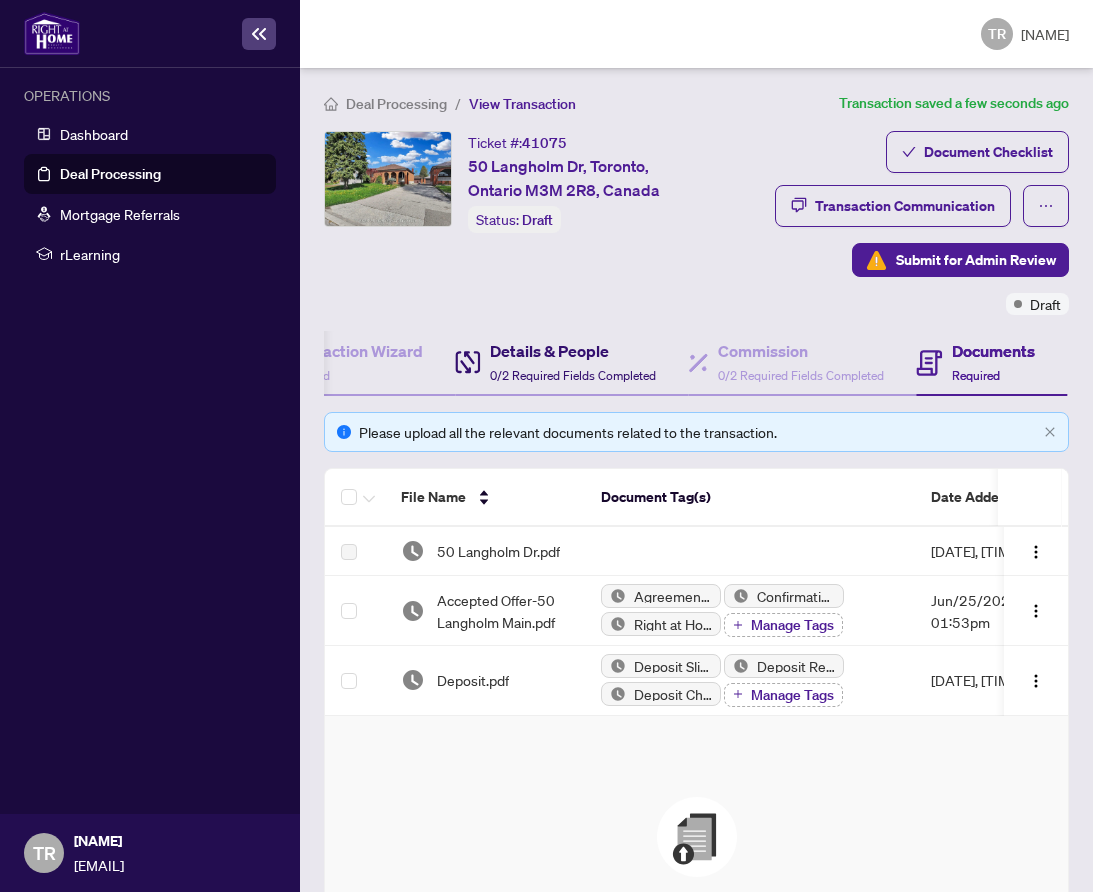 click on "0/2 Required Fields Completed" at bounding box center [573, 375] 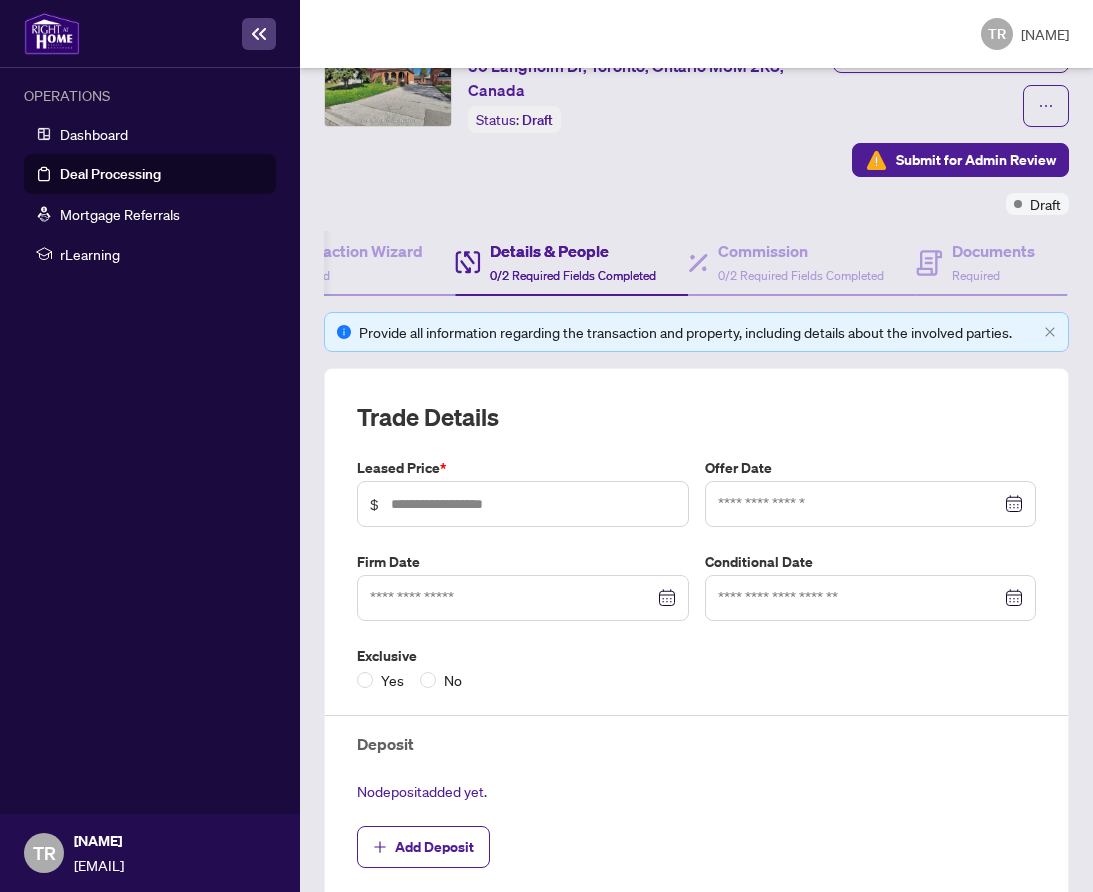 scroll, scrollTop: 105, scrollLeft: 0, axis: vertical 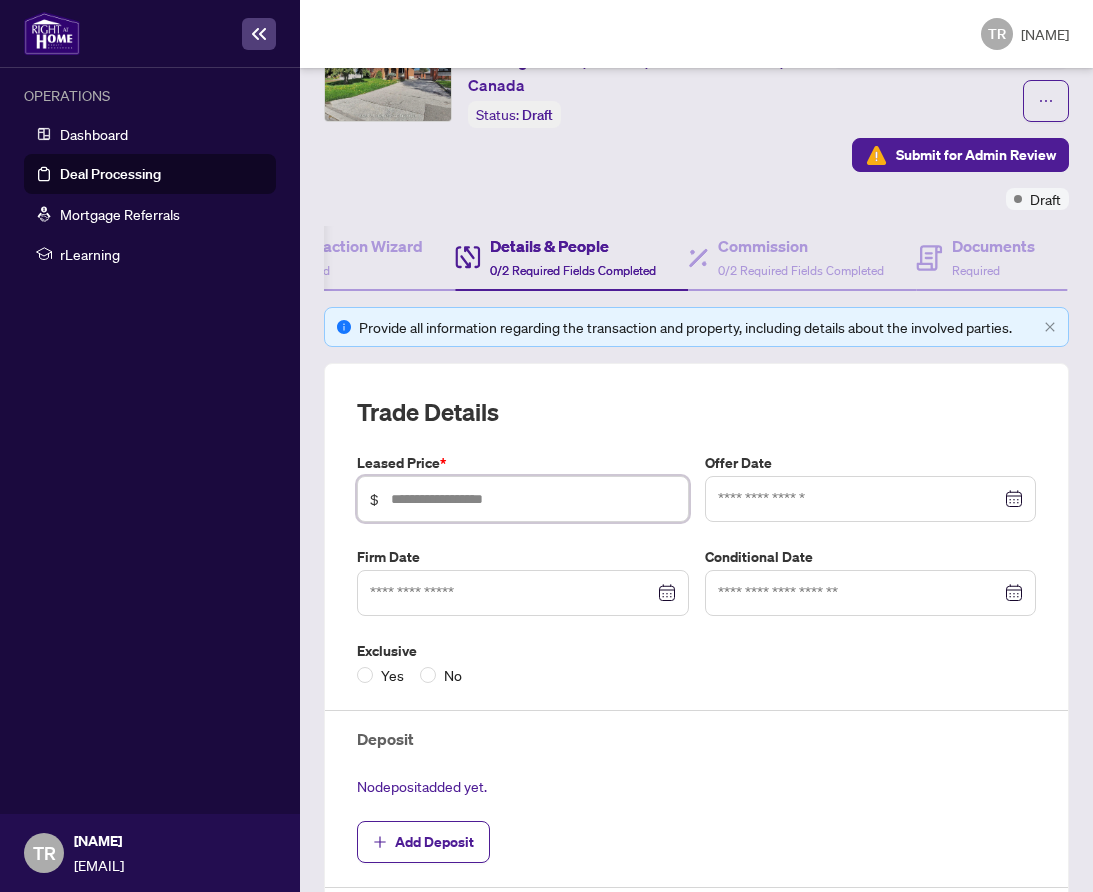 click at bounding box center (533, 499) 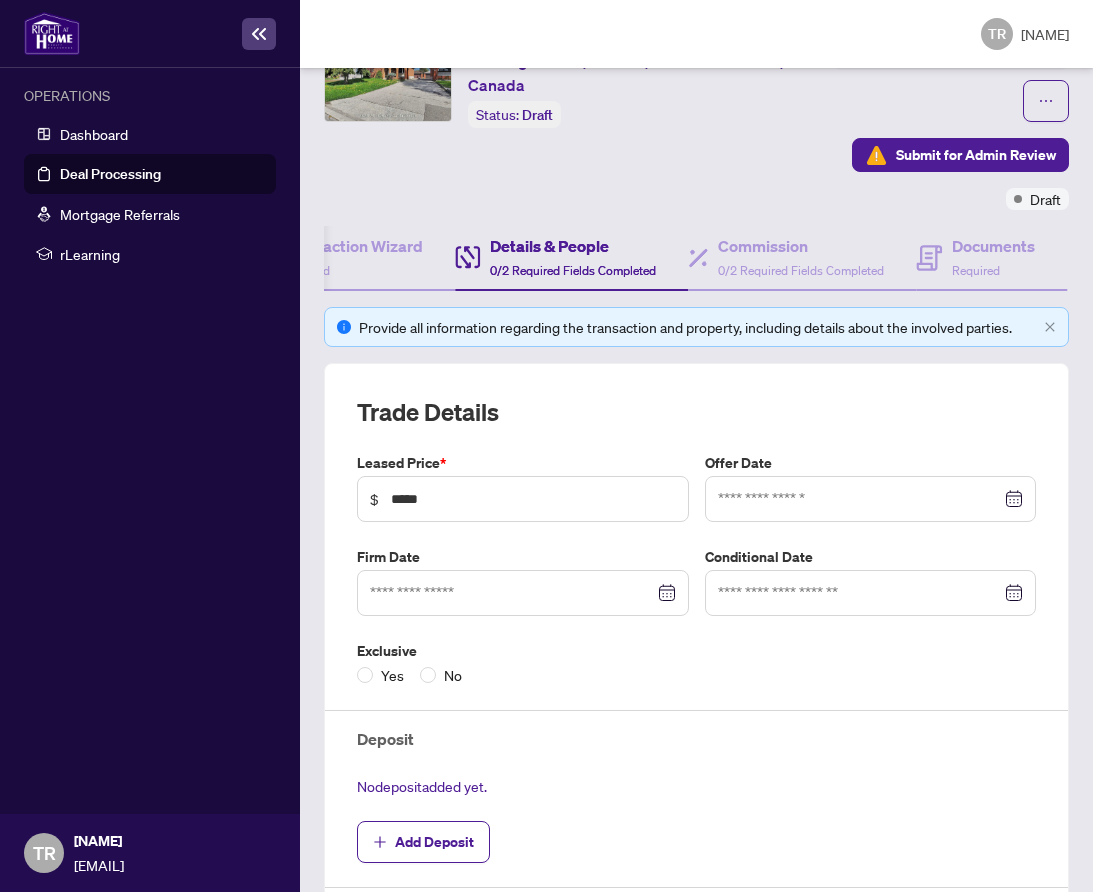 click on "Exclusive" at bounding box center (523, 463) 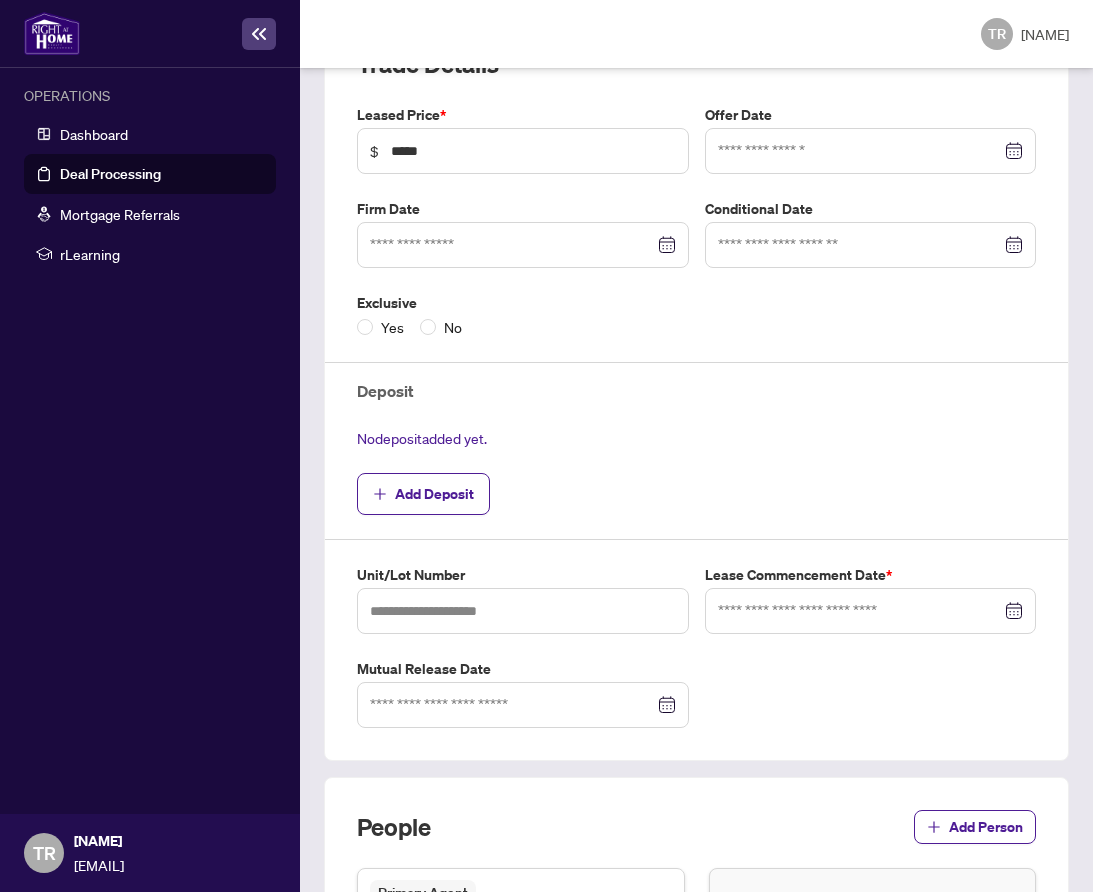 scroll, scrollTop: 452, scrollLeft: 0, axis: vertical 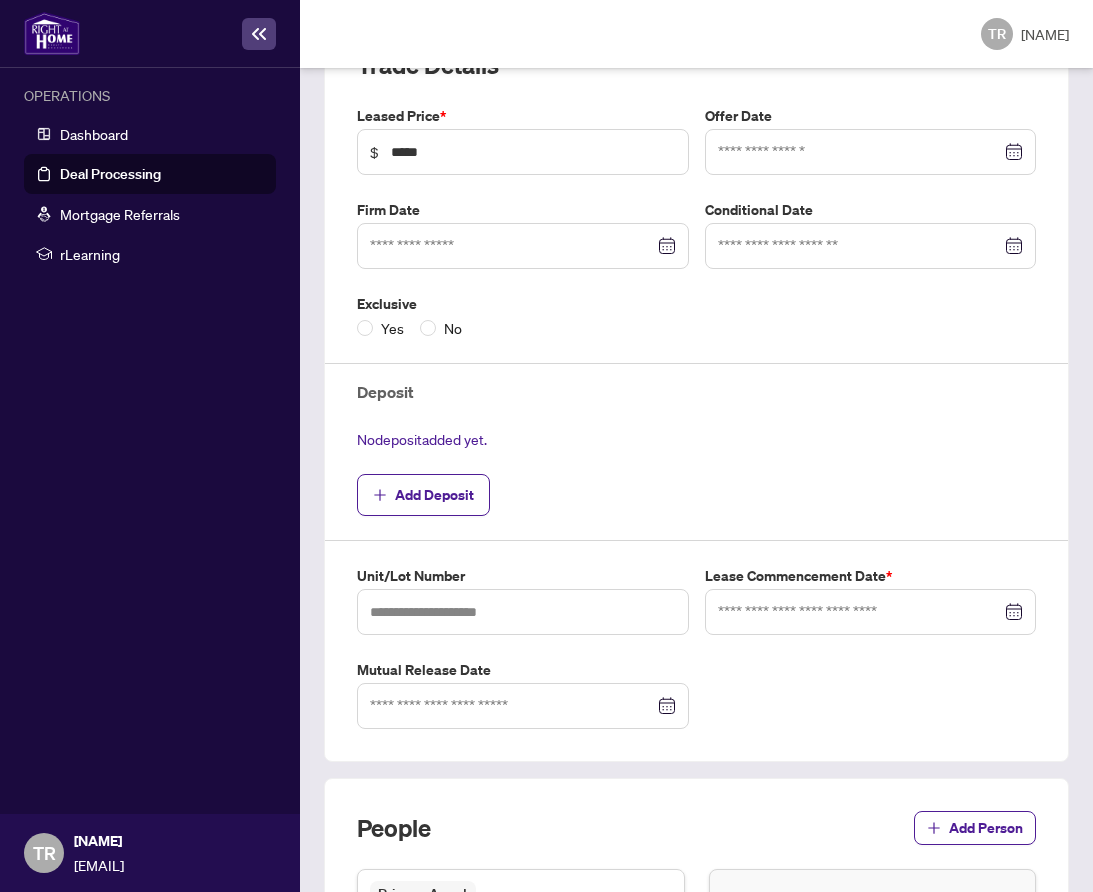 click on "Leased Price * $ ***** Offer Date Firm Date Conditional Date Exclusive Yes No Deposit No deposit added yet. Add Deposit Unit/Lot Number Lease Commencement Date * Mutual Release Date" at bounding box center (696, 417) 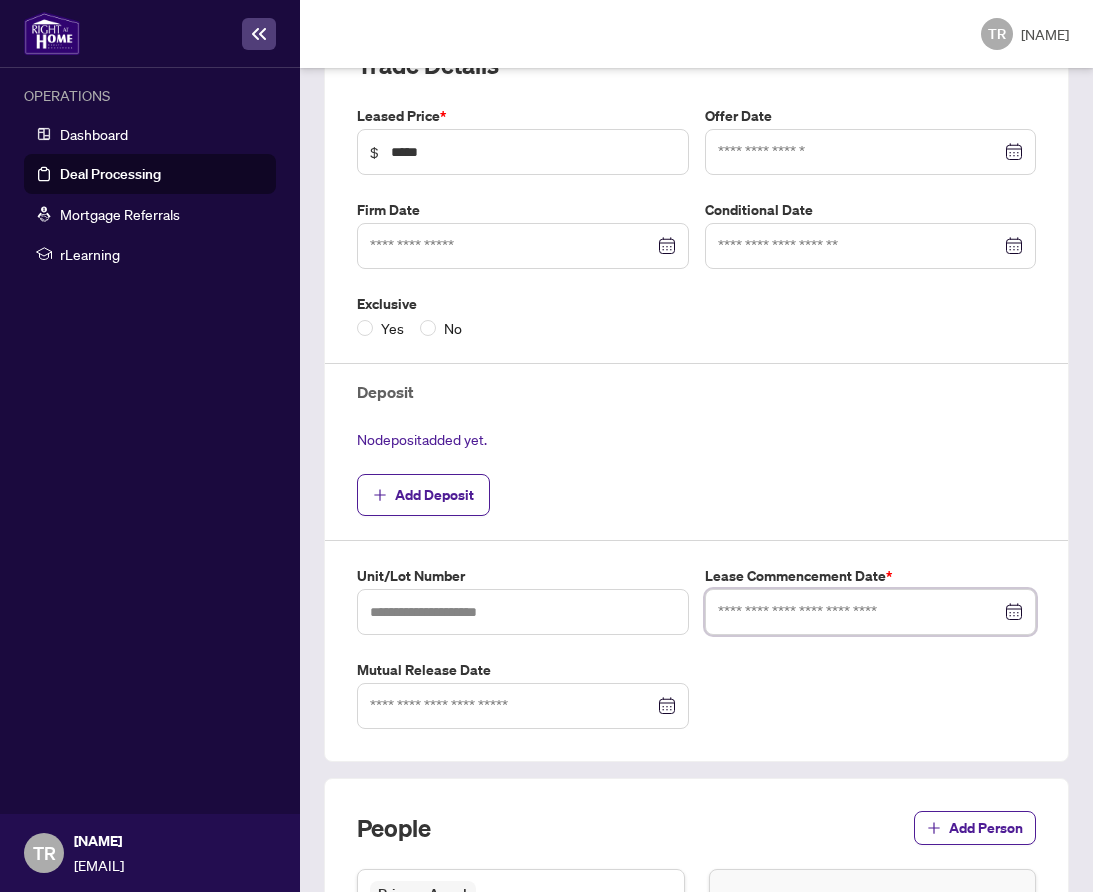 click at bounding box center [860, 612] 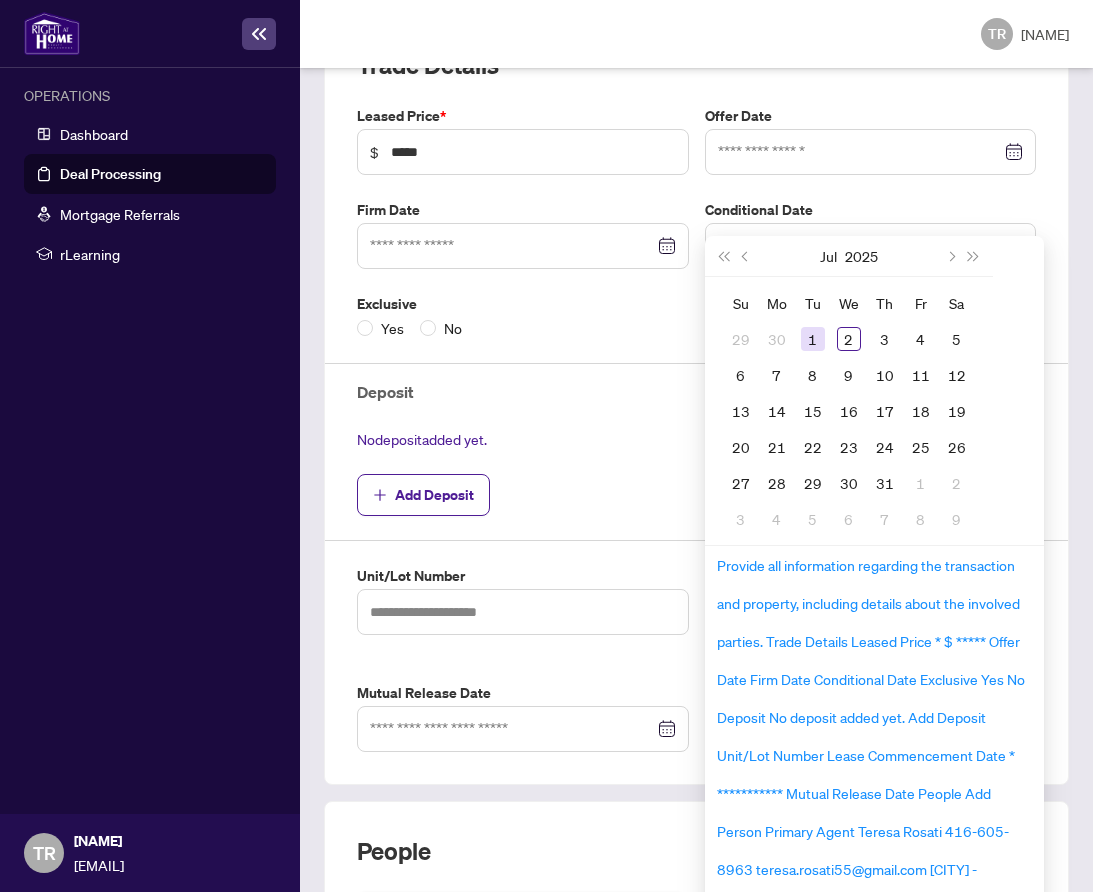 click on "1" at bounding box center (813, 339) 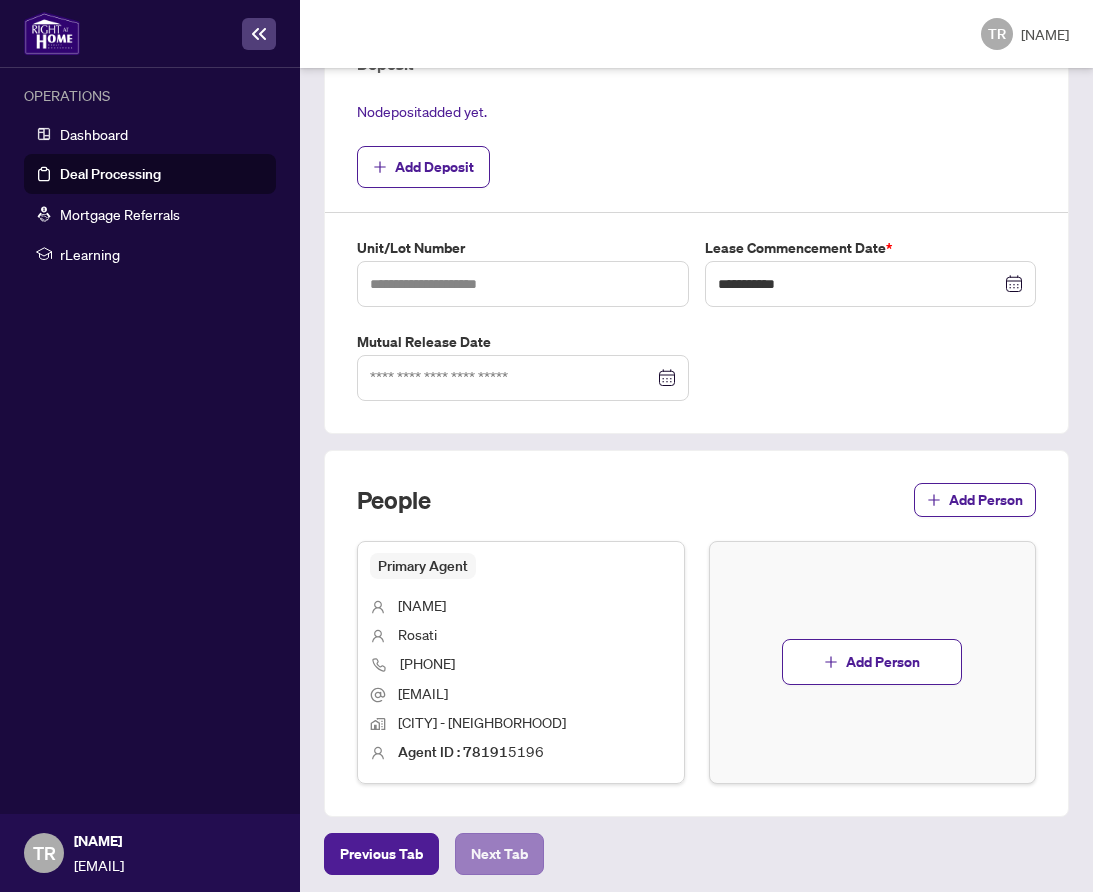 scroll, scrollTop: 779, scrollLeft: 0, axis: vertical 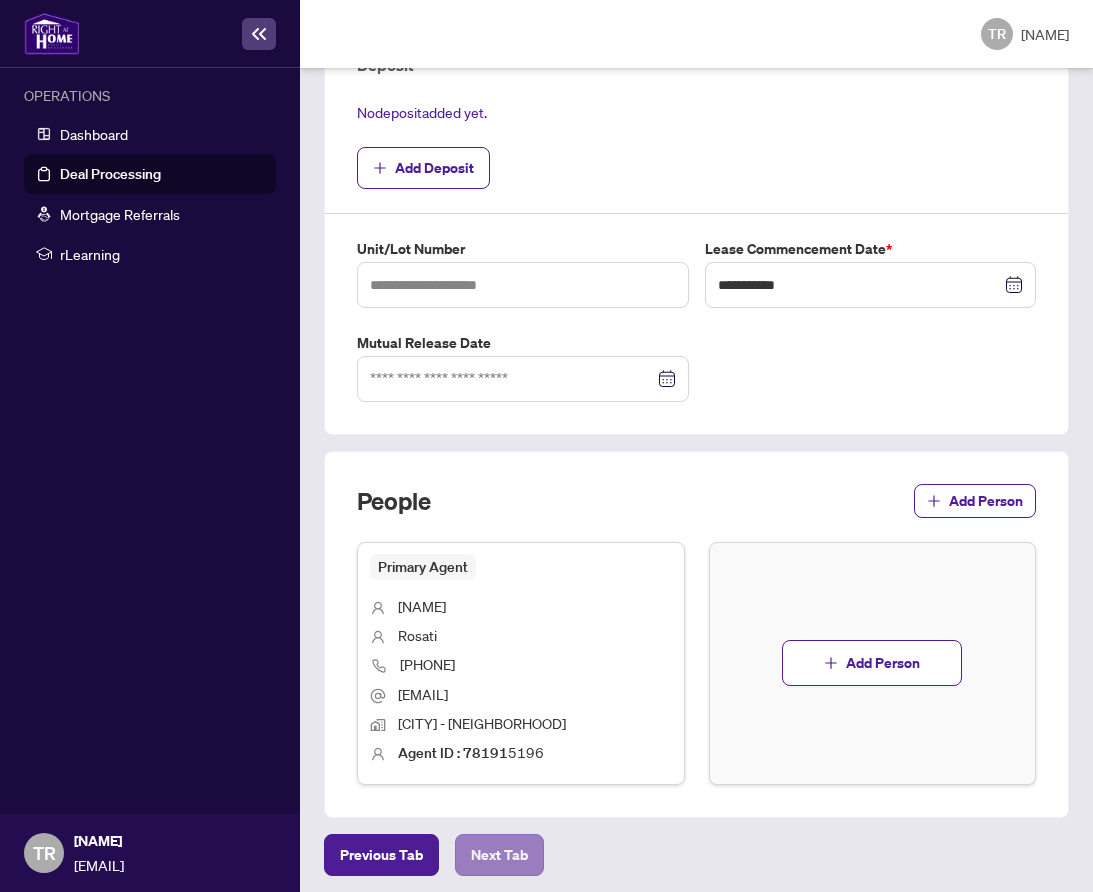 click on "Next Tab" at bounding box center [381, 855] 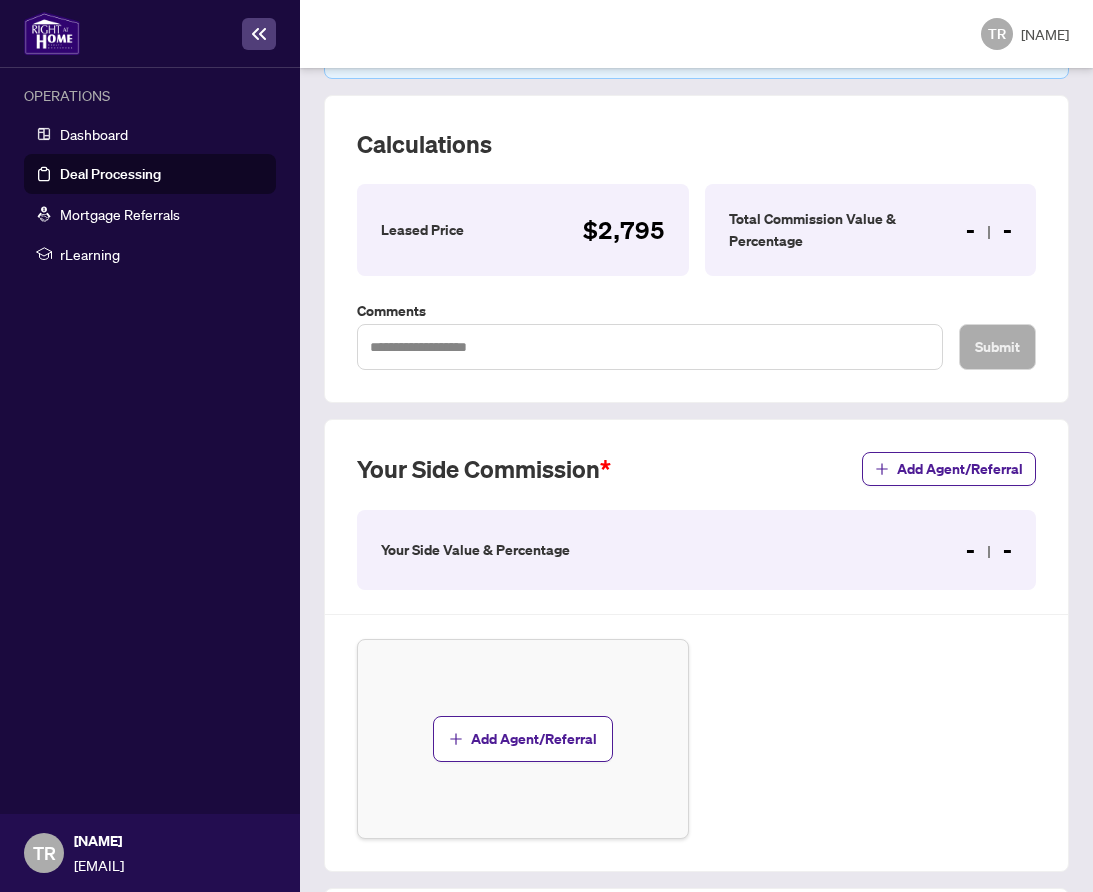 scroll, scrollTop: 423, scrollLeft: 0, axis: vertical 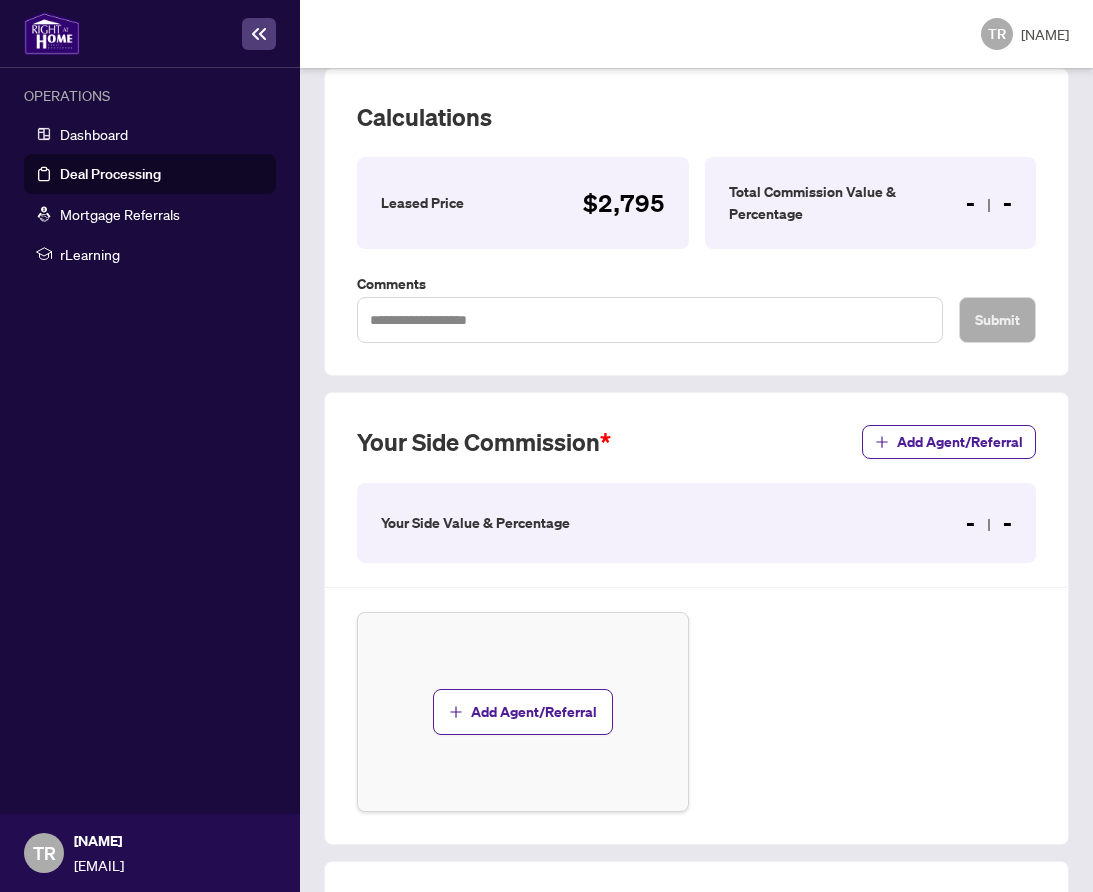 click on "Your Side Value & Percentage -     -" at bounding box center (696, 523) 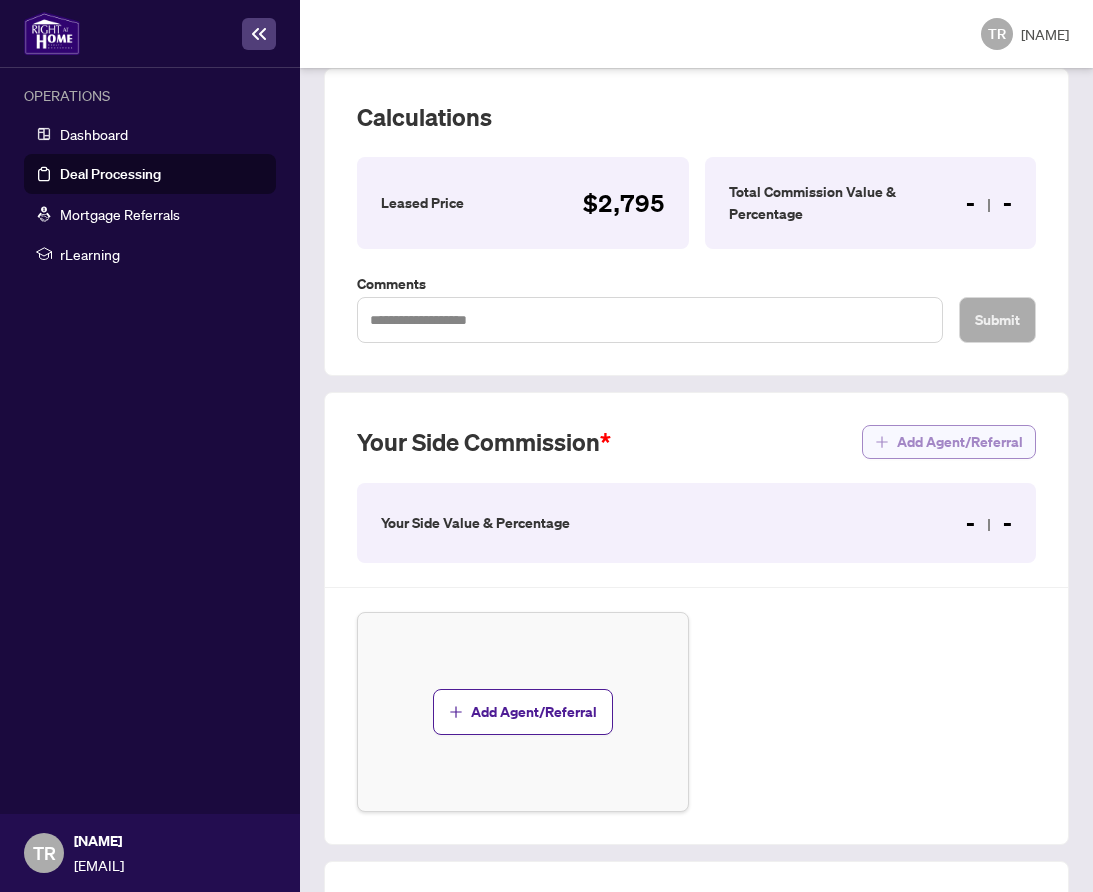 click on "Add Agent/Referral" at bounding box center [960, 442] 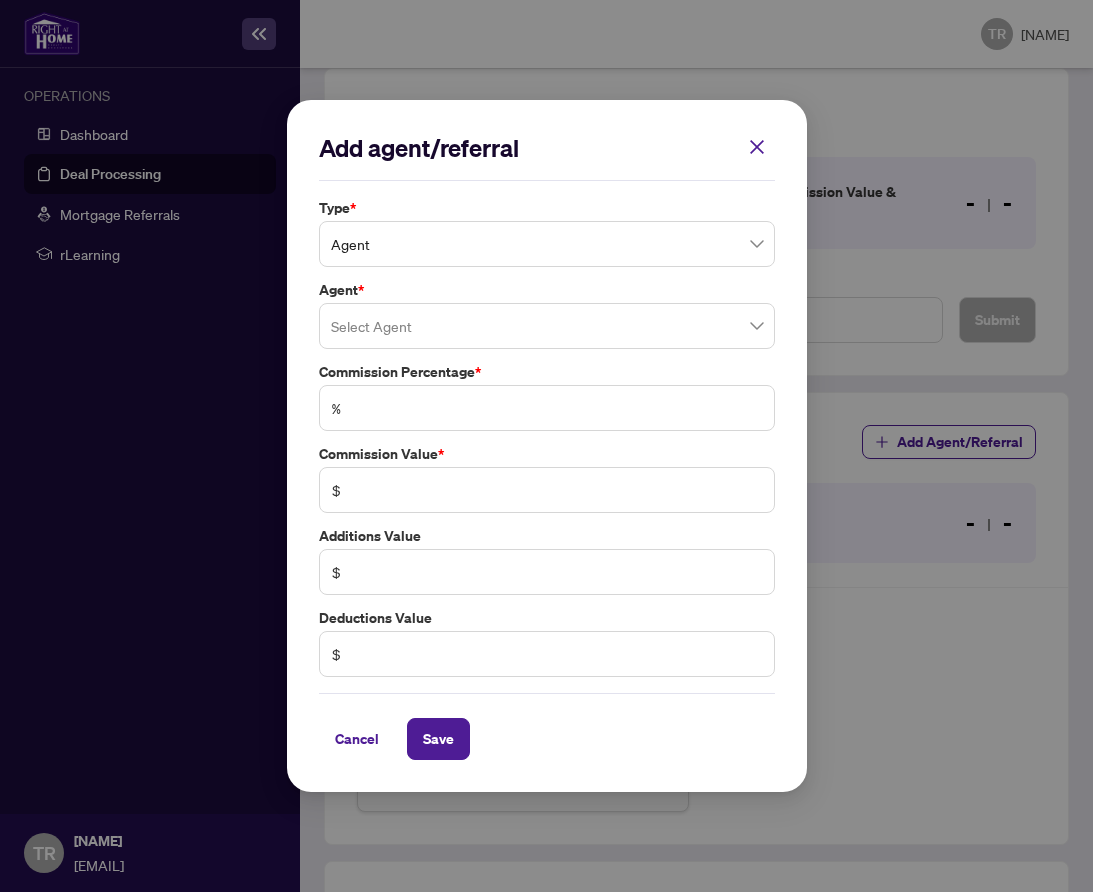 click on "Agent" at bounding box center (547, 244) 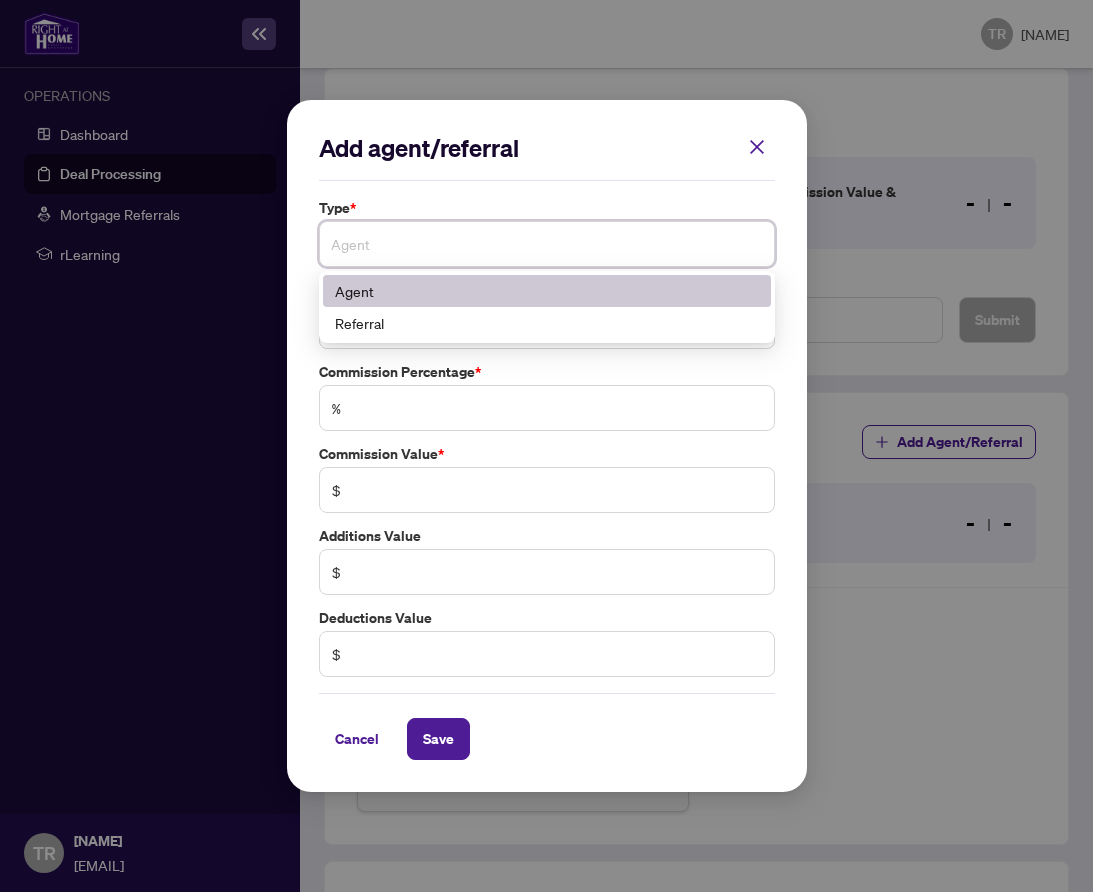 click on "Agent" at bounding box center (547, 244) 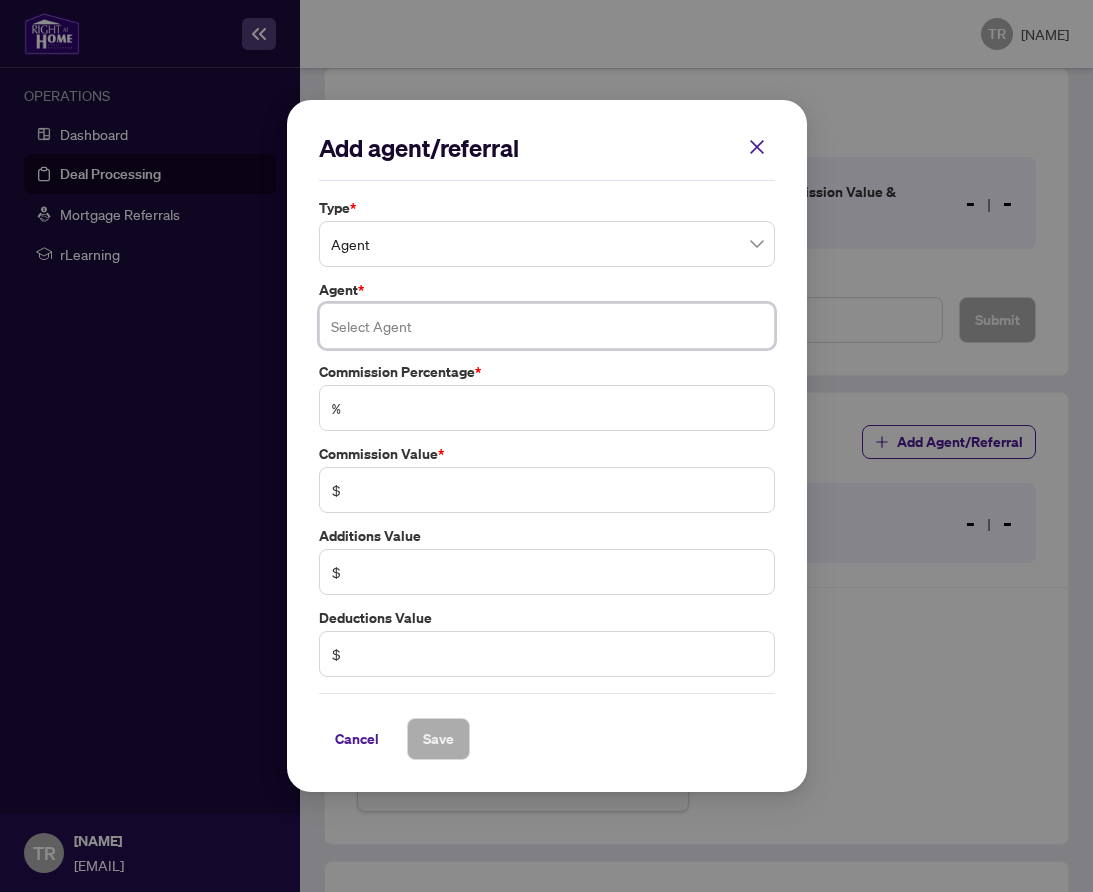 click at bounding box center (547, 326) 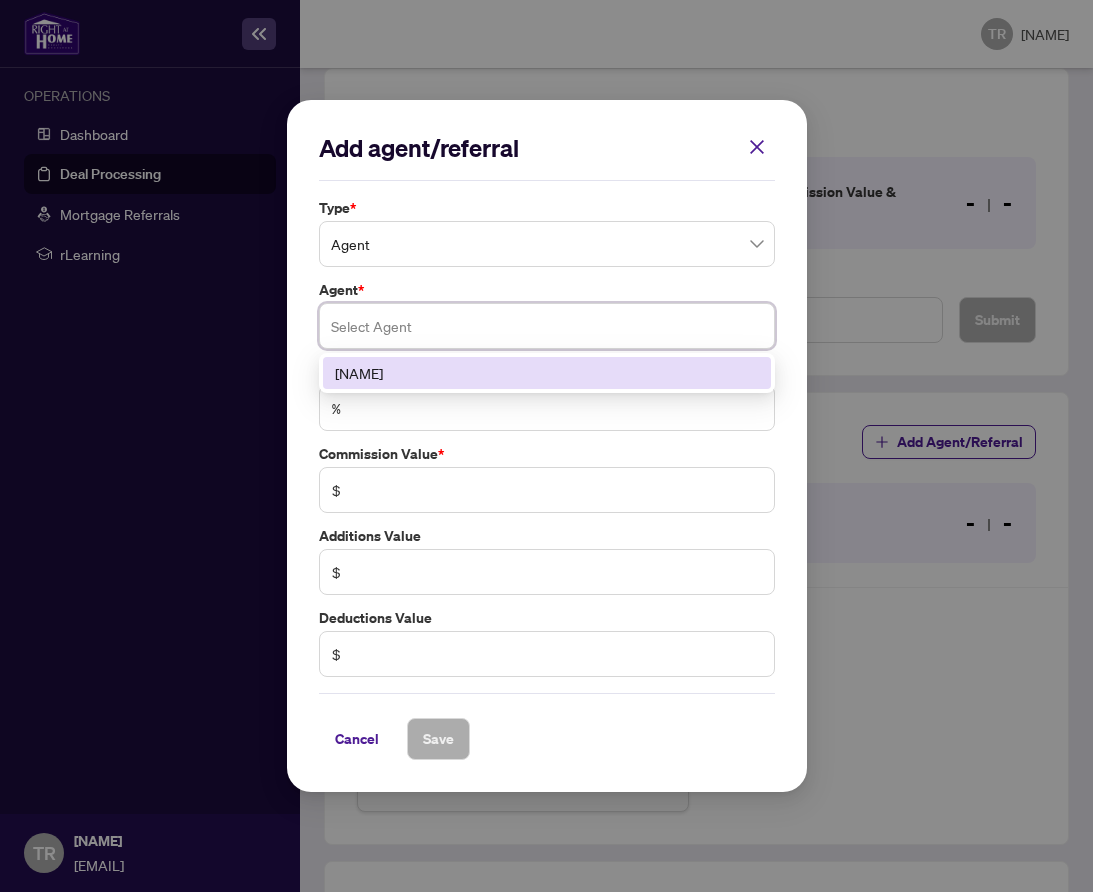 click at bounding box center [547, 326] 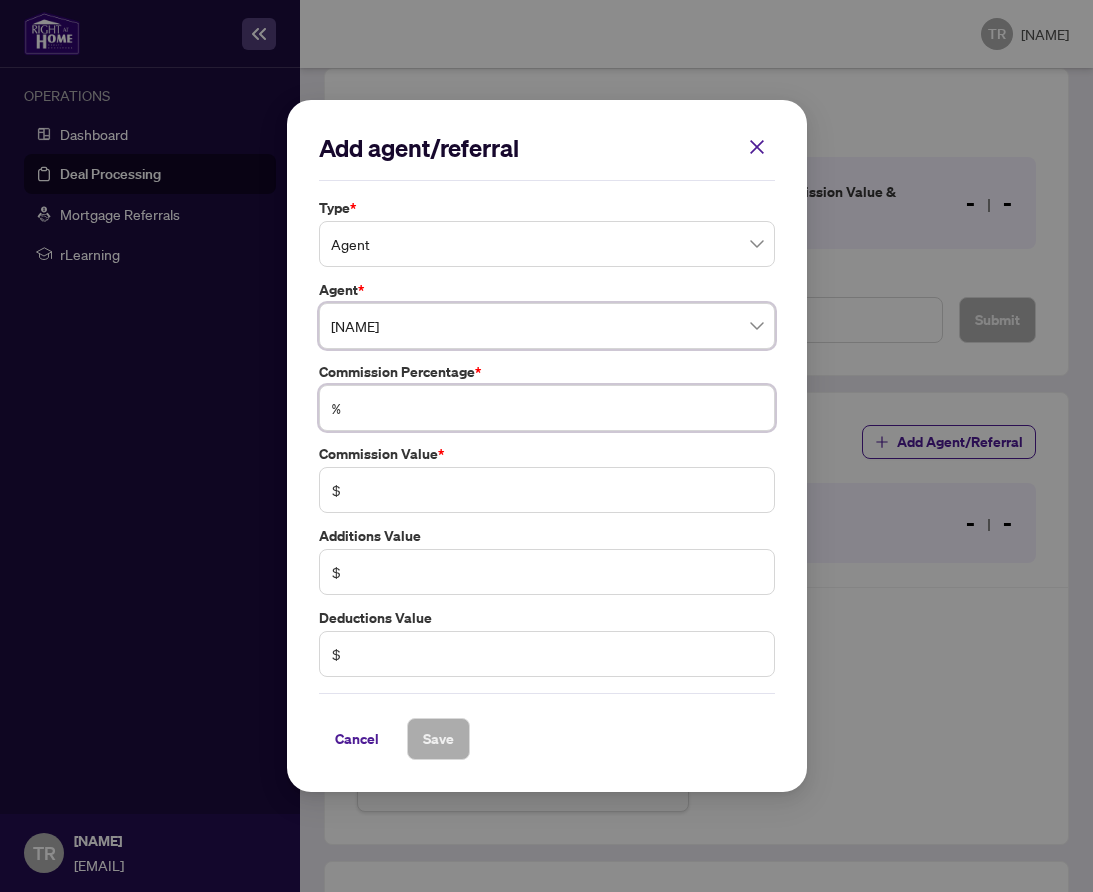click at bounding box center [557, 408] 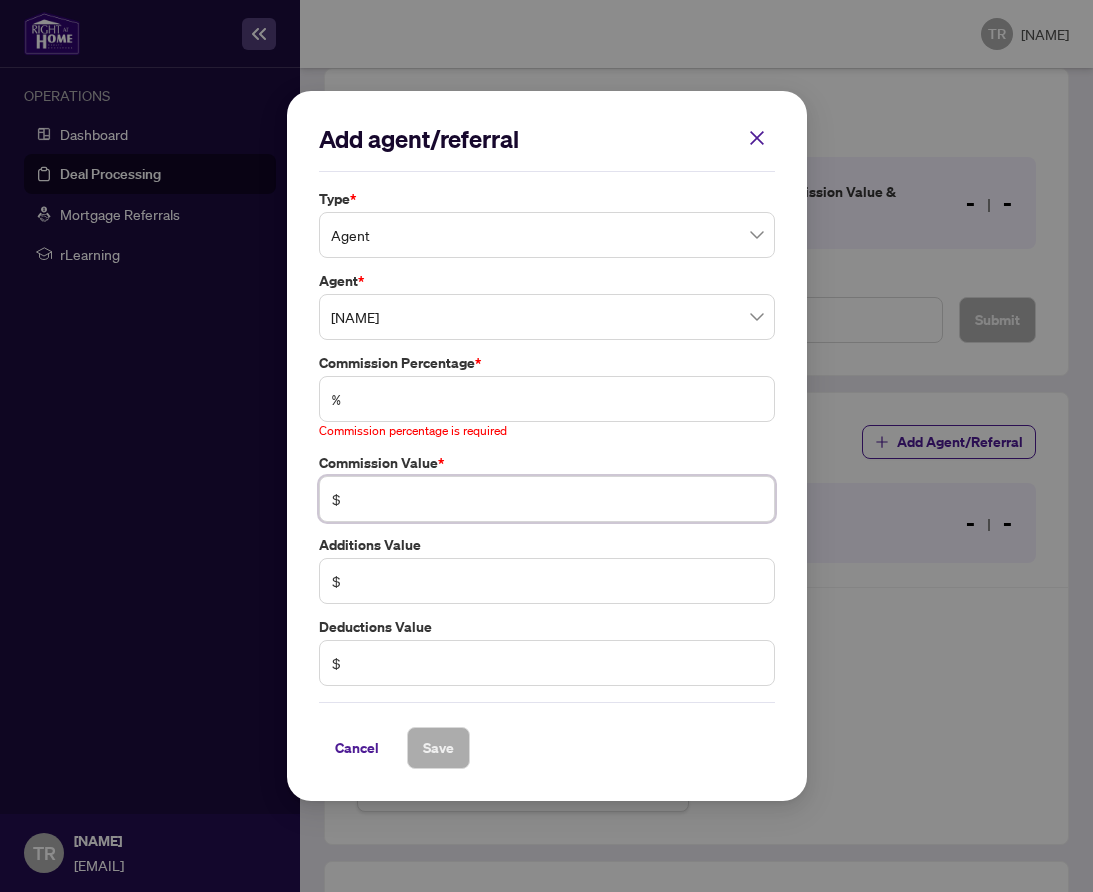 click on "$" at bounding box center [547, 499] 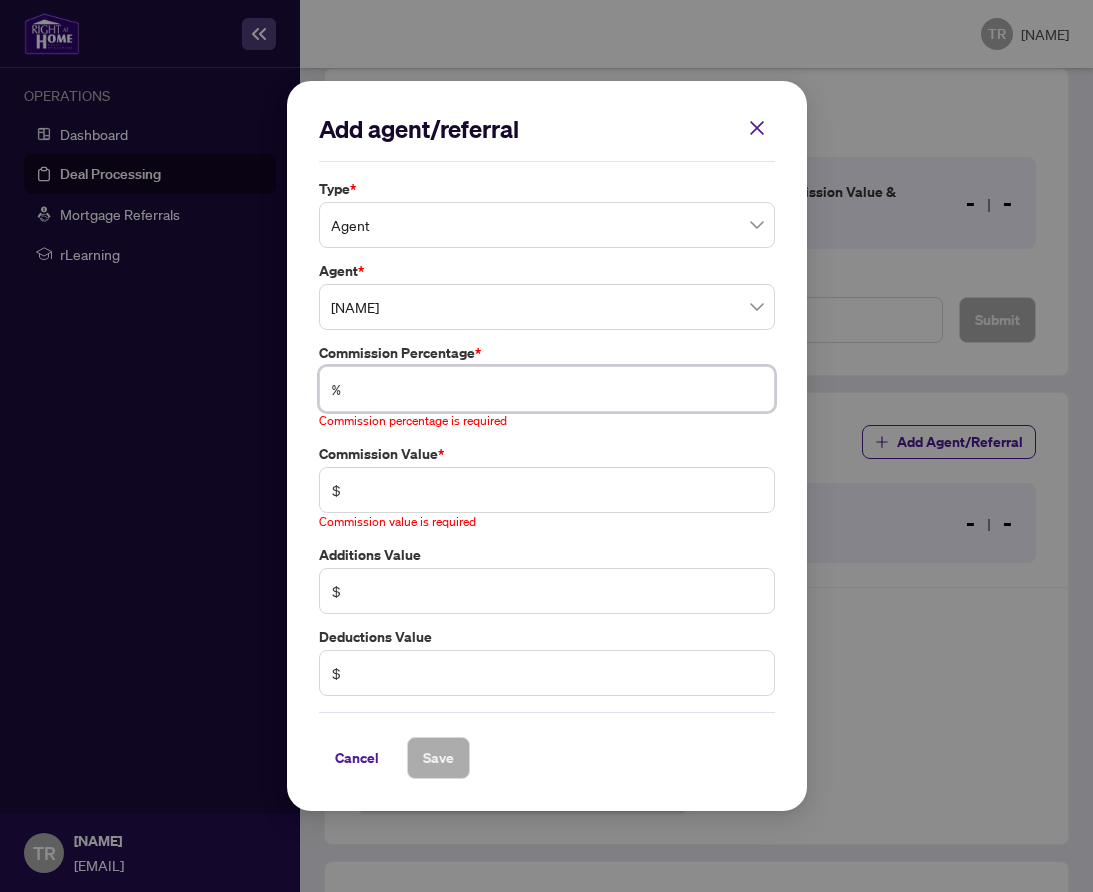 click on "%" at bounding box center [547, 389] 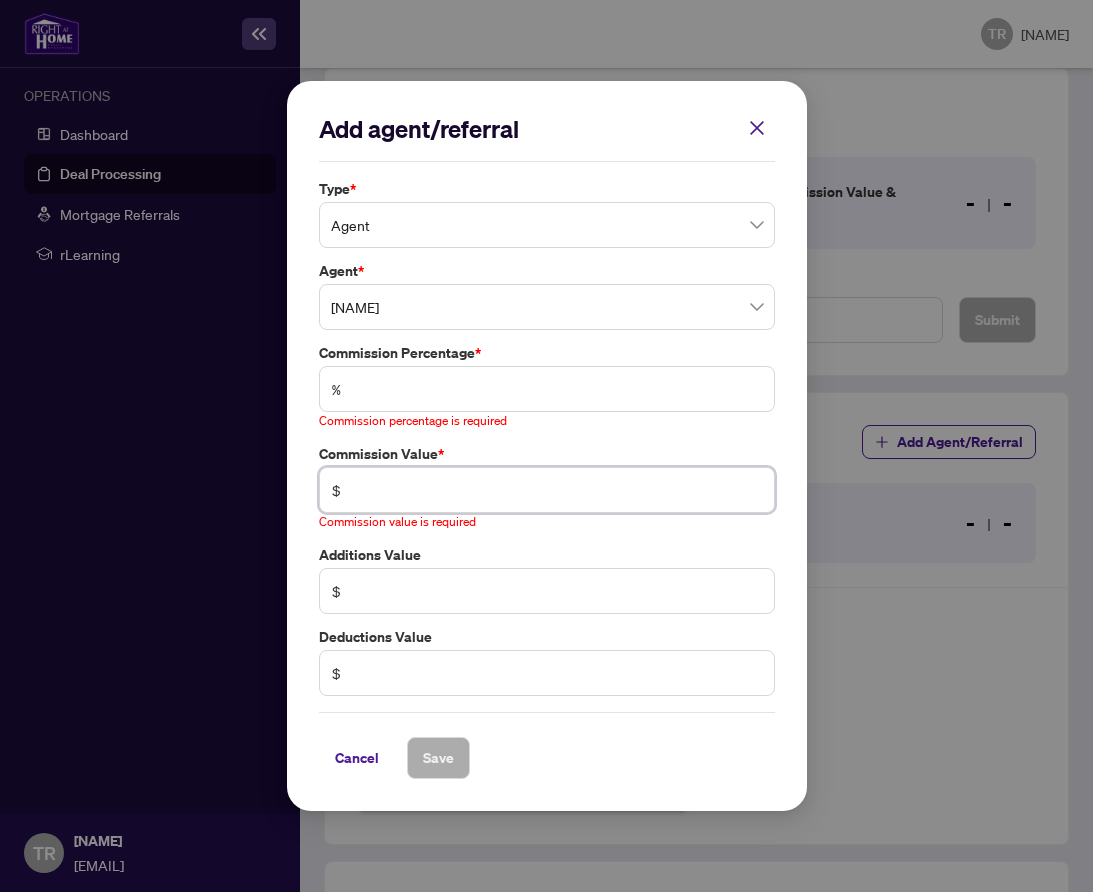 click at bounding box center [557, 490] 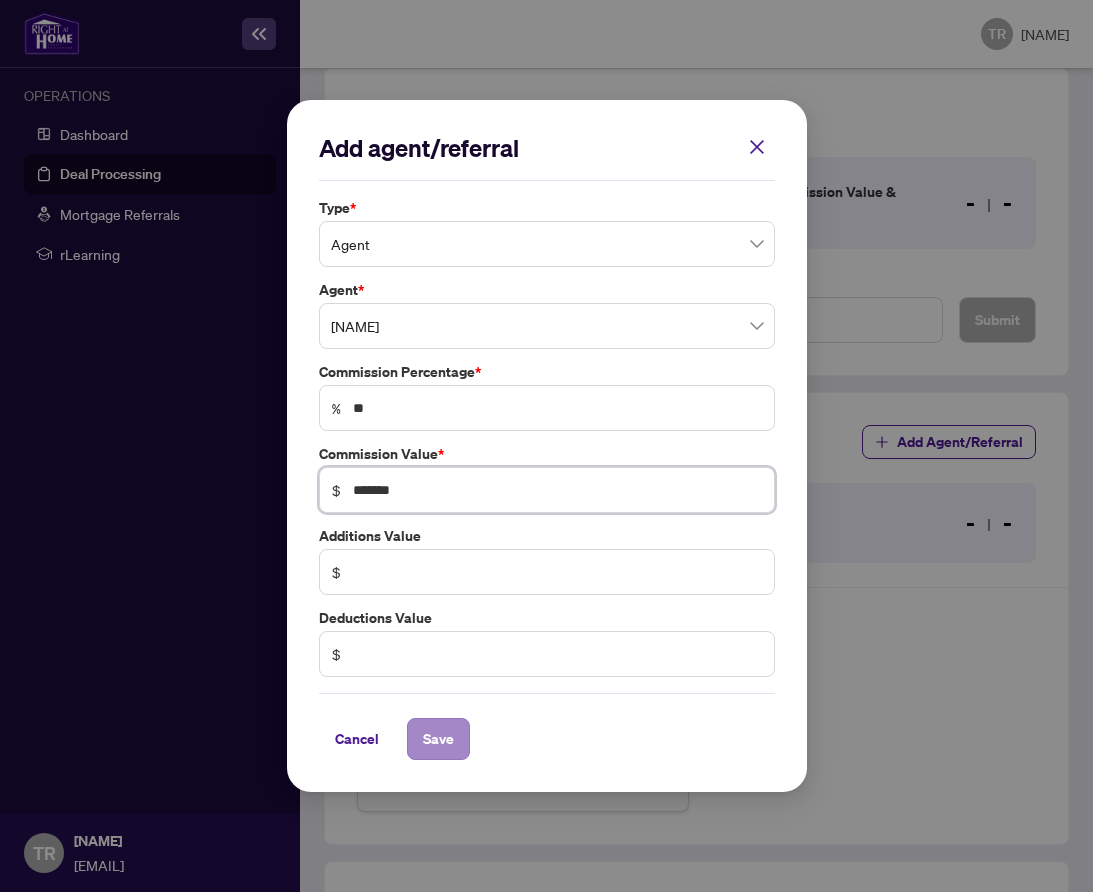 type on "*******" 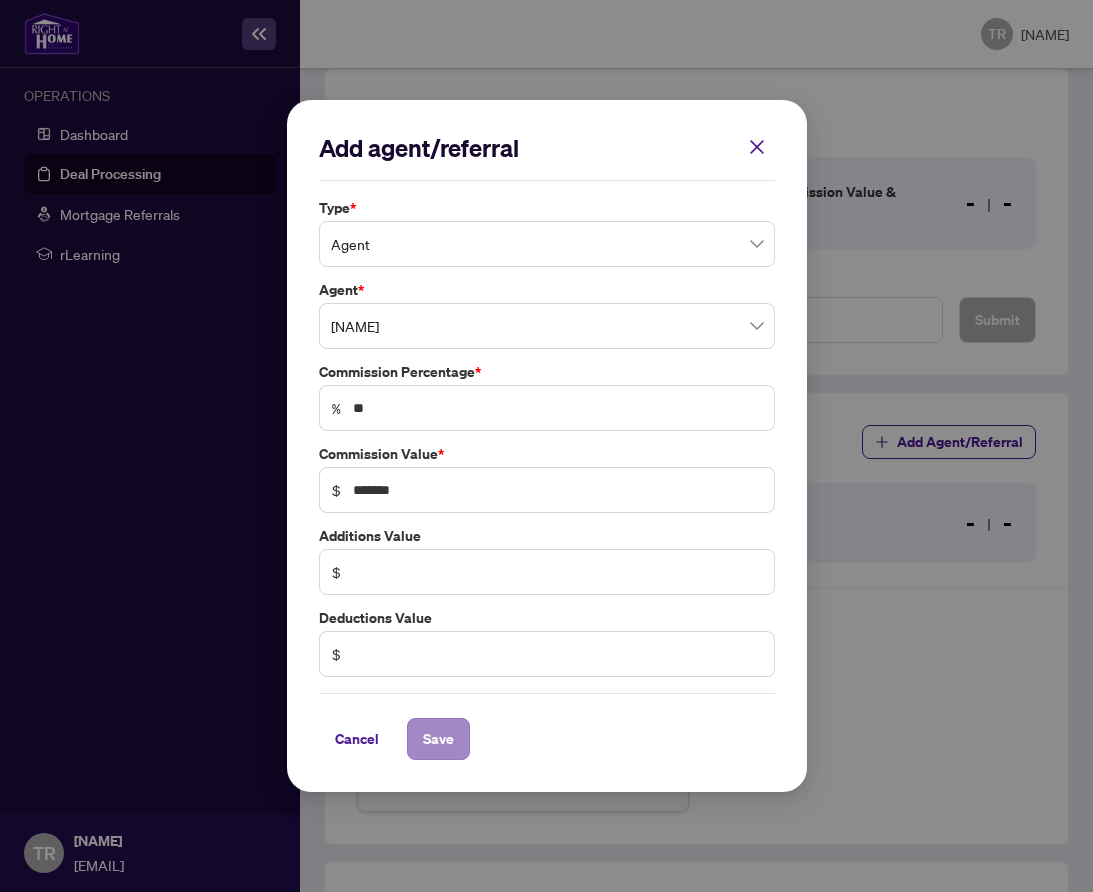 click on "Save" at bounding box center (438, 739) 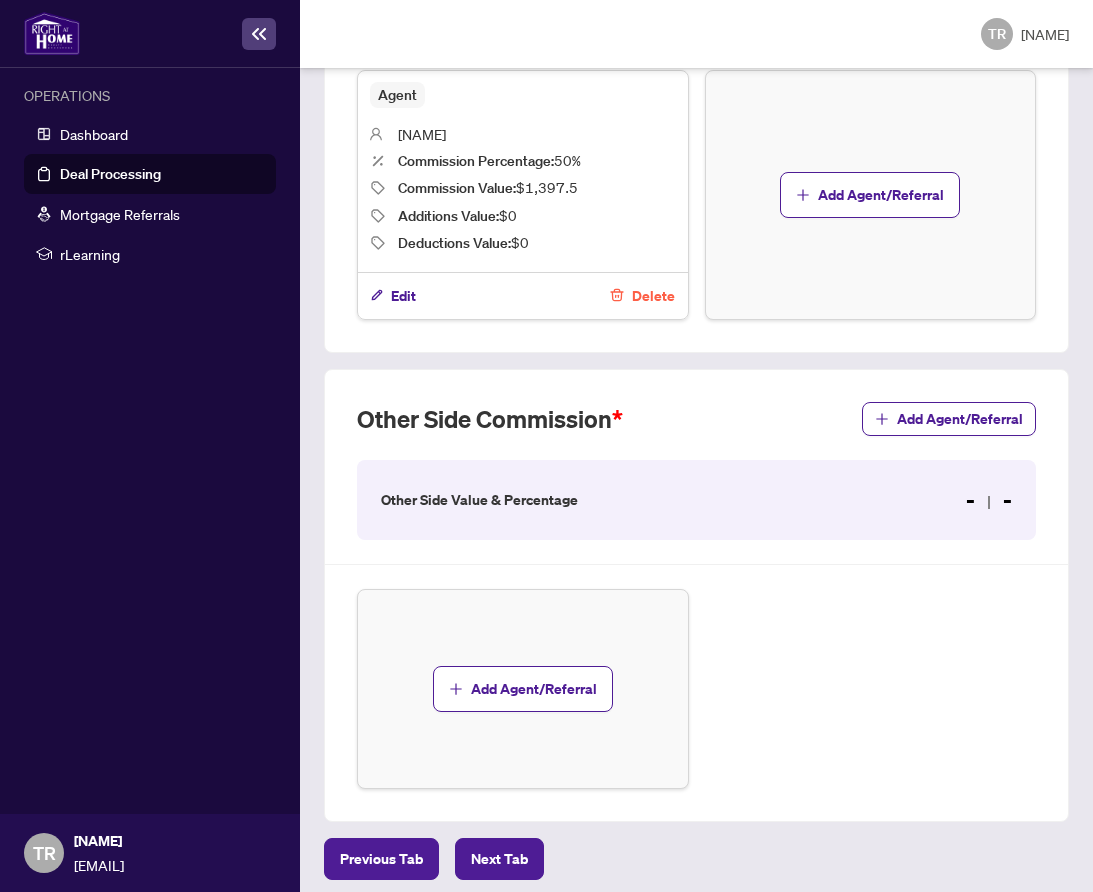scroll, scrollTop: 1007, scrollLeft: 0, axis: vertical 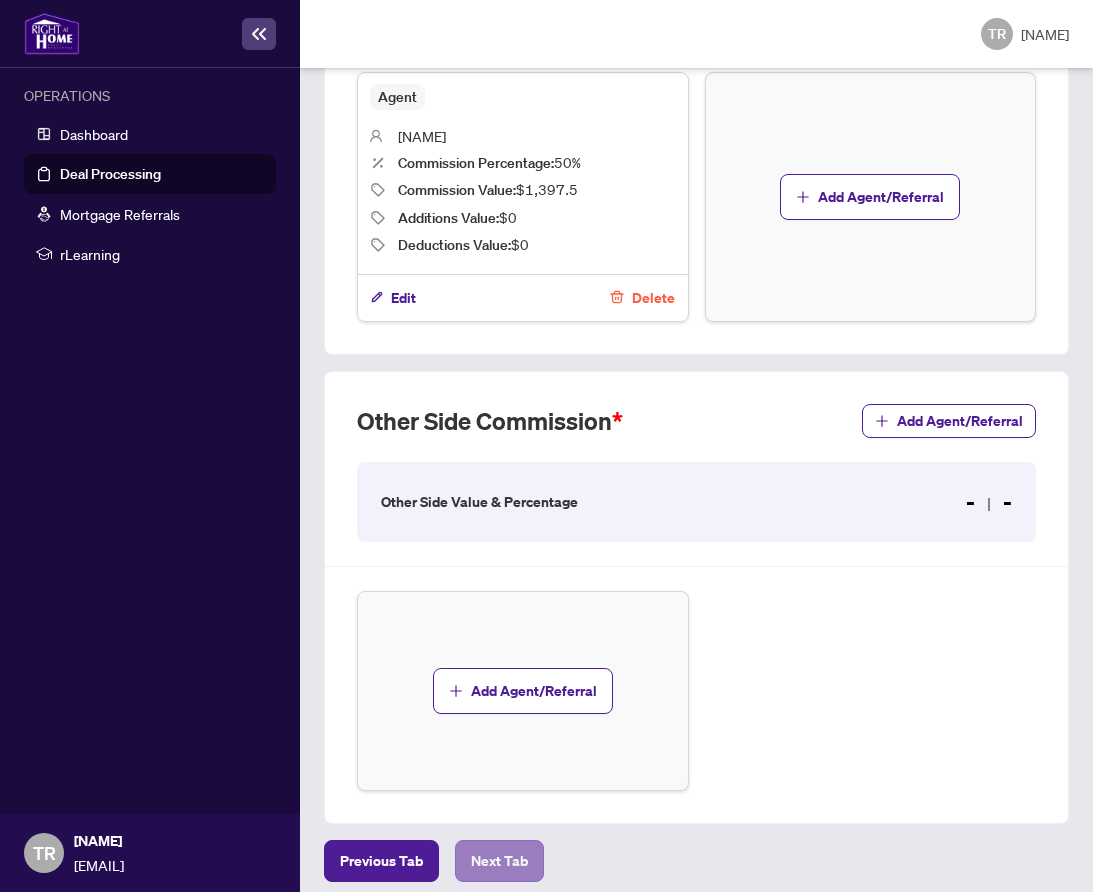 click on "Next Tab" at bounding box center (381, 861) 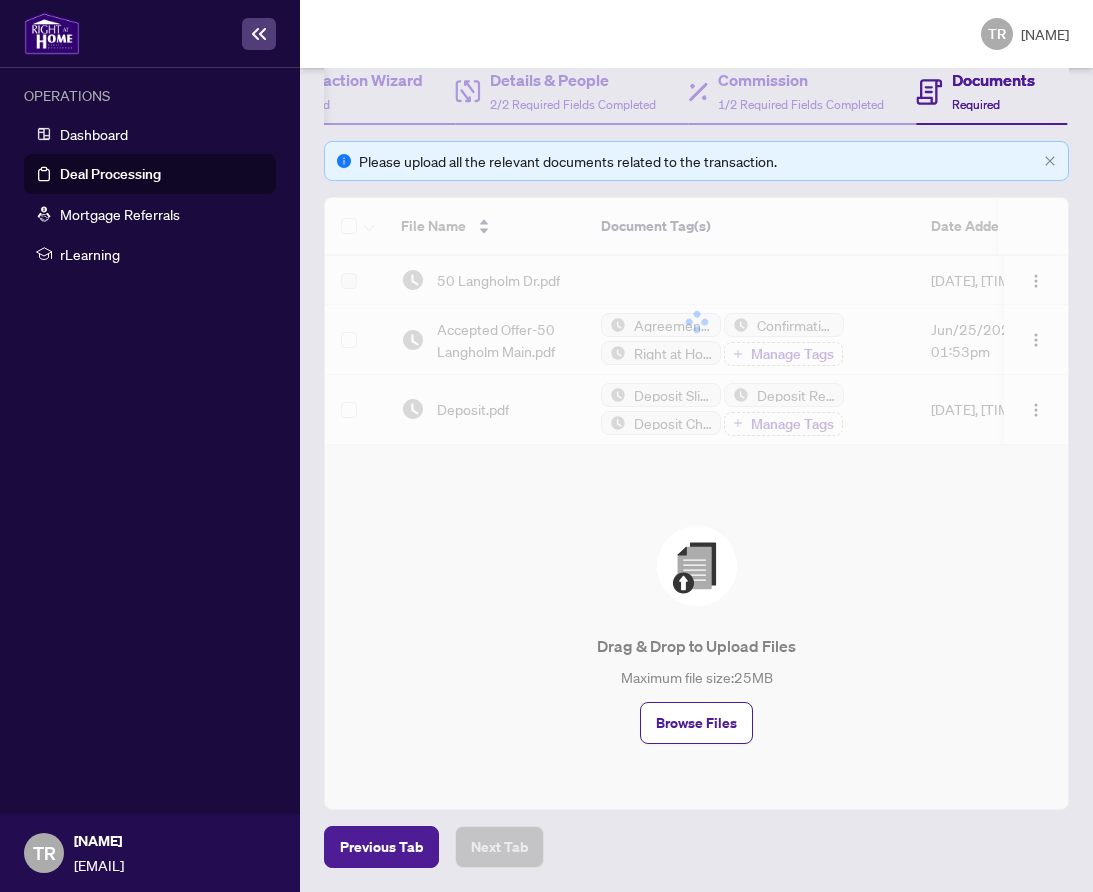 scroll, scrollTop: 0, scrollLeft: 0, axis: both 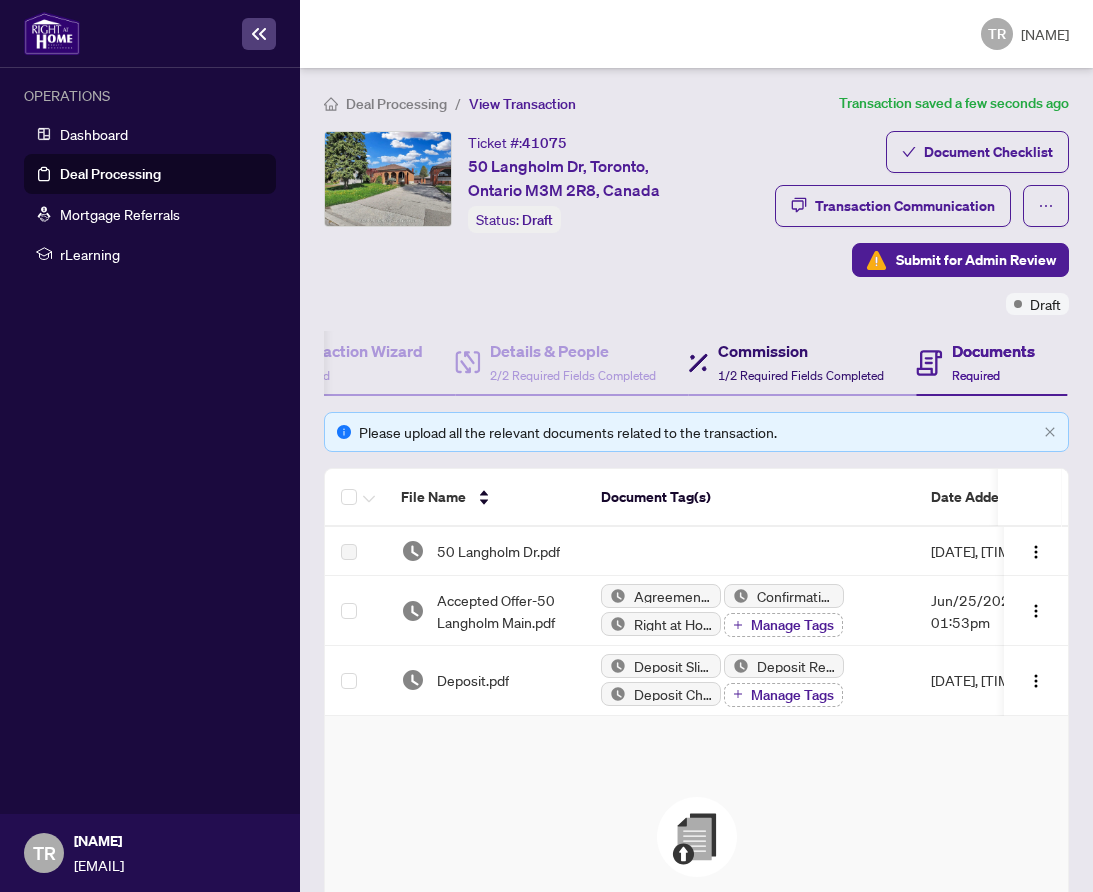 click on "1/2 Required Fields Completed" at bounding box center (801, 375) 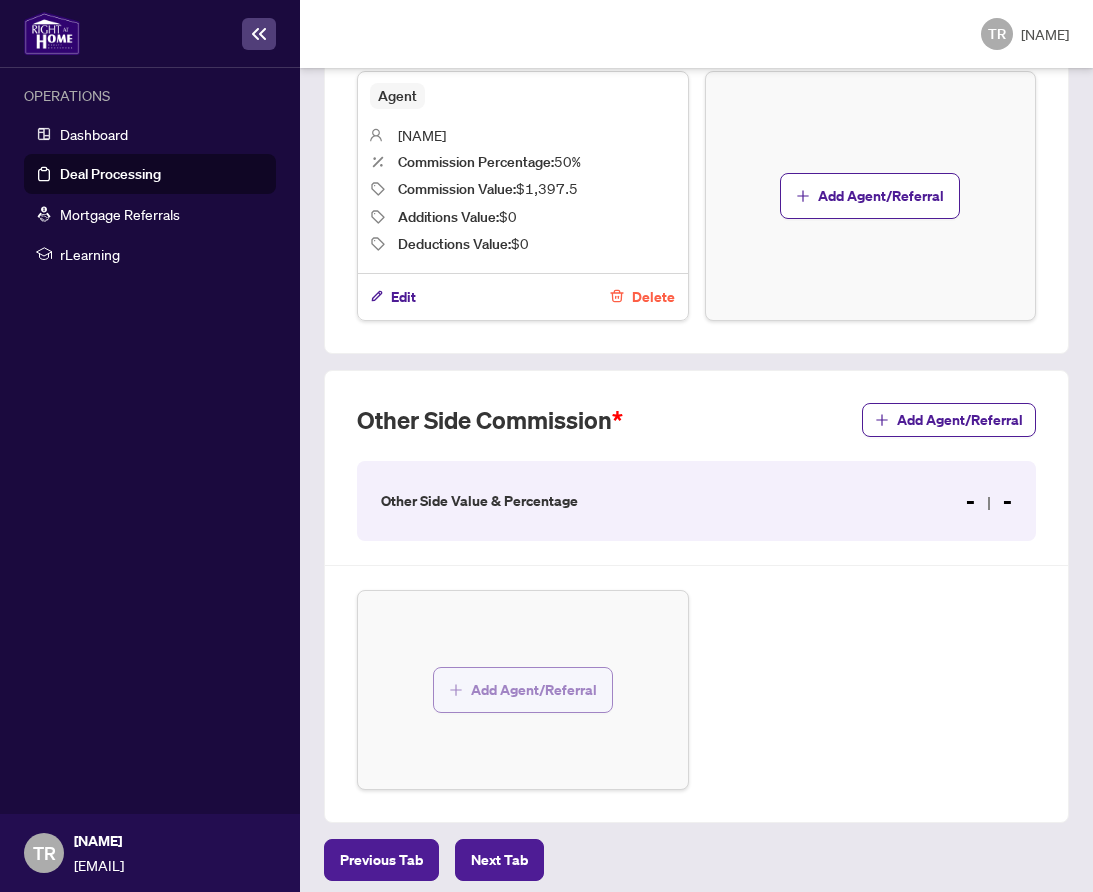 scroll, scrollTop: 1007, scrollLeft: 0, axis: vertical 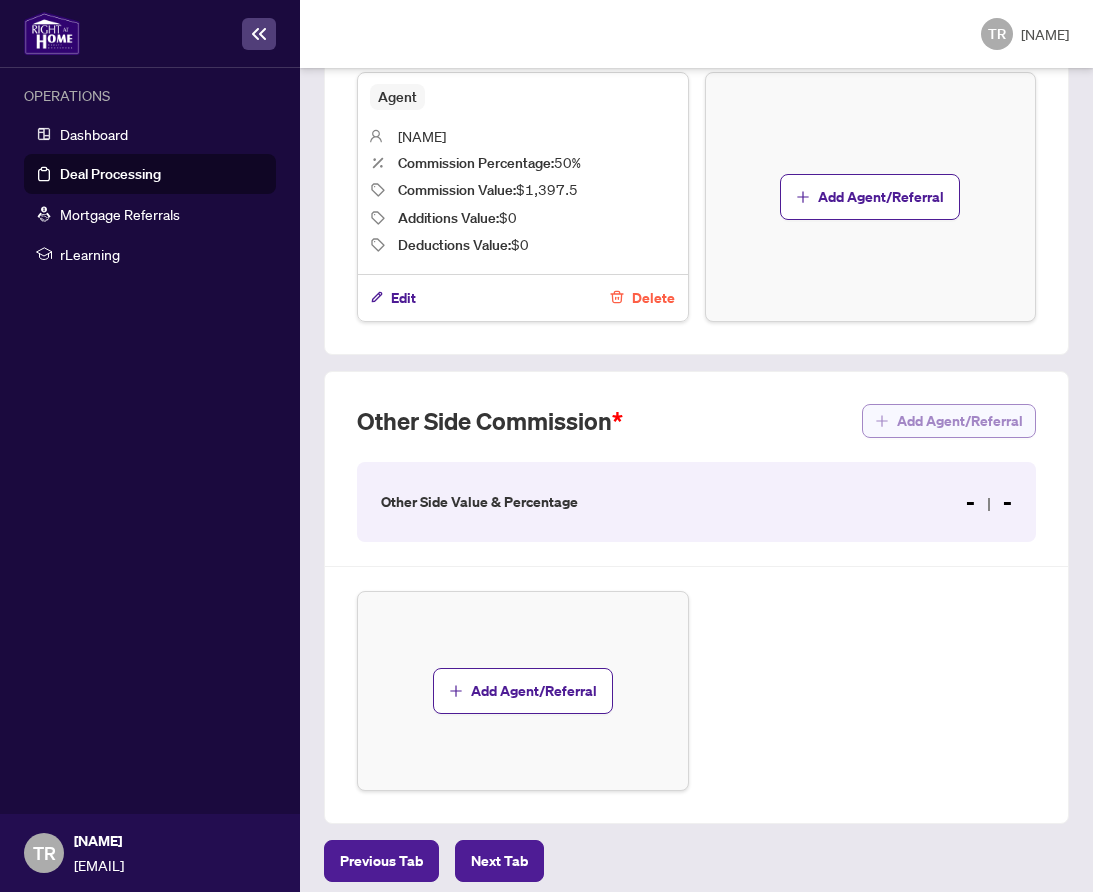 click on "Add Agent/Referral" at bounding box center [960, 421] 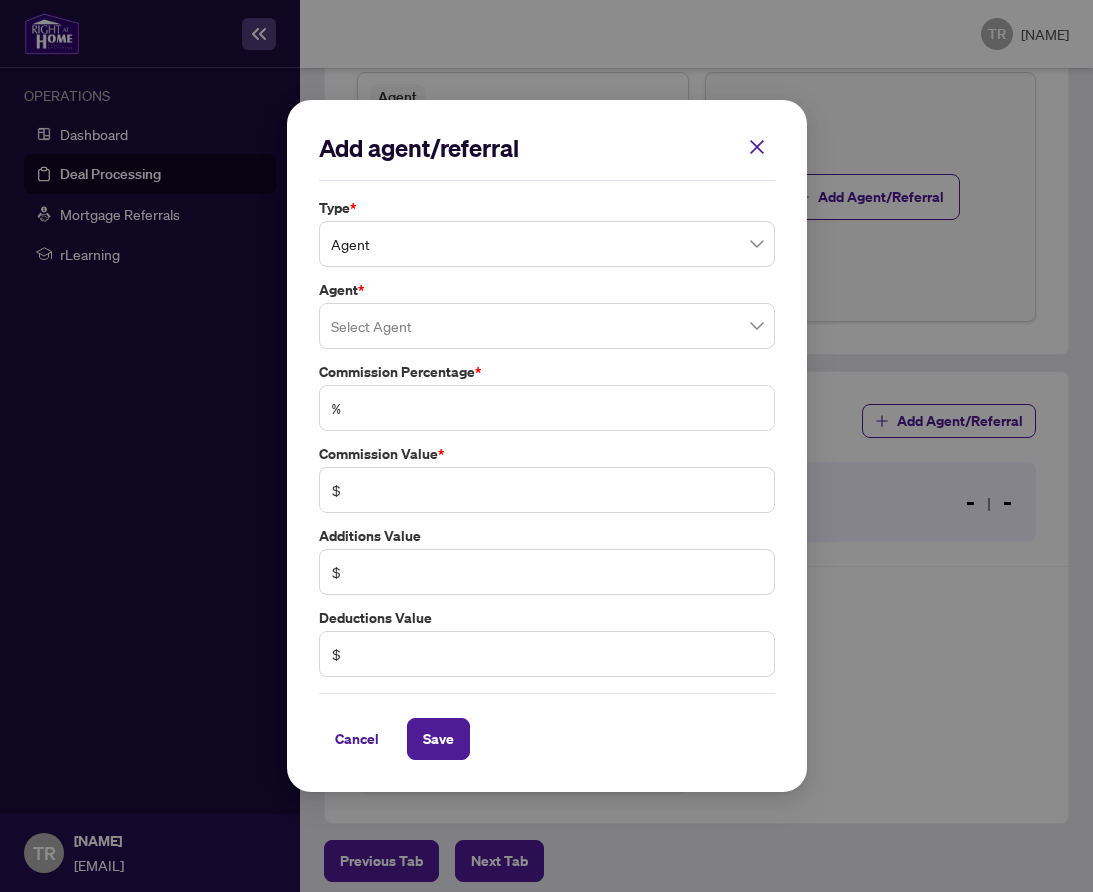 click at bounding box center (547, 326) 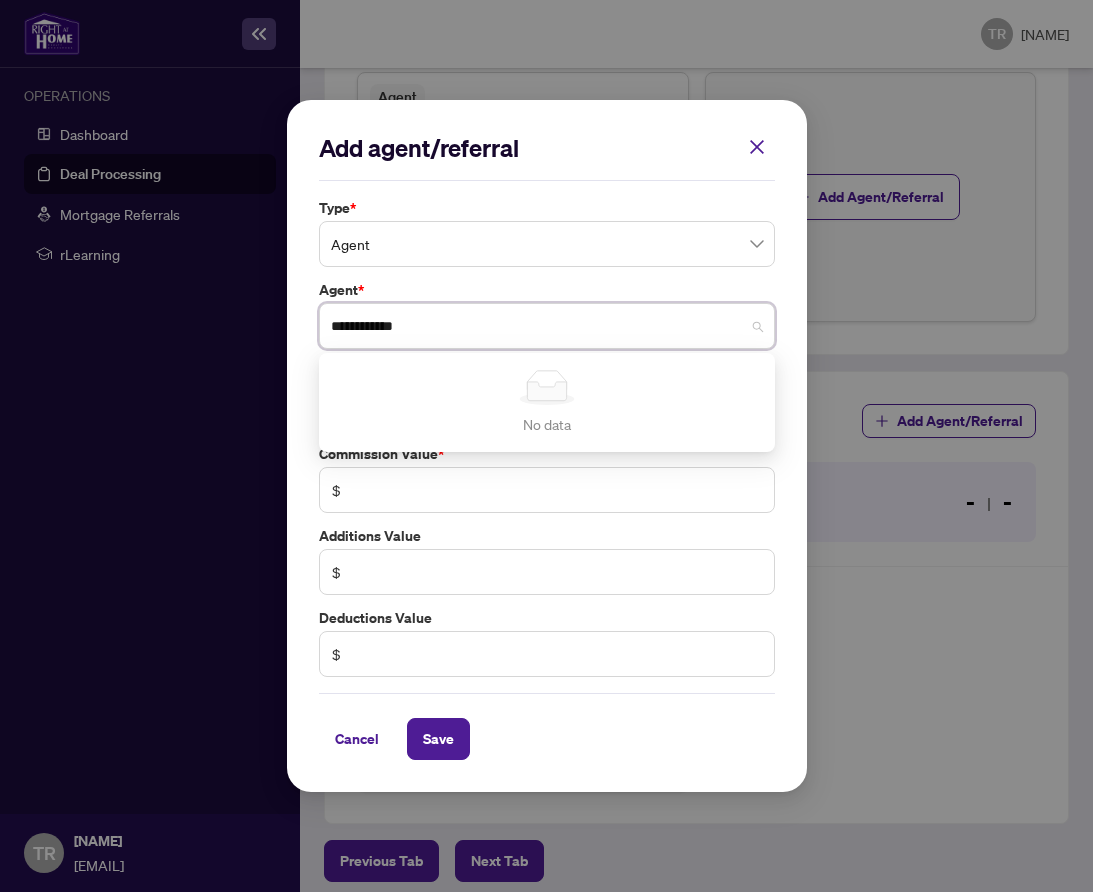 type on "**********" 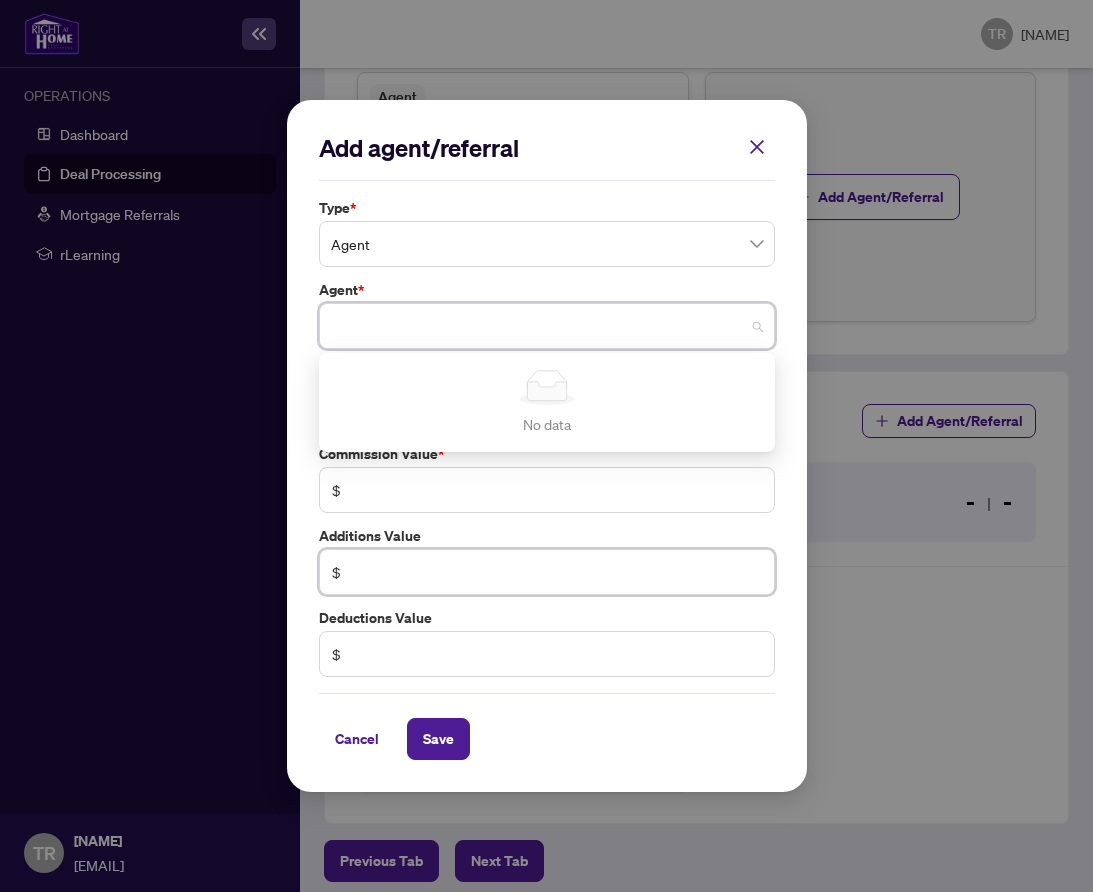 click at bounding box center (557, 572) 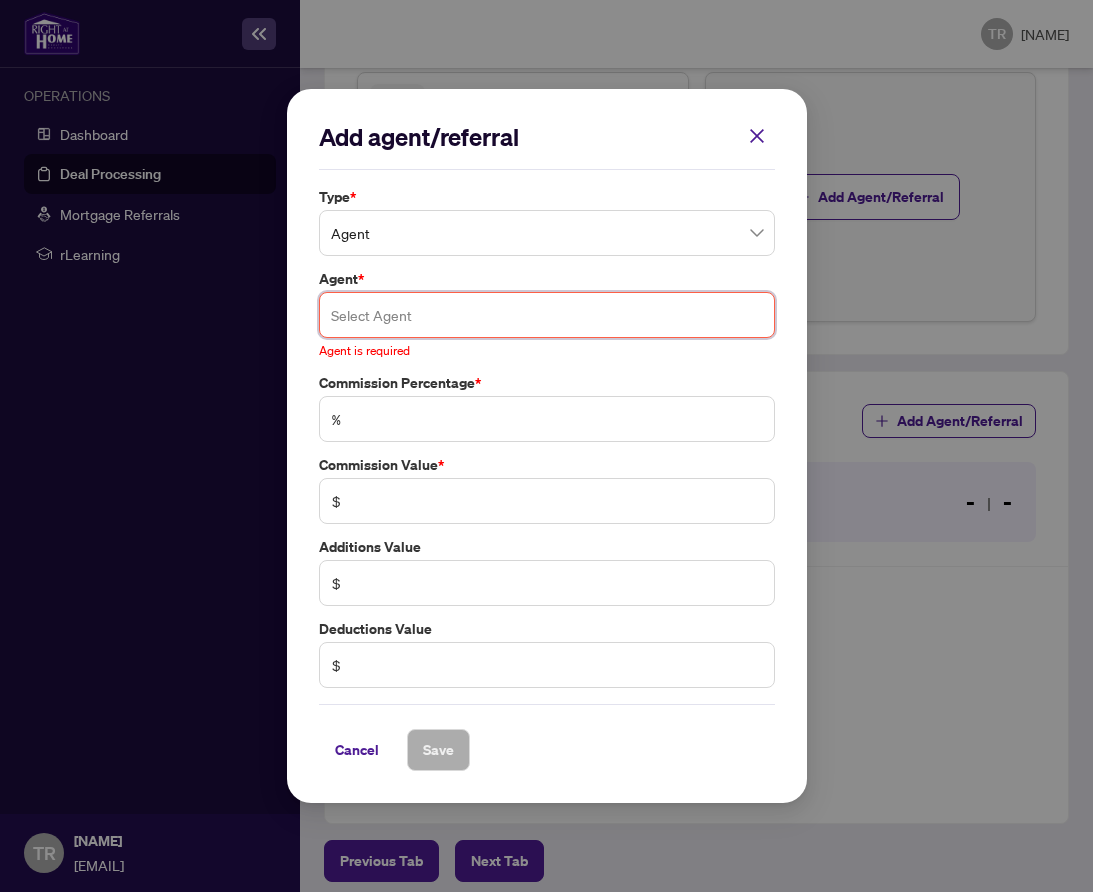 click at bounding box center [547, 315] 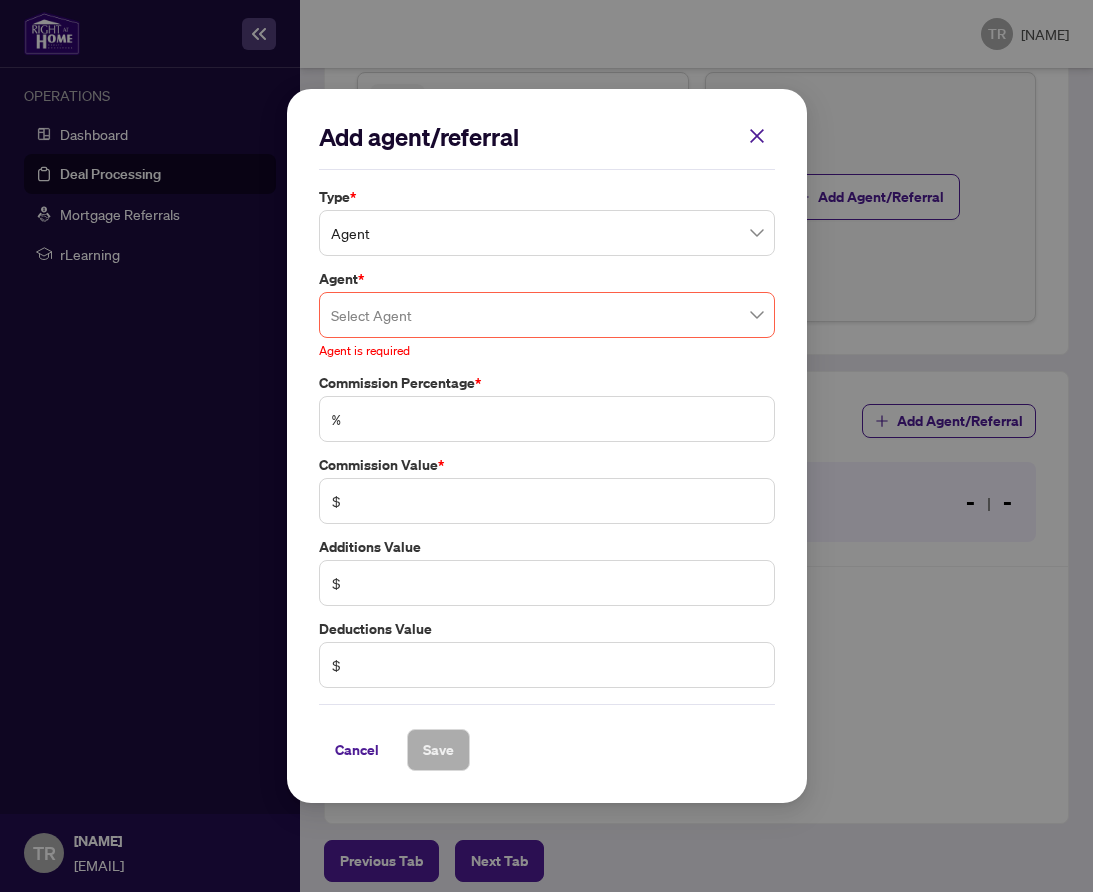 click on "Agent *" at bounding box center (547, 197) 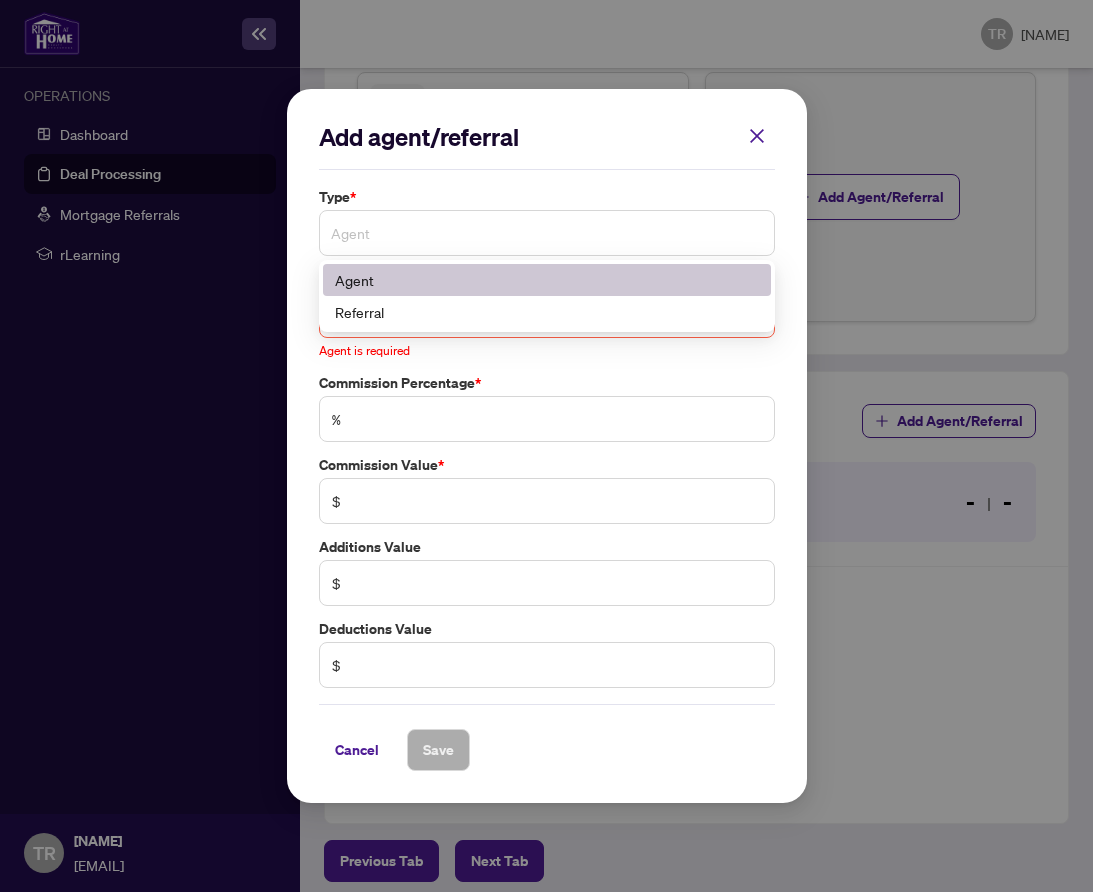 click on "Agent" at bounding box center [547, 233] 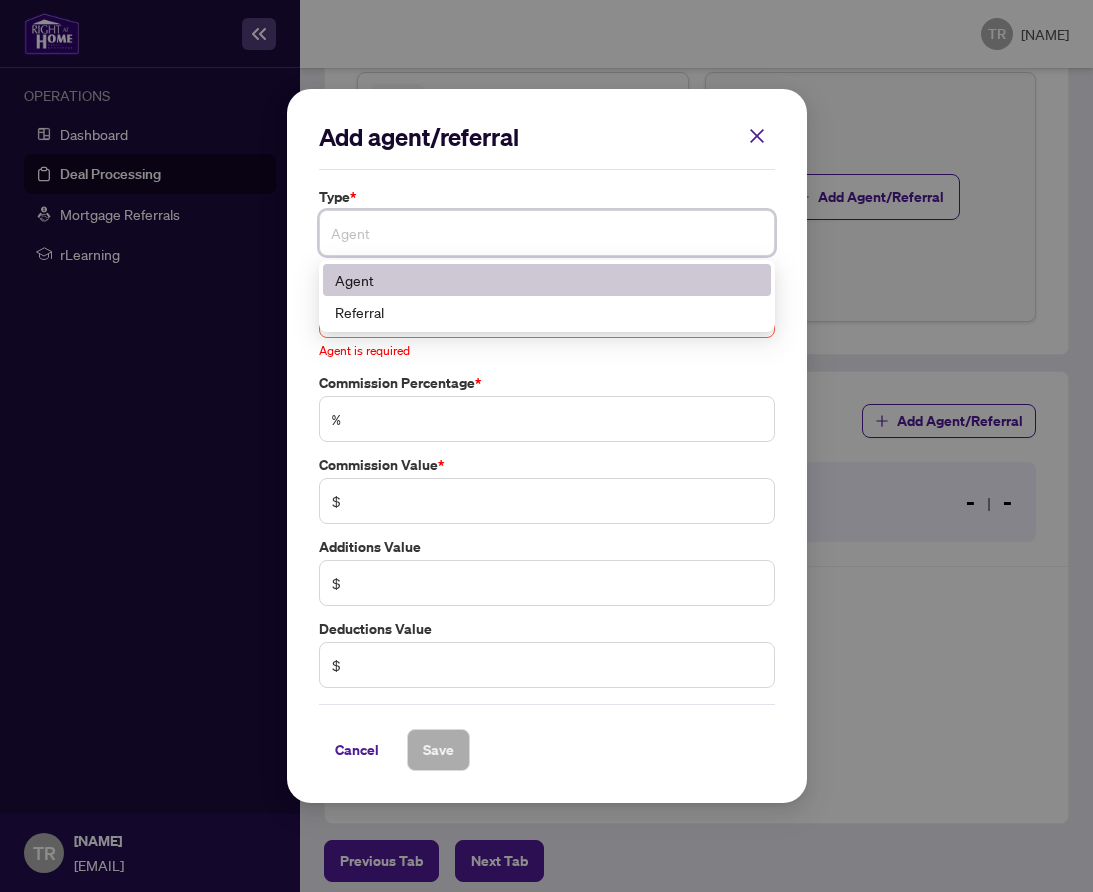click on "Agent" at bounding box center [547, 233] 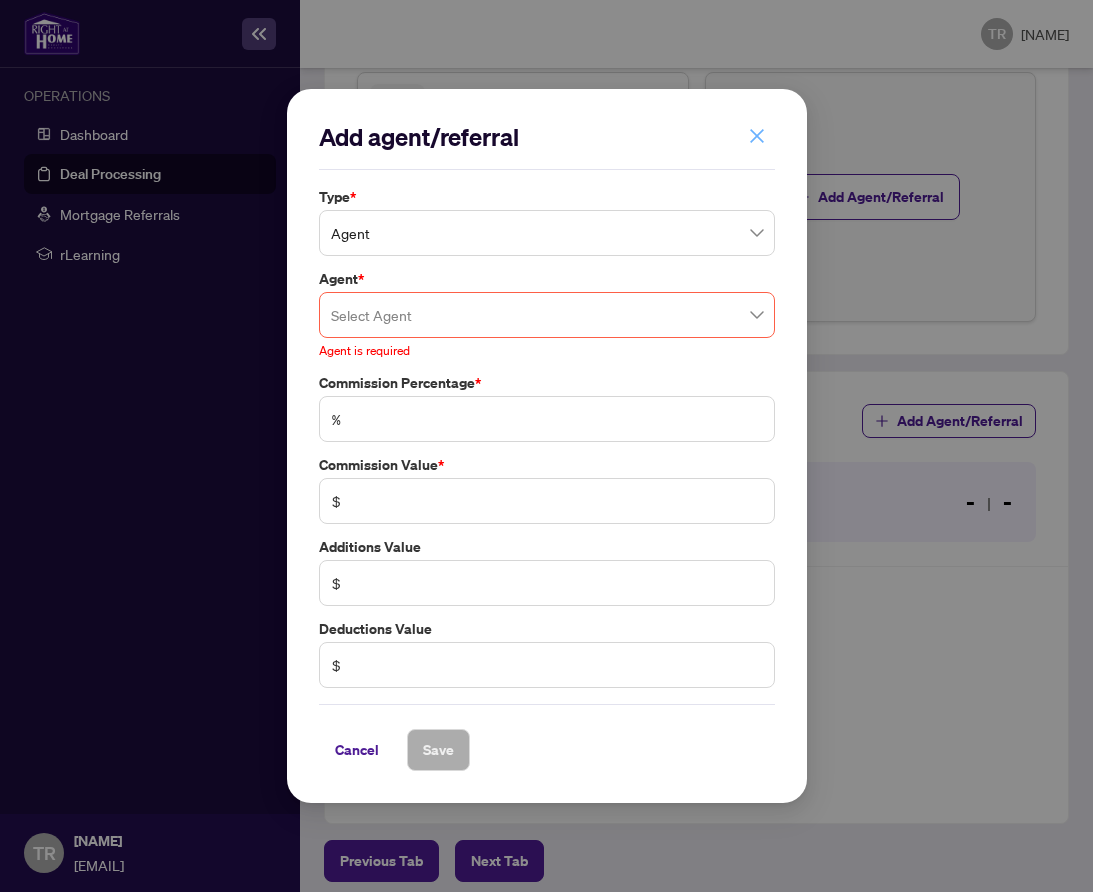 click at bounding box center [757, 136] 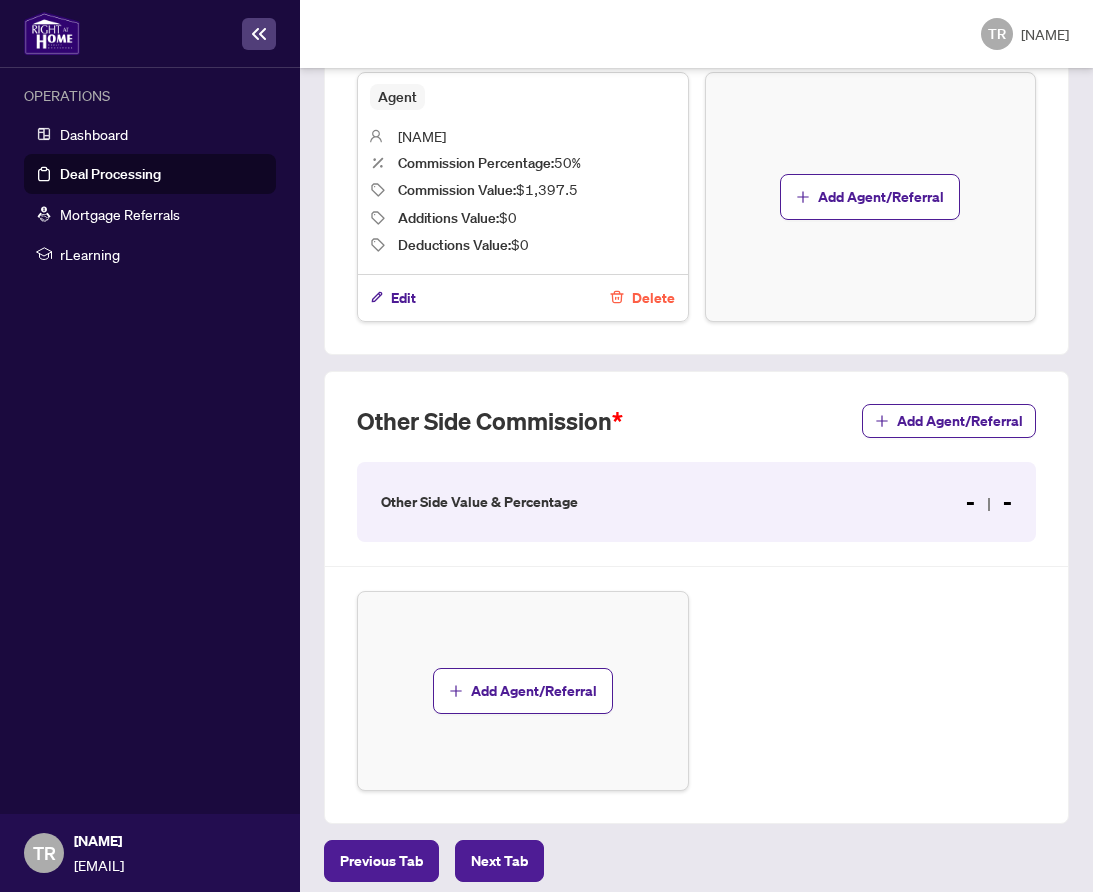 click on "Other Side Value & Percentage -     -" at bounding box center (696, -17) 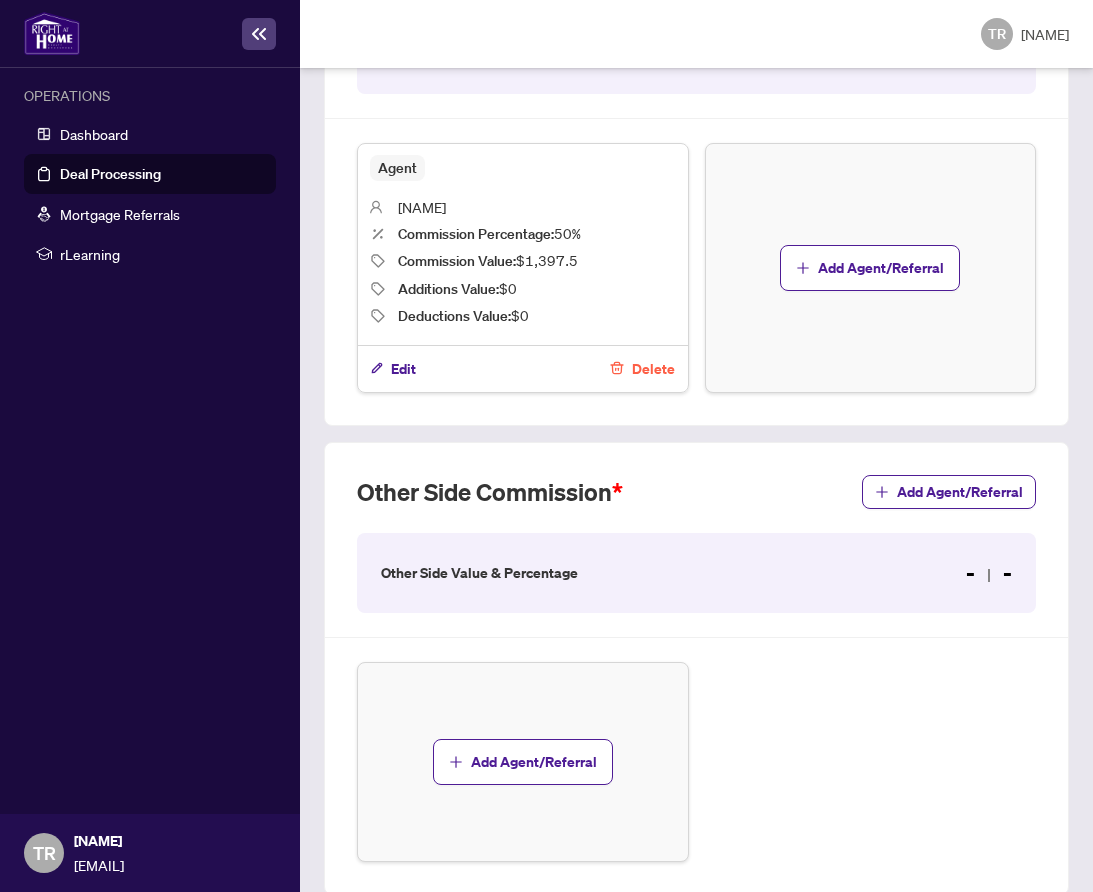 click on "Other Side Commission Add Agent/Referral Other Side Value & Percentage -     - Add Agent/Referral" at bounding box center (696, 174) 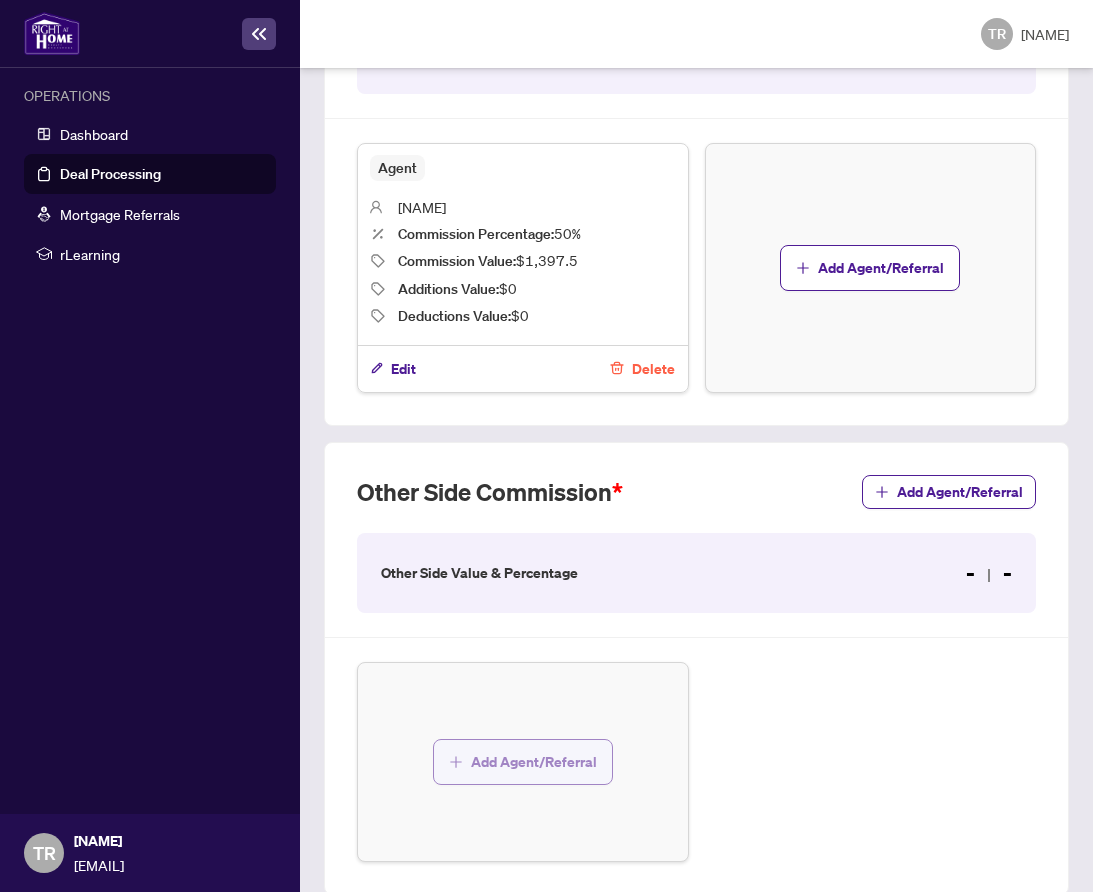 click on "Add Agent/Referral" at bounding box center [534, 762] 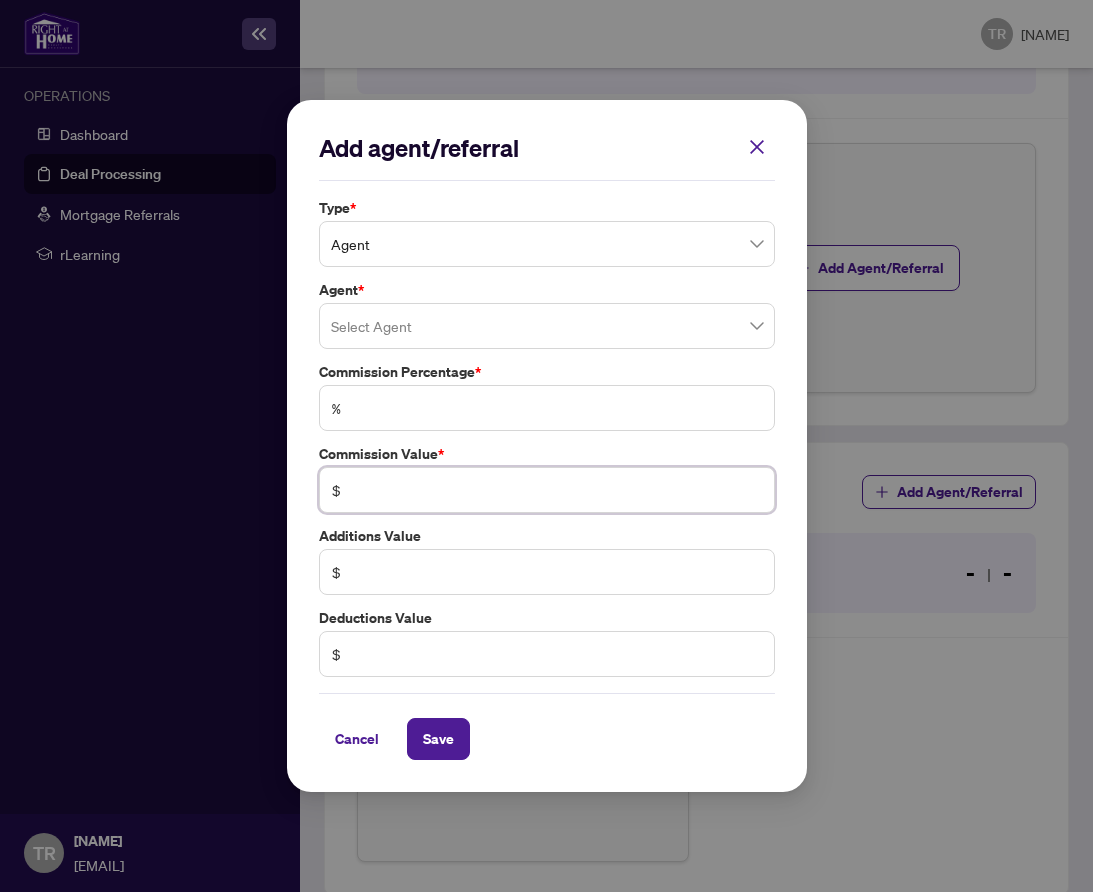 click at bounding box center (557, 490) 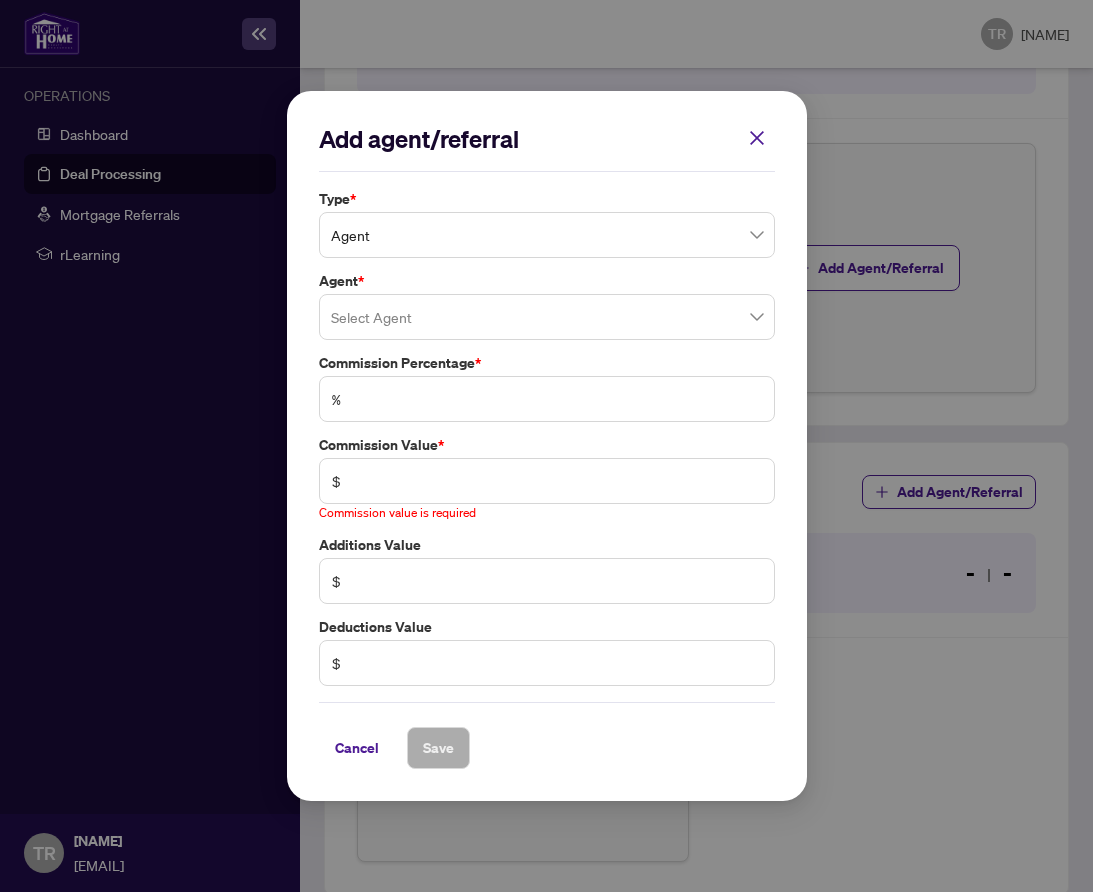 click on "Type * Agent" at bounding box center (547, 223) 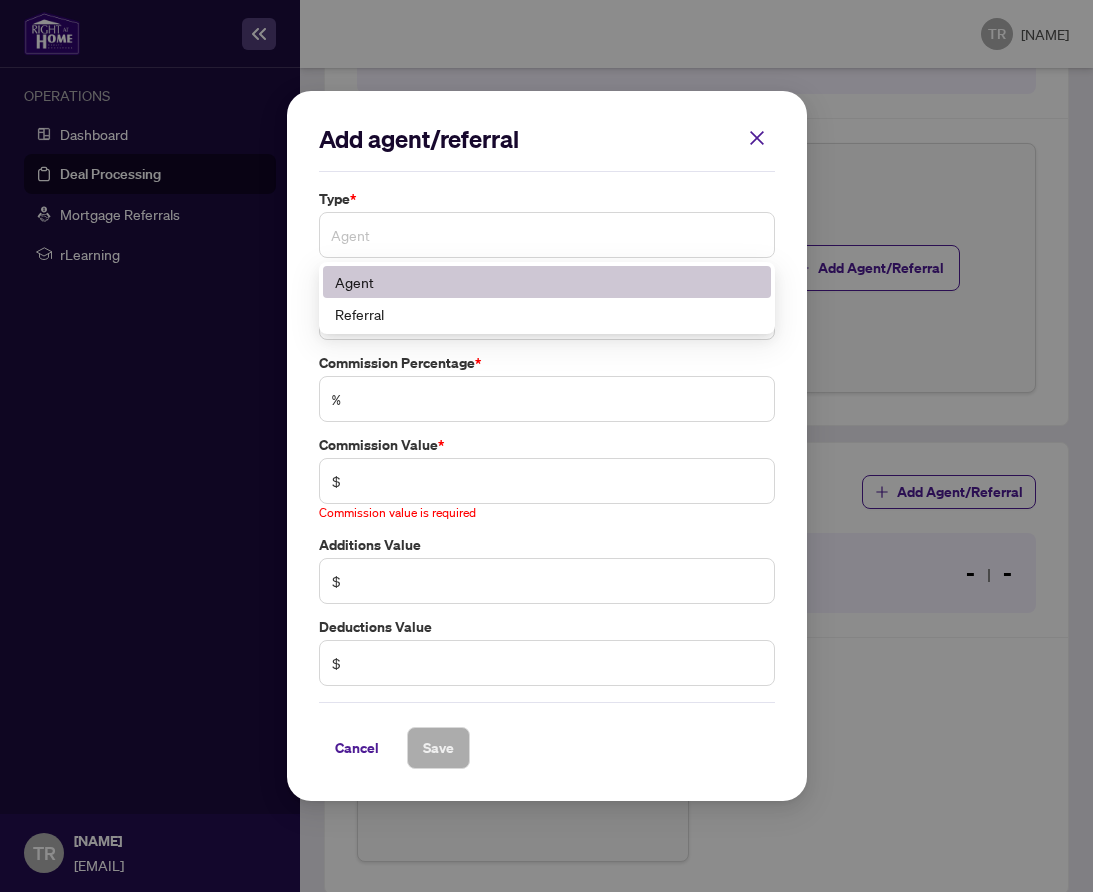click on "Agent" at bounding box center (547, 235) 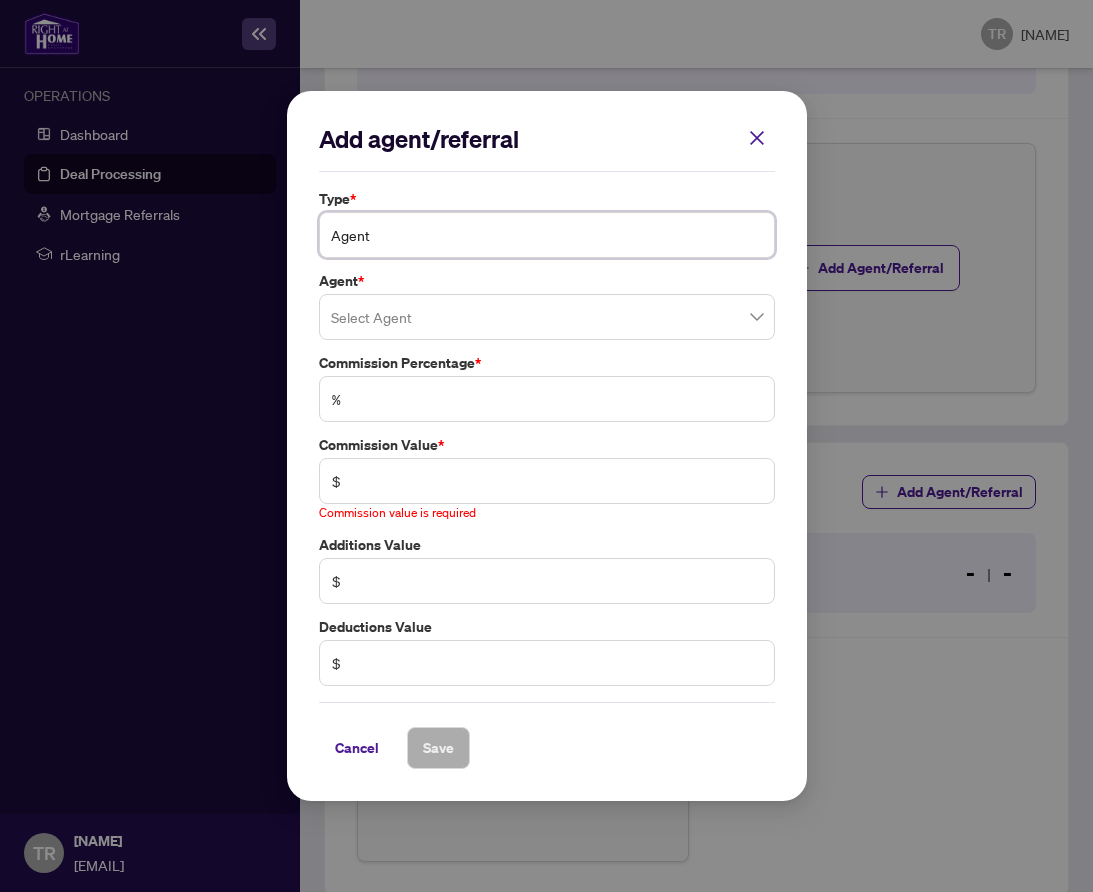 click on "Agent" at bounding box center [547, 235] 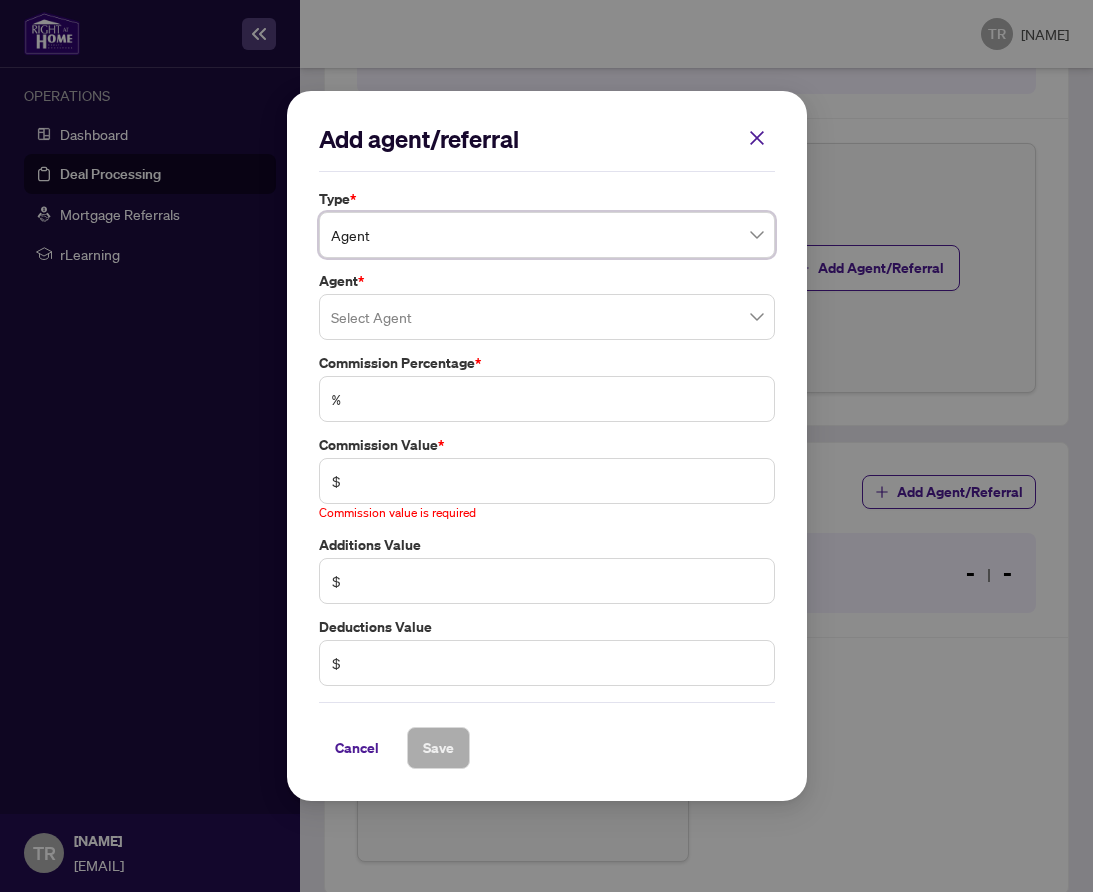 click at bounding box center [547, 317] 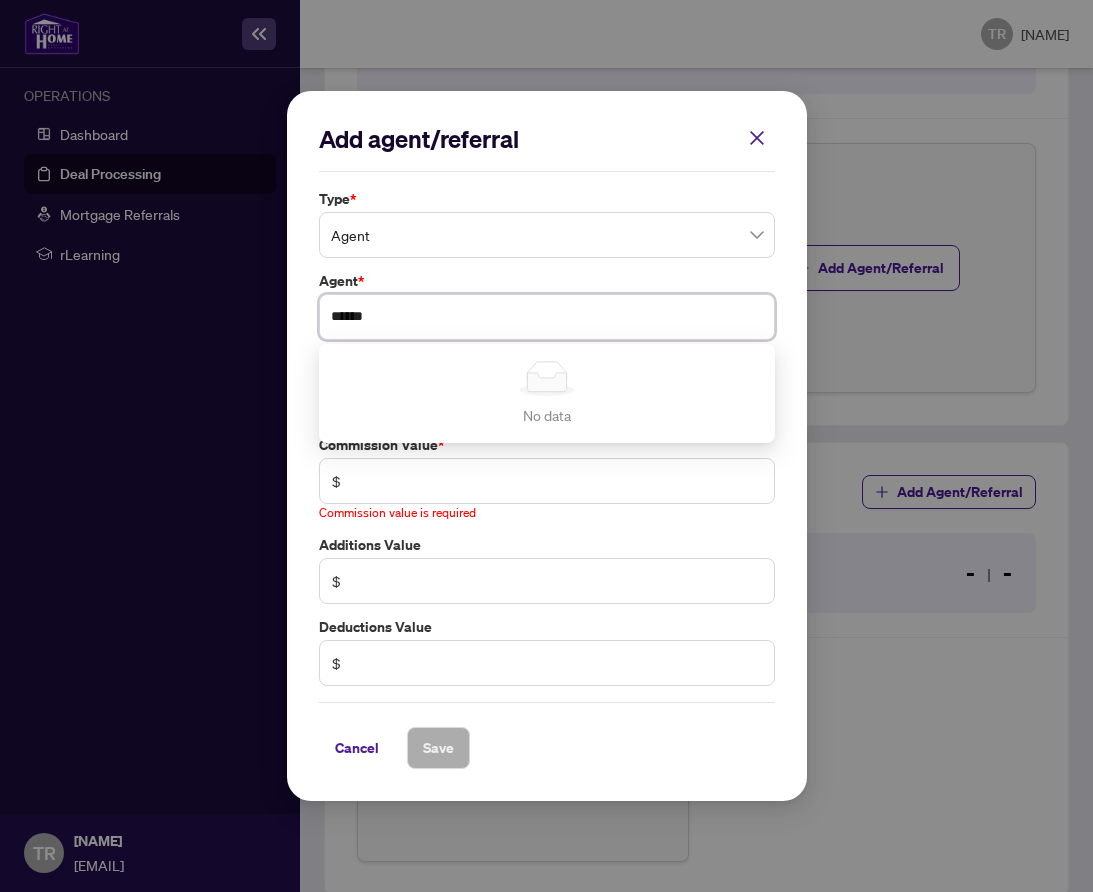 click on "******" at bounding box center (547, 317) 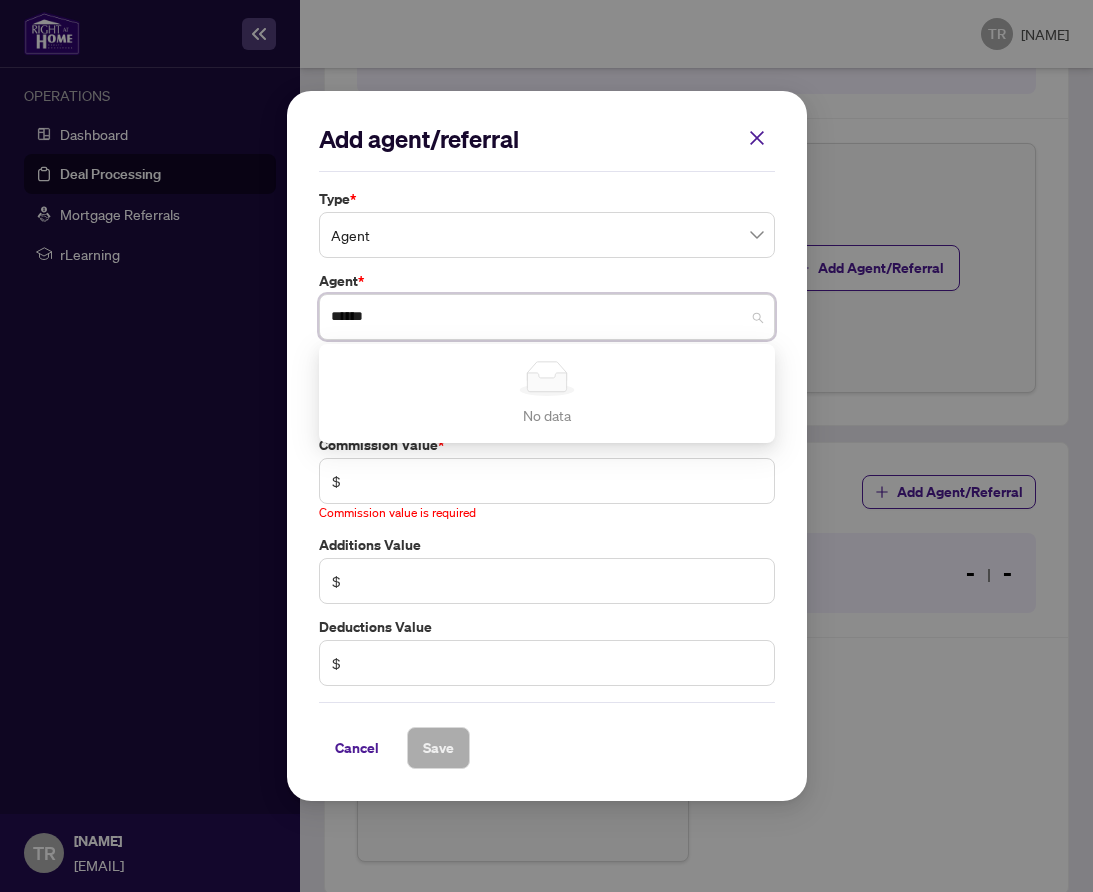 type on "******" 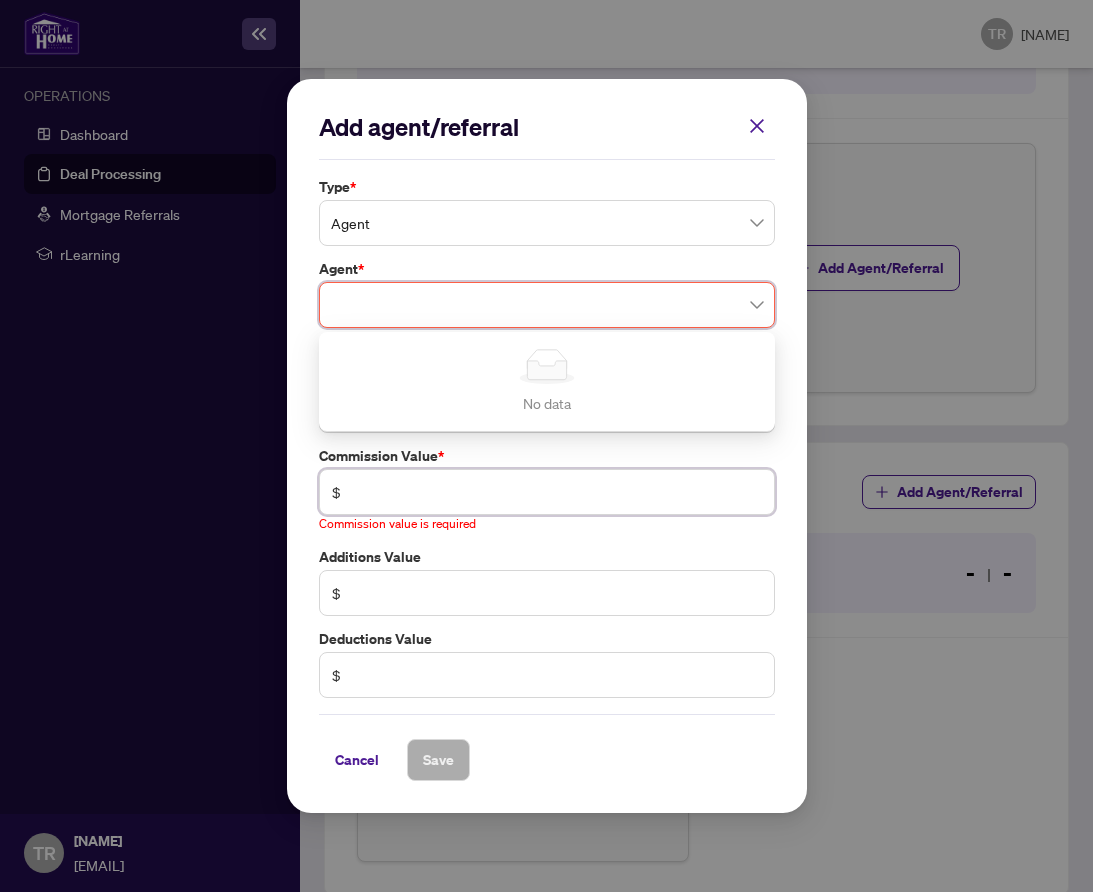 click on "$" at bounding box center (547, 492) 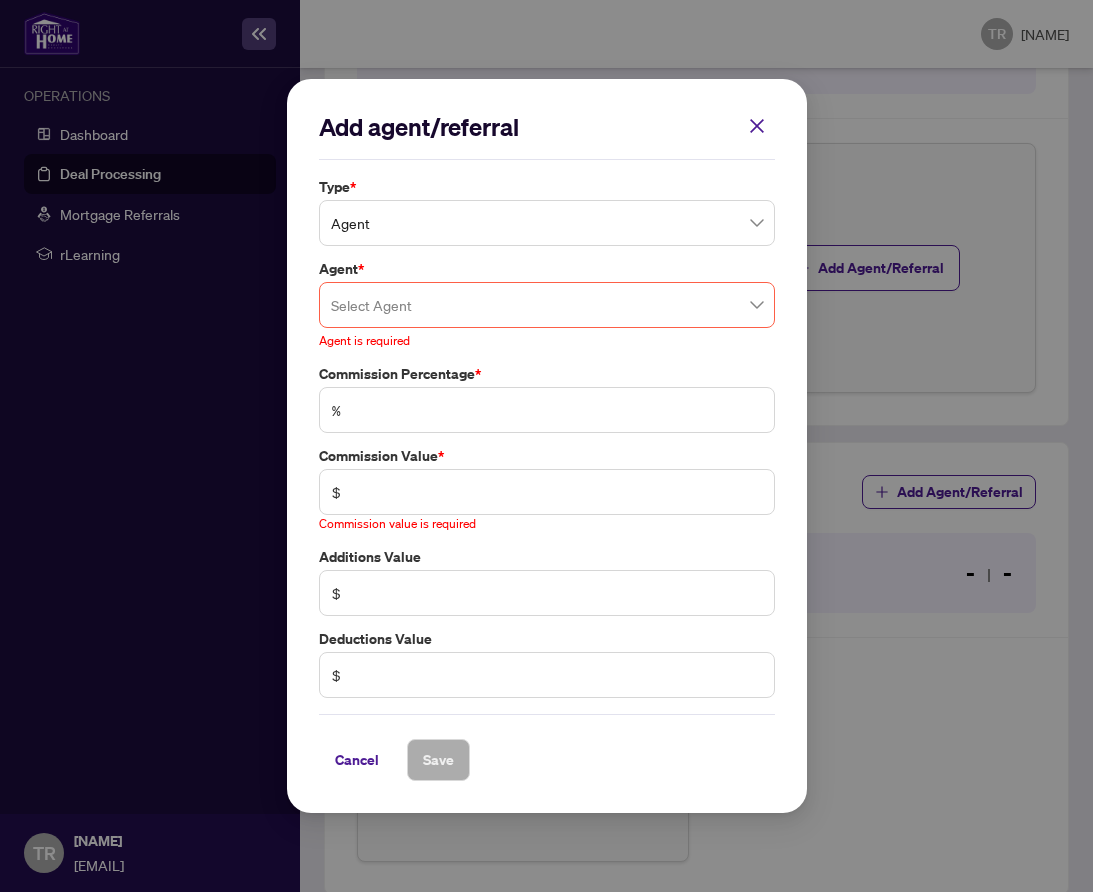 click on "%" at bounding box center (547, 410) 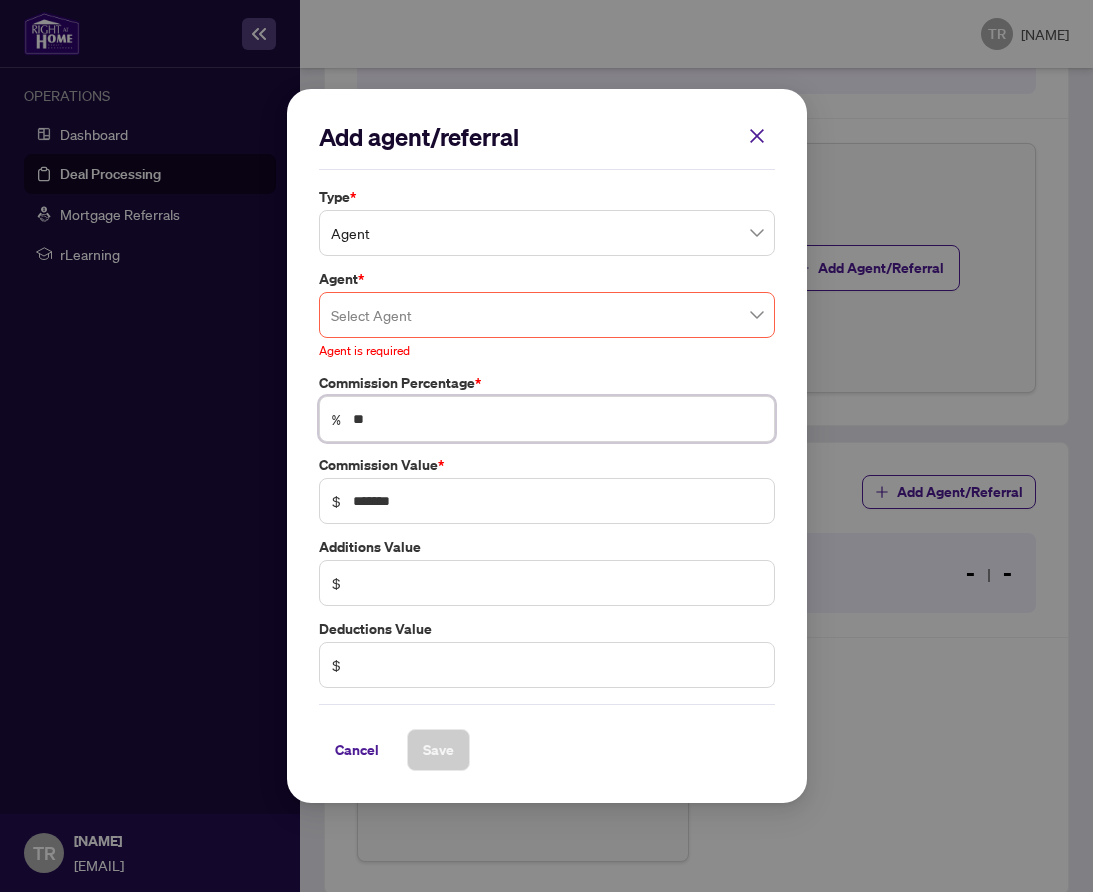scroll, scrollTop: 0, scrollLeft: 0, axis: both 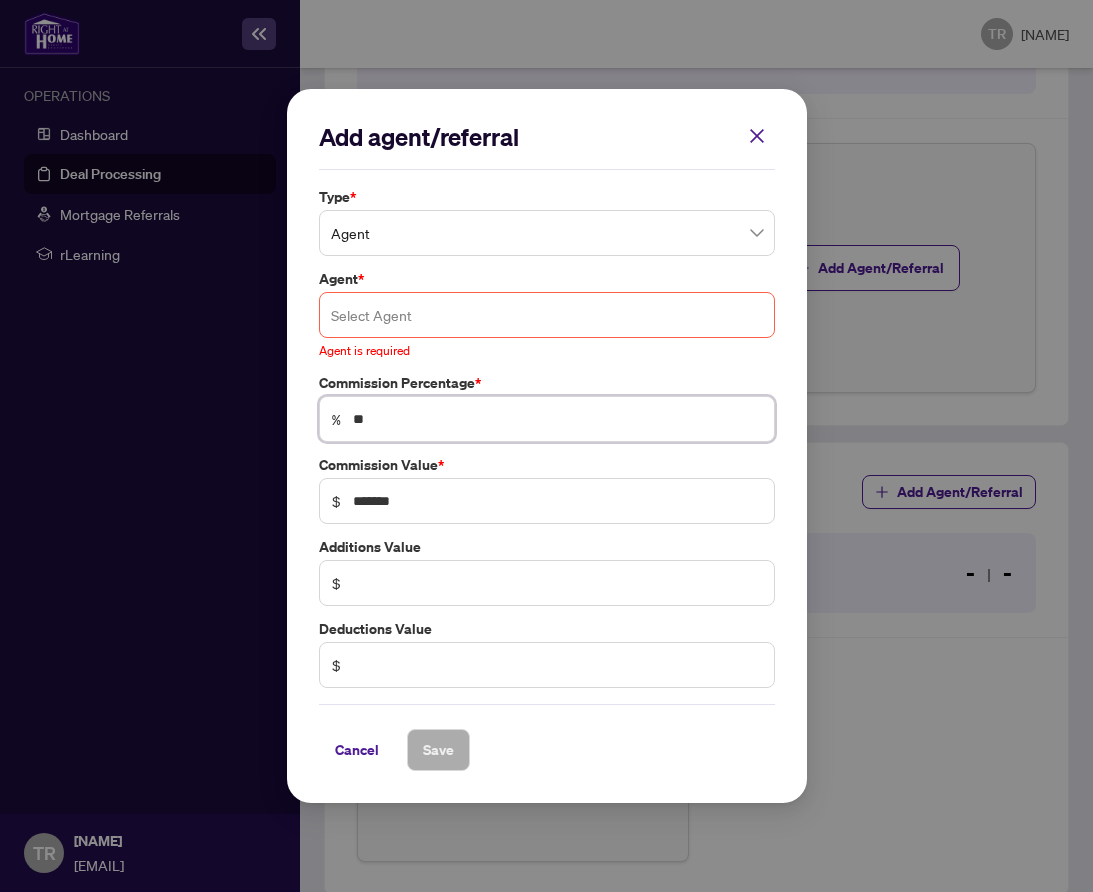 type on "**" 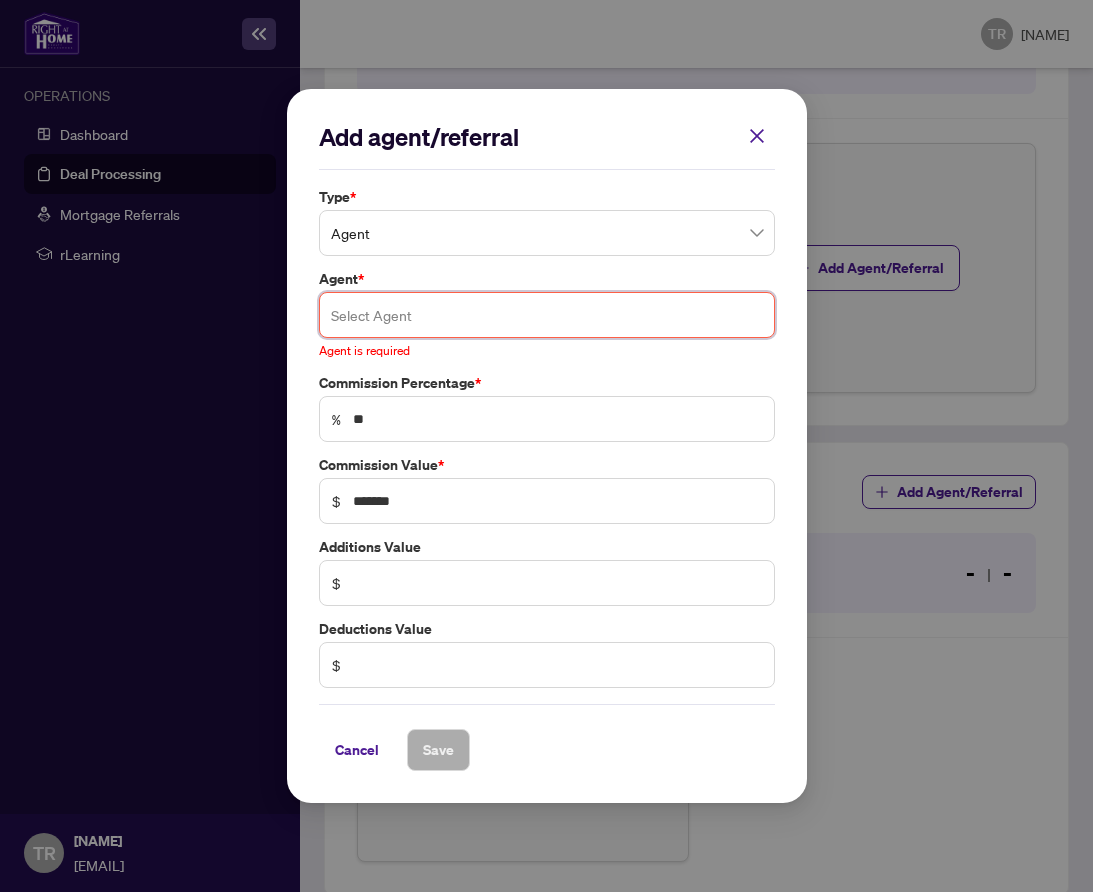 click at bounding box center (547, 315) 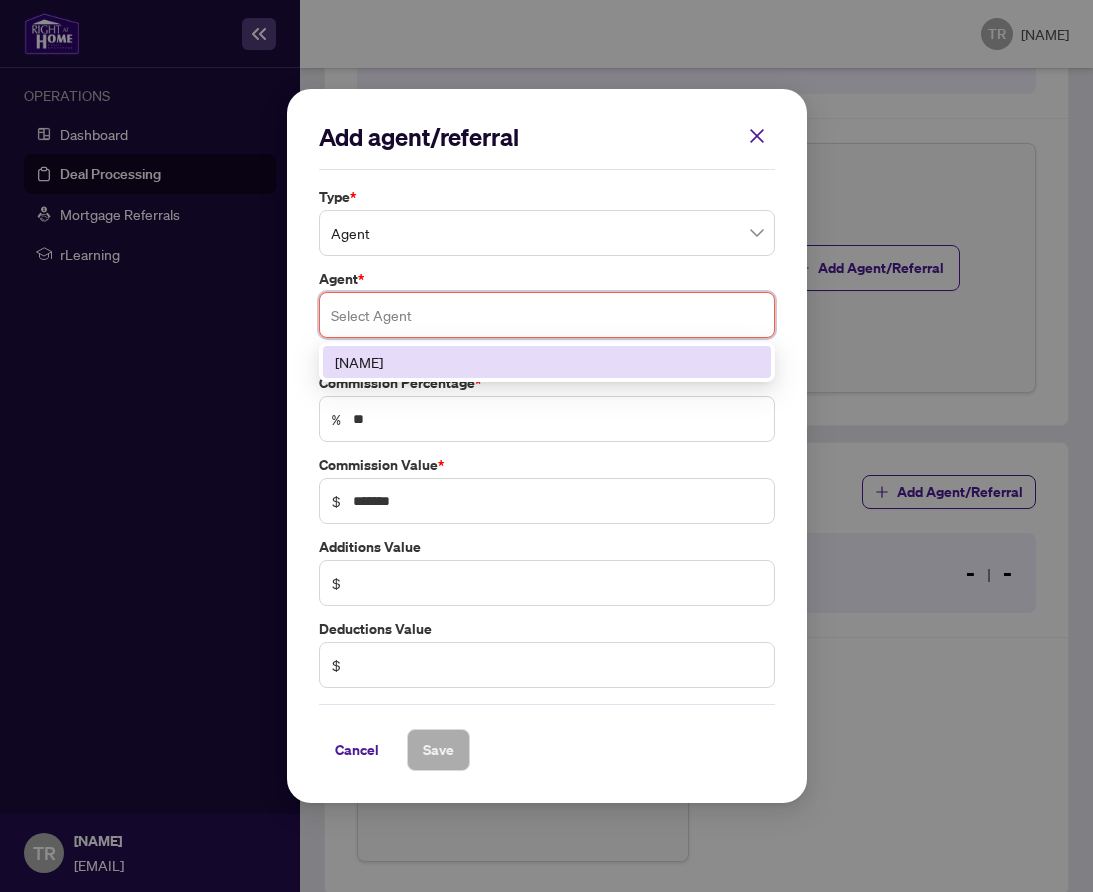 click on "[FIRST] [LAST]" at bounding box center (547, 362) 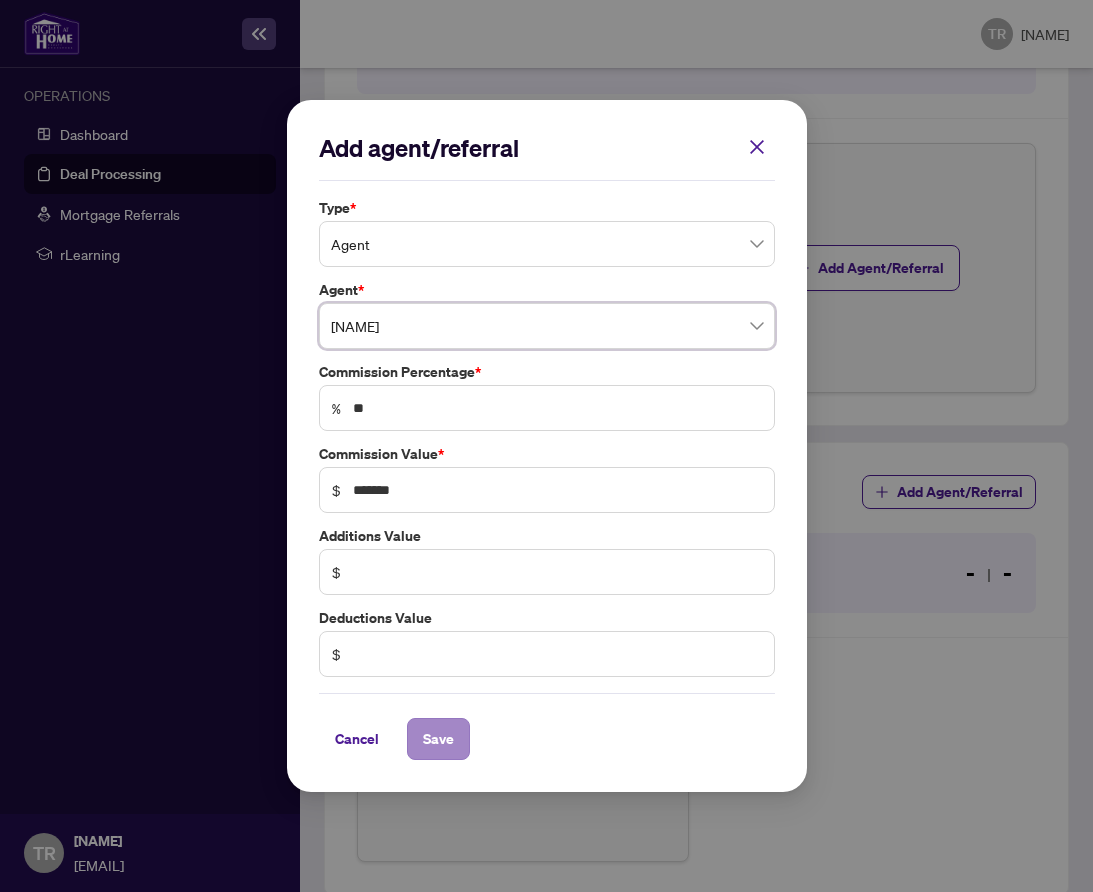 click on "Save" at bounding box center (438, 739) 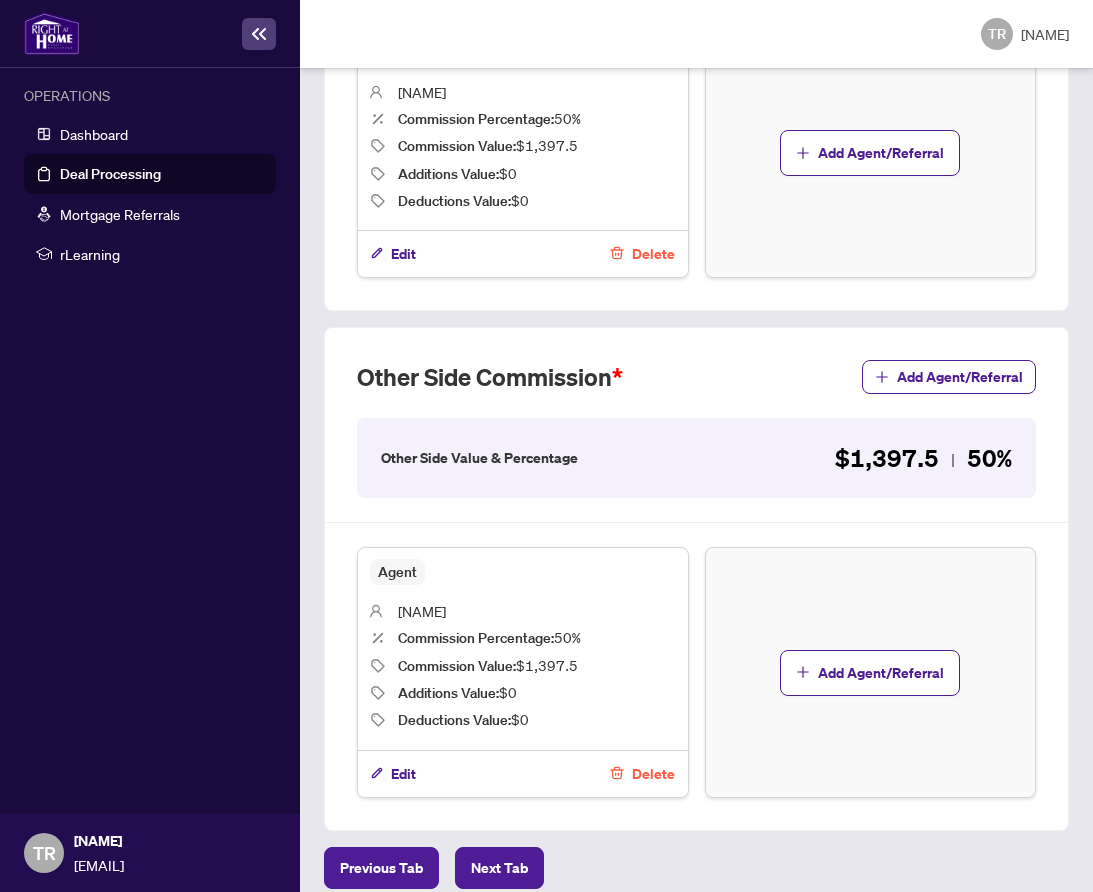 scroll, scrollTop: 1050, scrollLeft: 0, axis: vertical 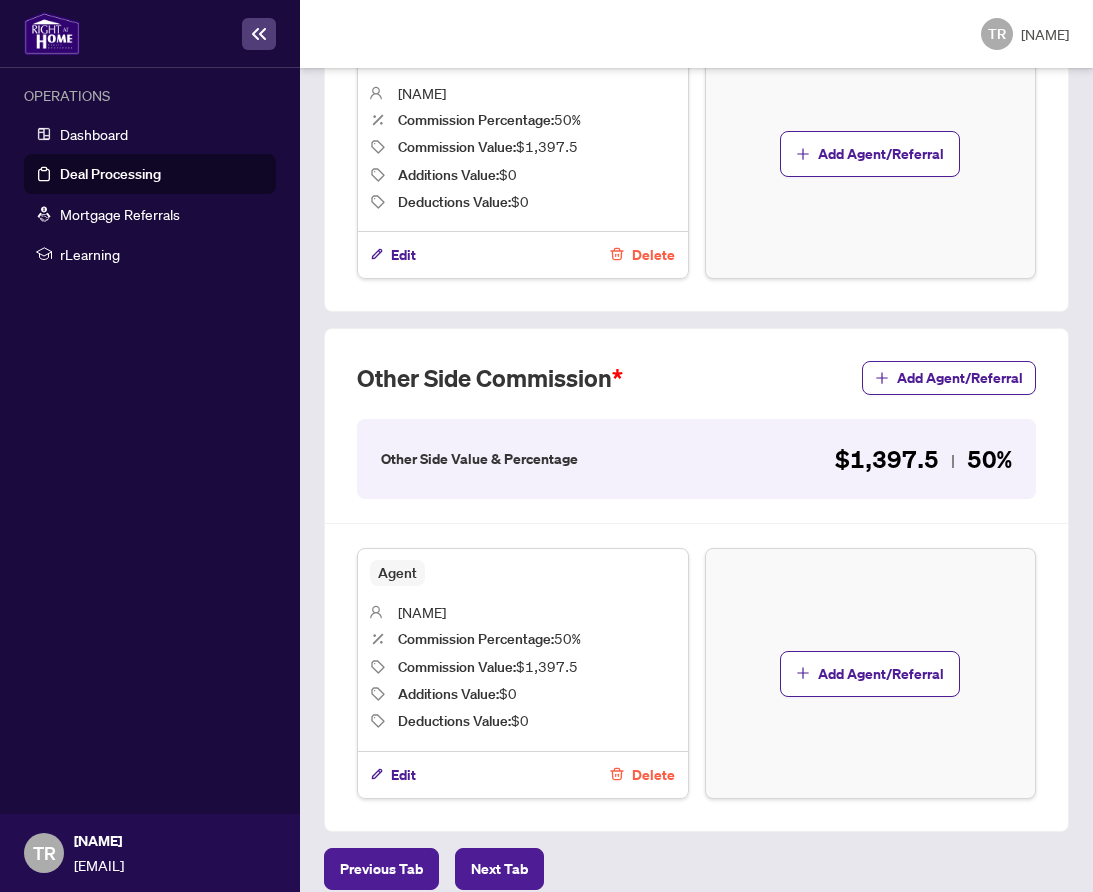 click on "Commission Percentage  :" at bounding box center [476, 639] 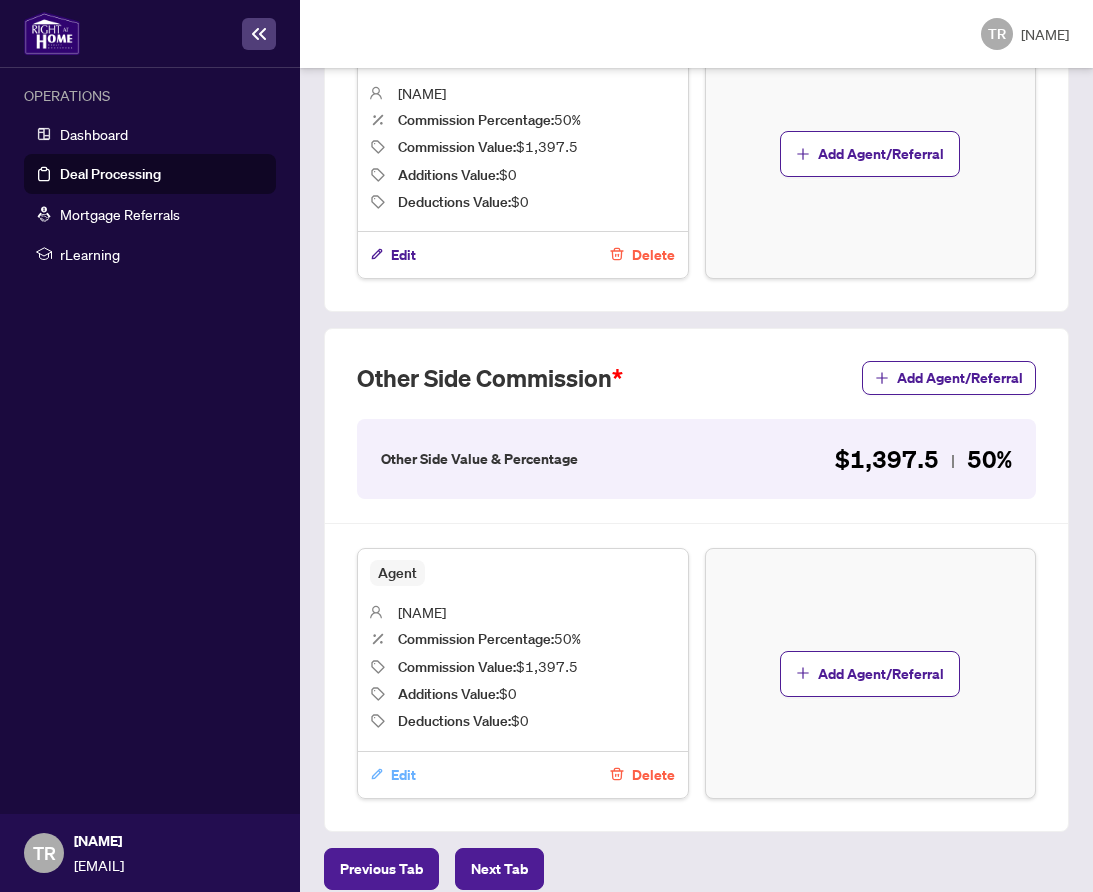 click on "Edit" at bounding box center (403, 775) 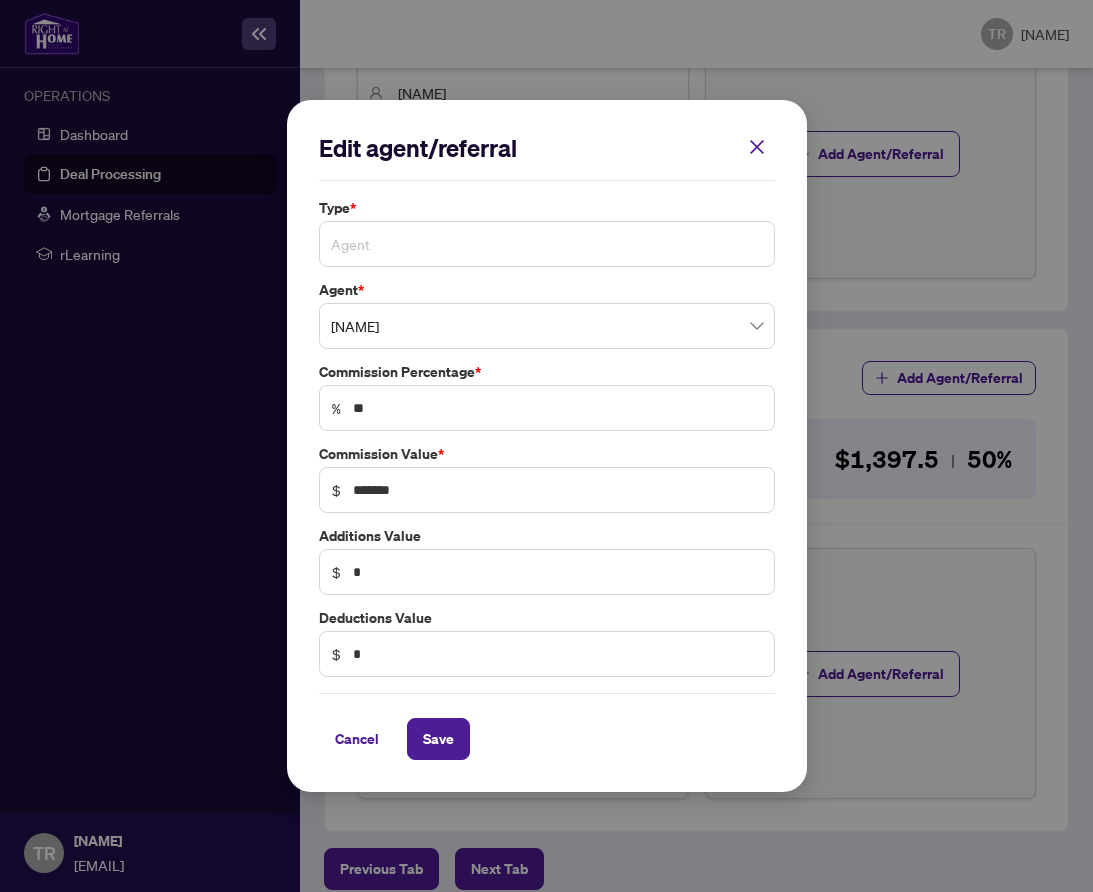 click on "Agent" at bounding box center (547, 244) 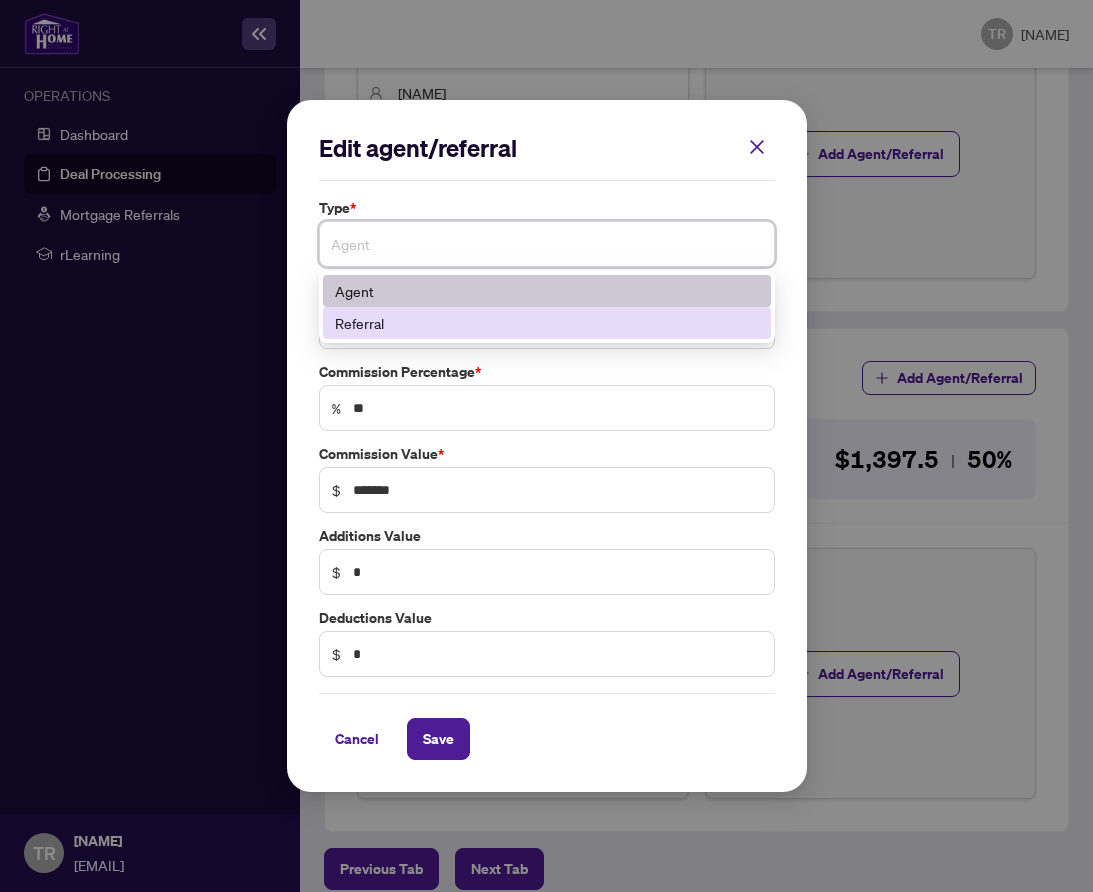 click on "Referral" at bounding box center [547, 323] 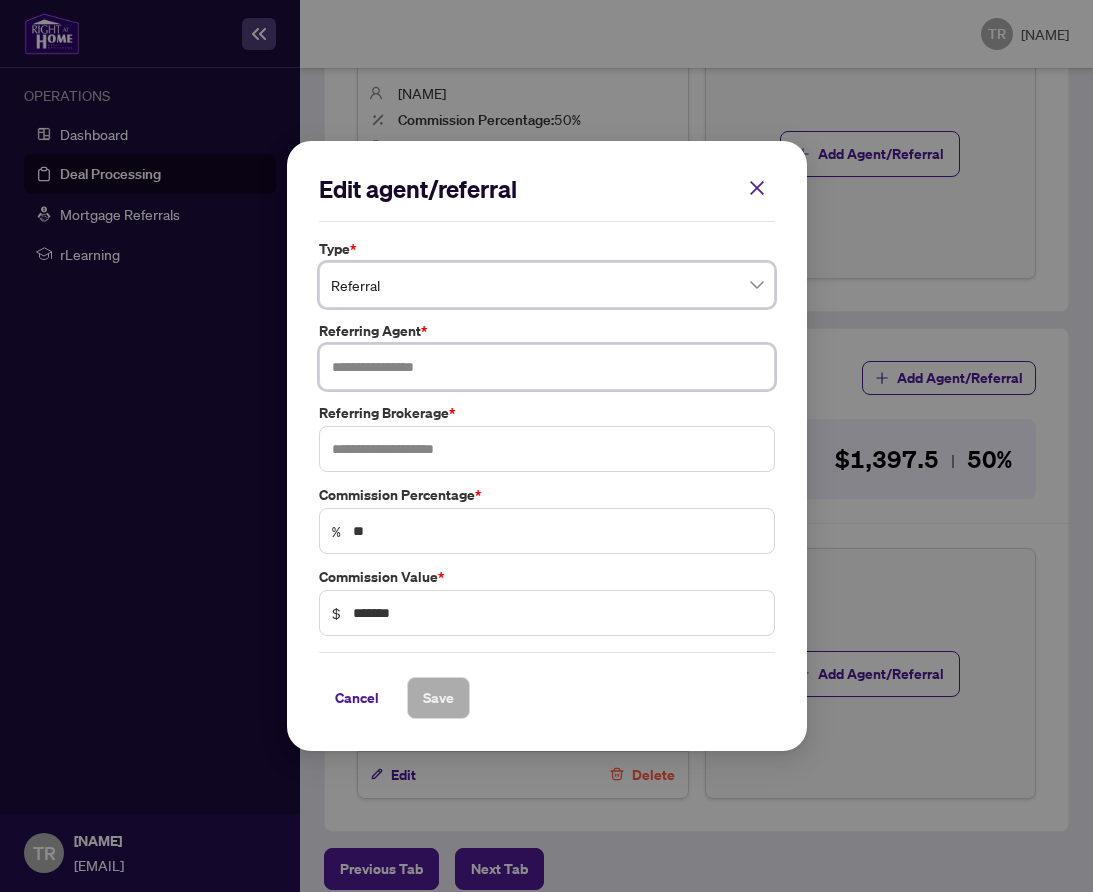 click at bounding box center [547, 367] 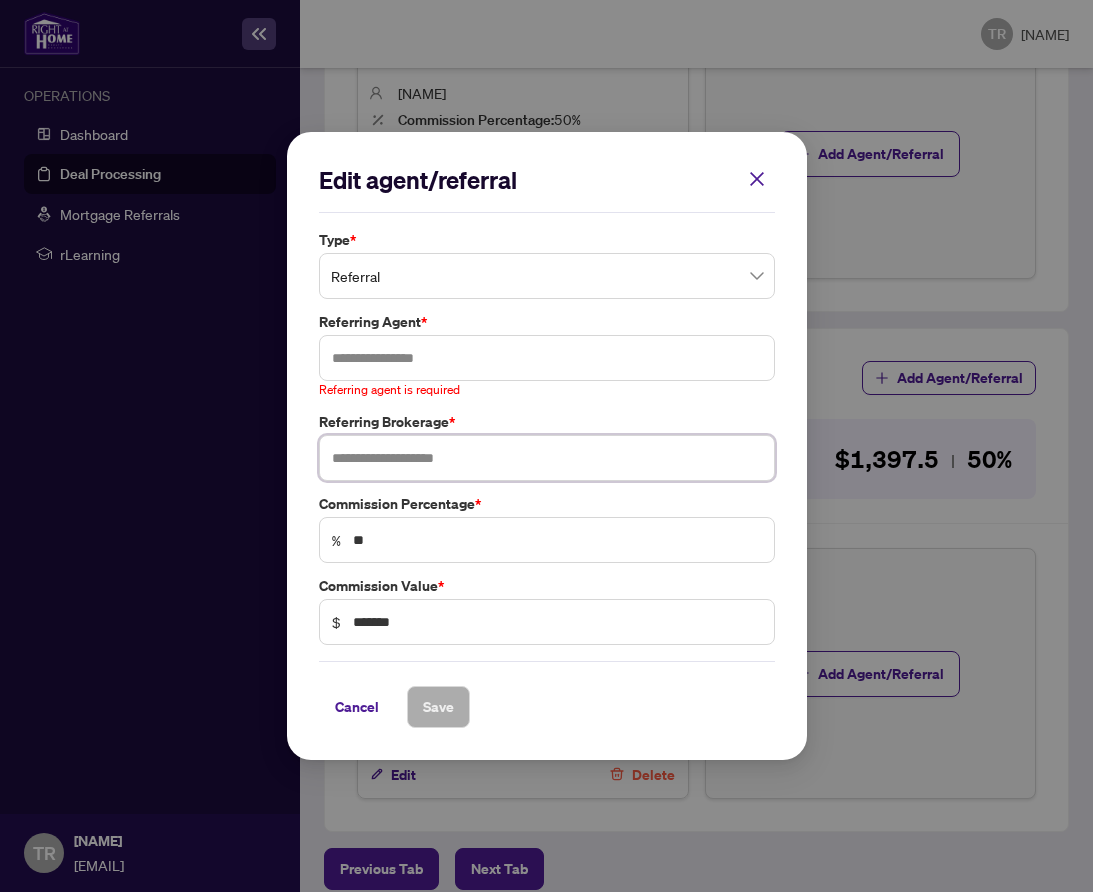 click at bounding box center [547, 458] 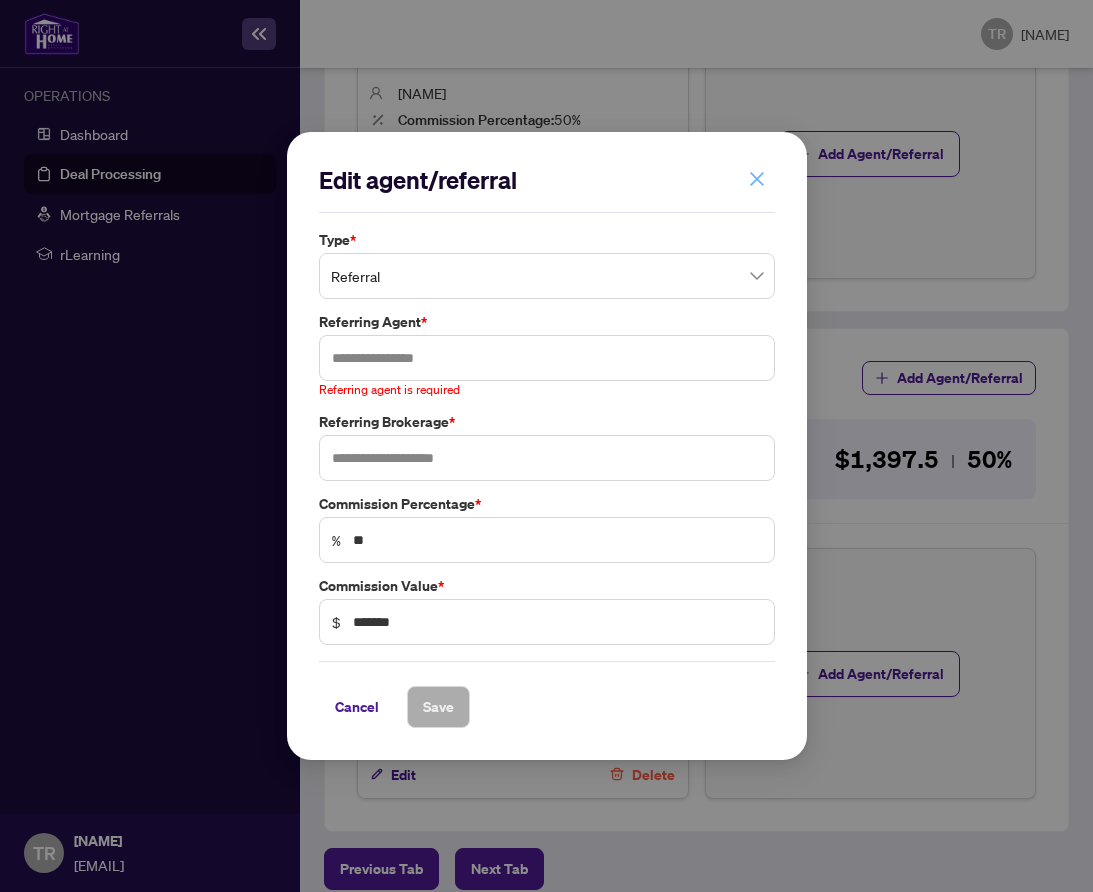 click at bounding box center [757, 179] 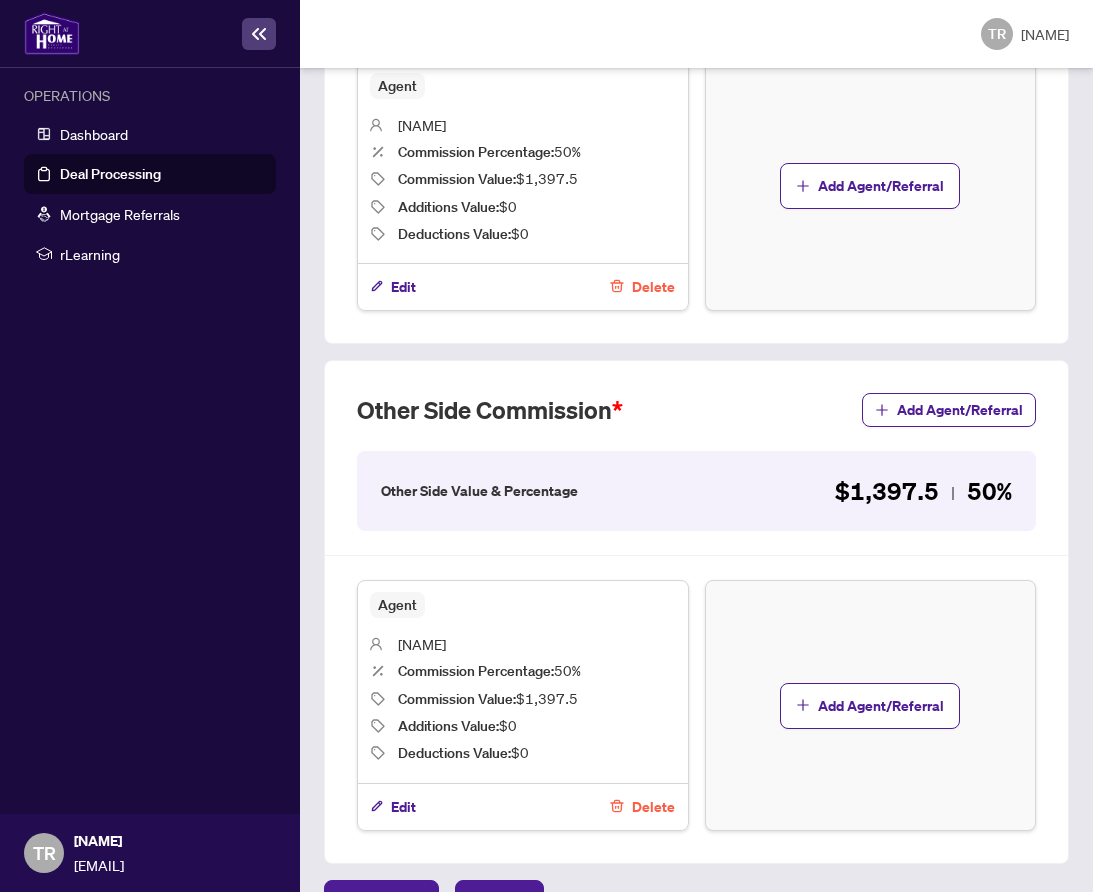 scroll, scrollTop: 1049, scrollLeft: 0, axis: vertical 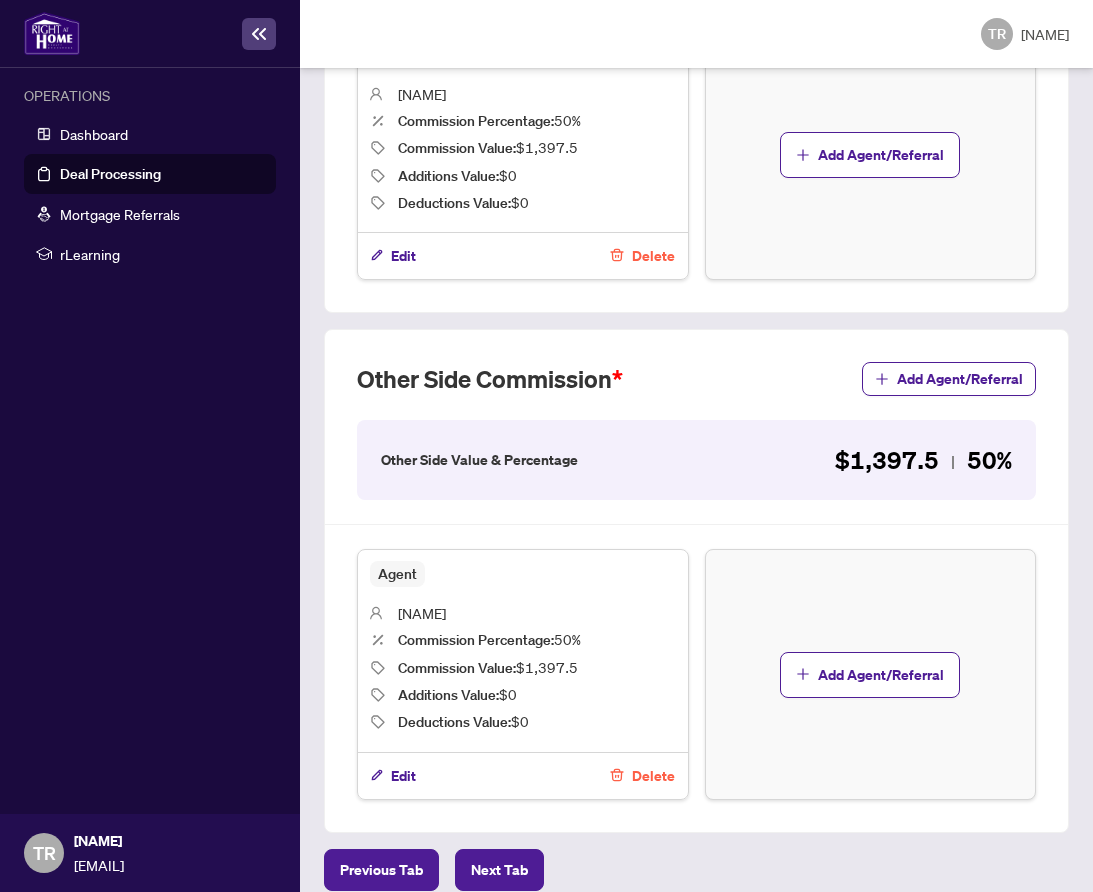 click on "Delete" at bounding box center (653, 776) 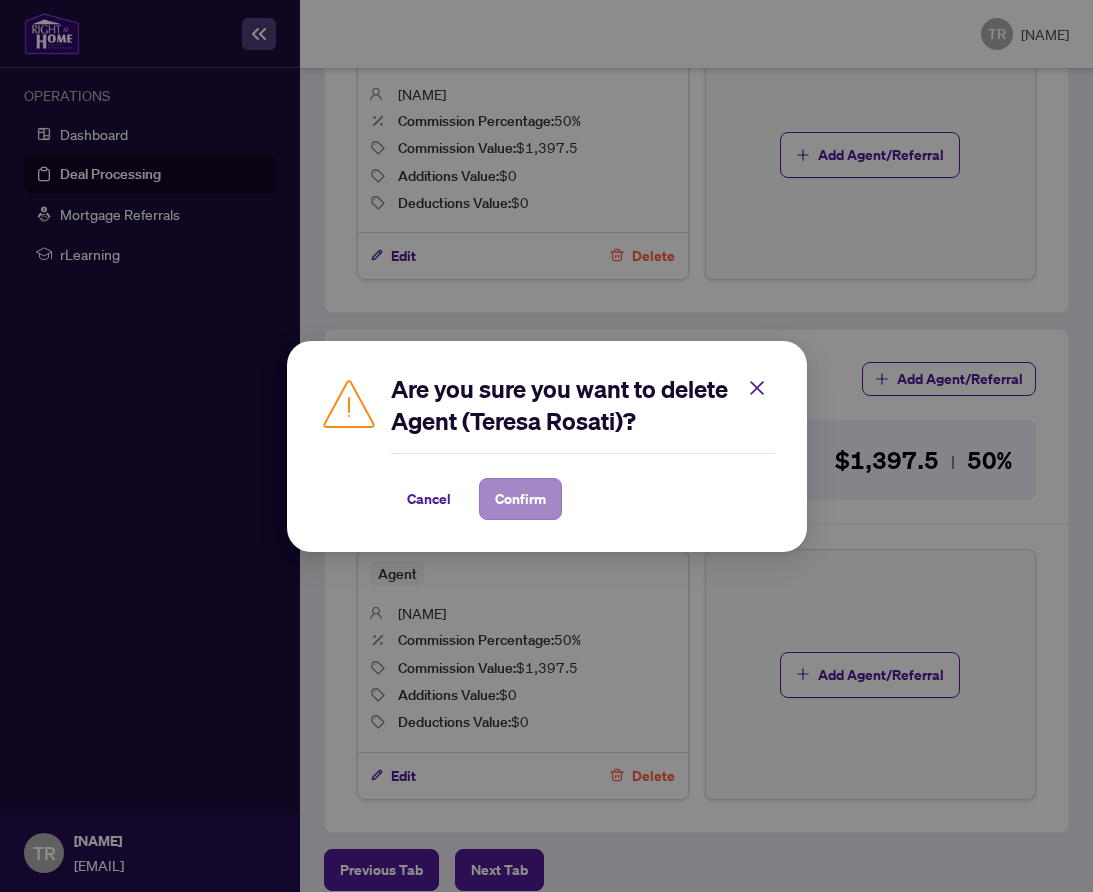 click on "Confirm" at bounding box center [520, 499] 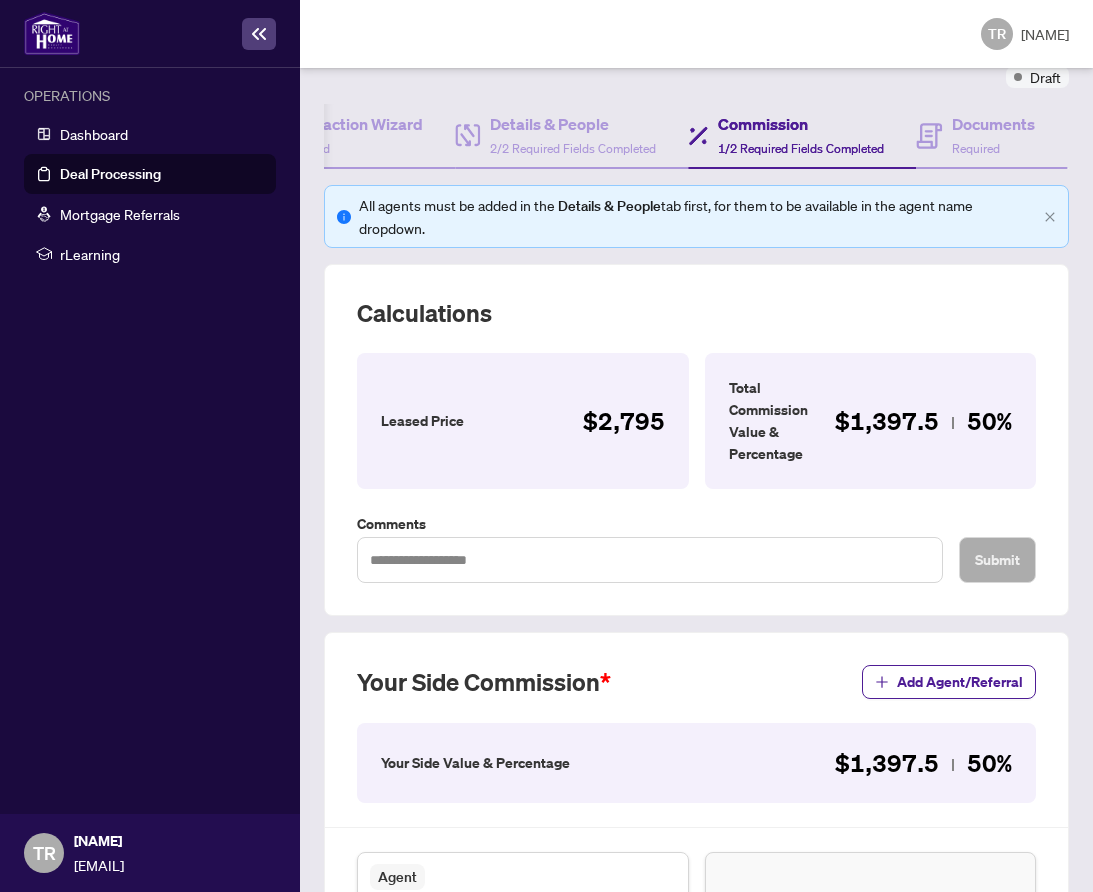 scroll, scrollTop: 150, scrollLeft: 0, axis: vertical 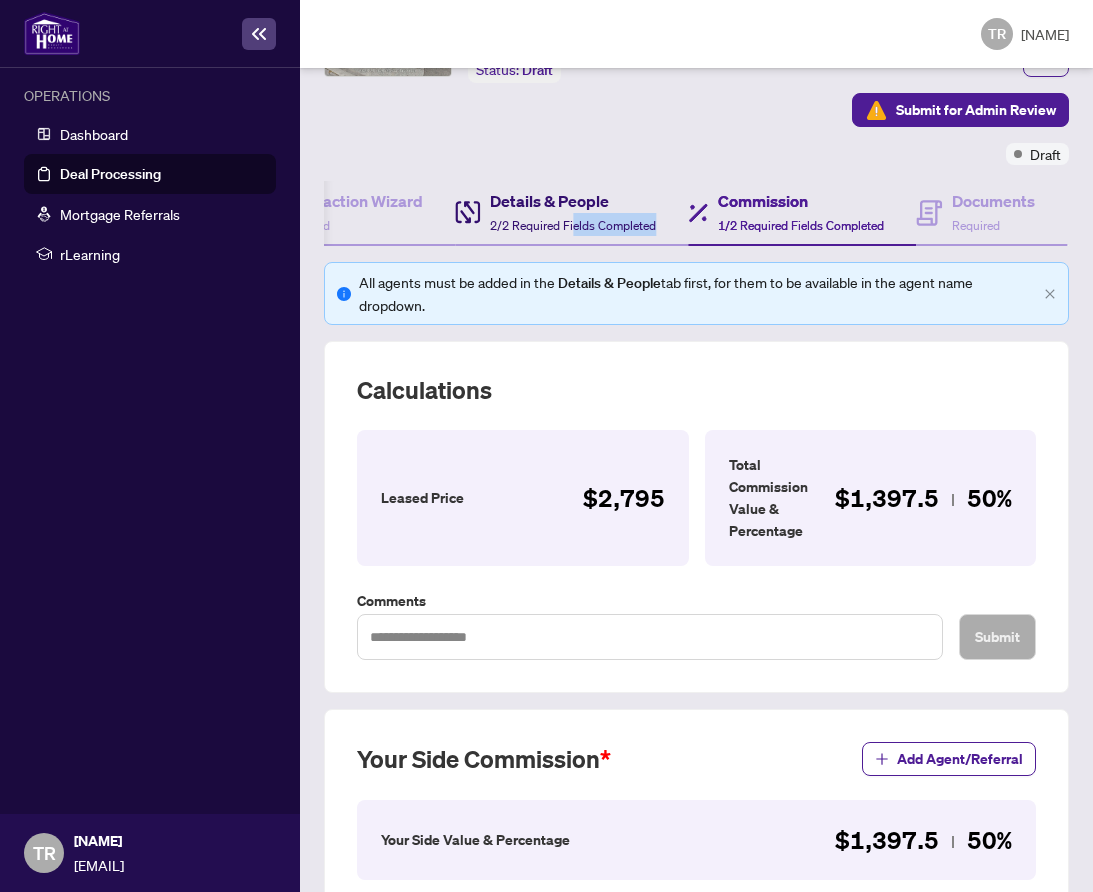 click on "Details & People 2/2 Required Fields Completed" at bounding box center [573, 212] 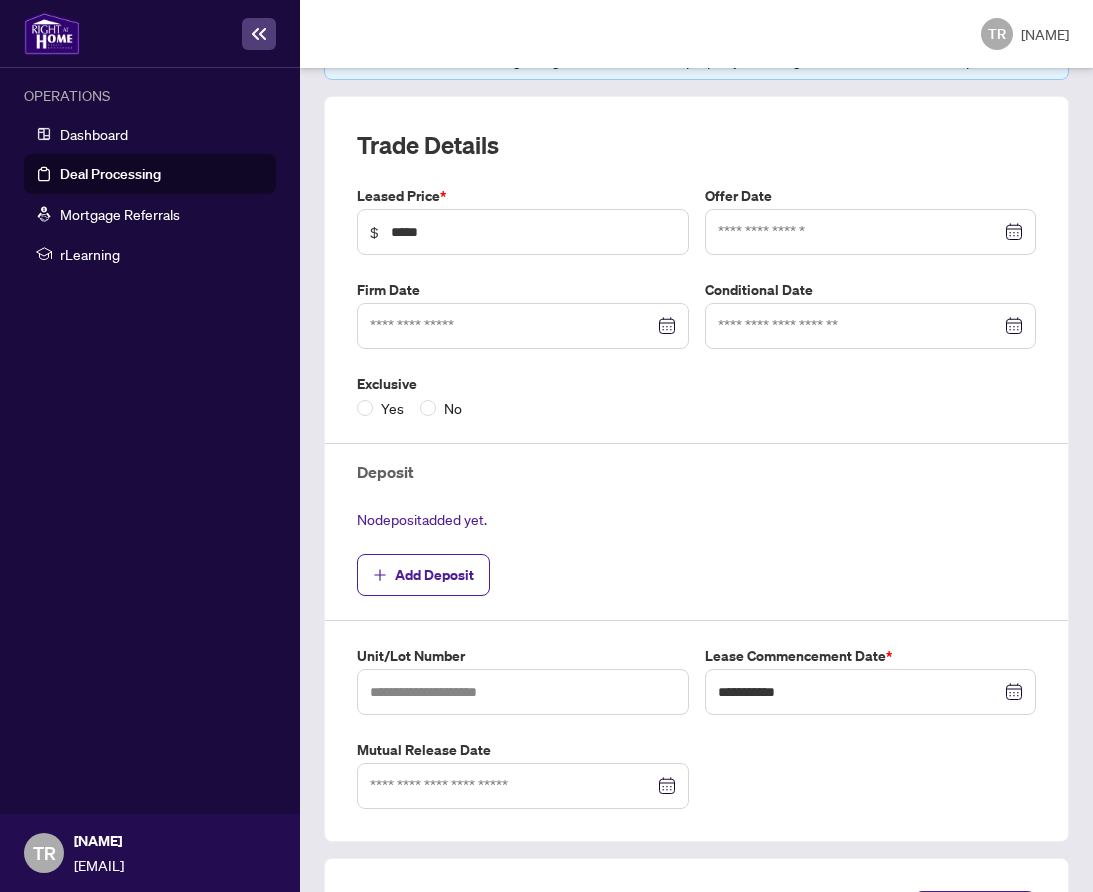 scroll, scrollTop: 380, scrollLeft: 0, axis: vertical 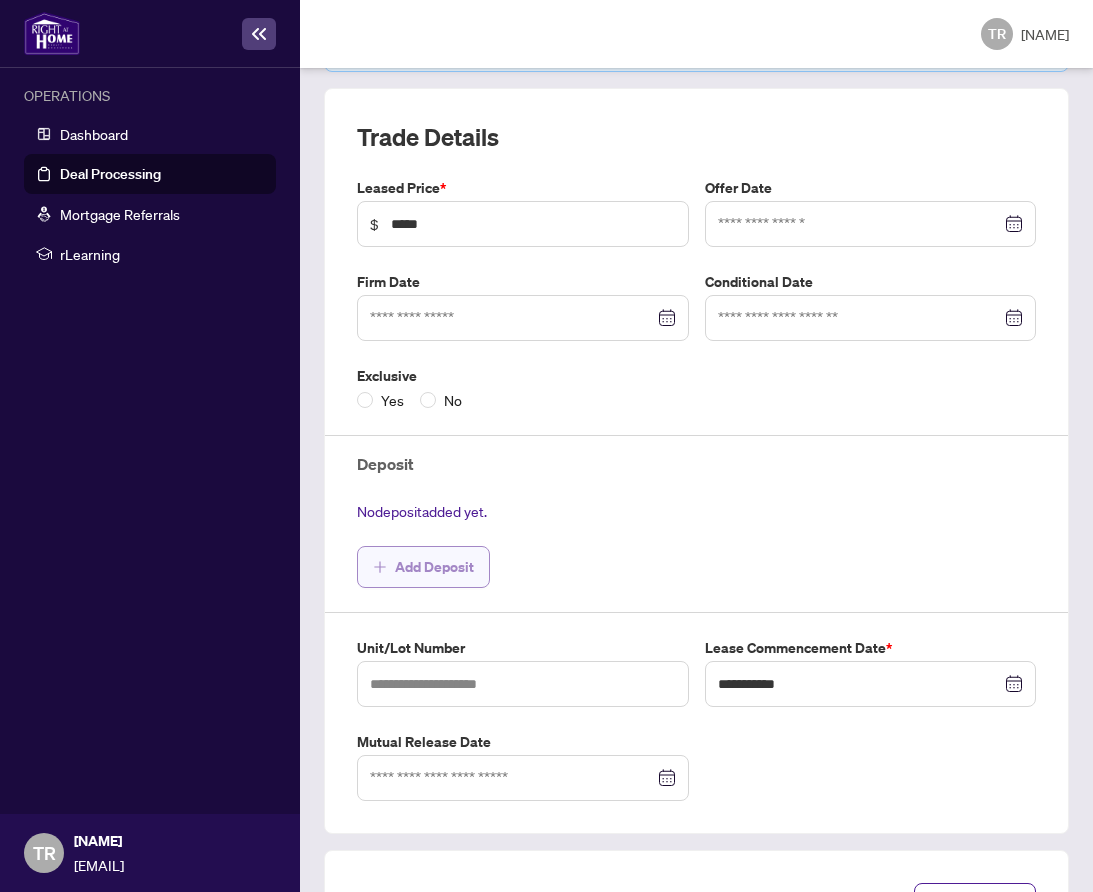 click on "Add Deposit" at bounding box center (434, 567) 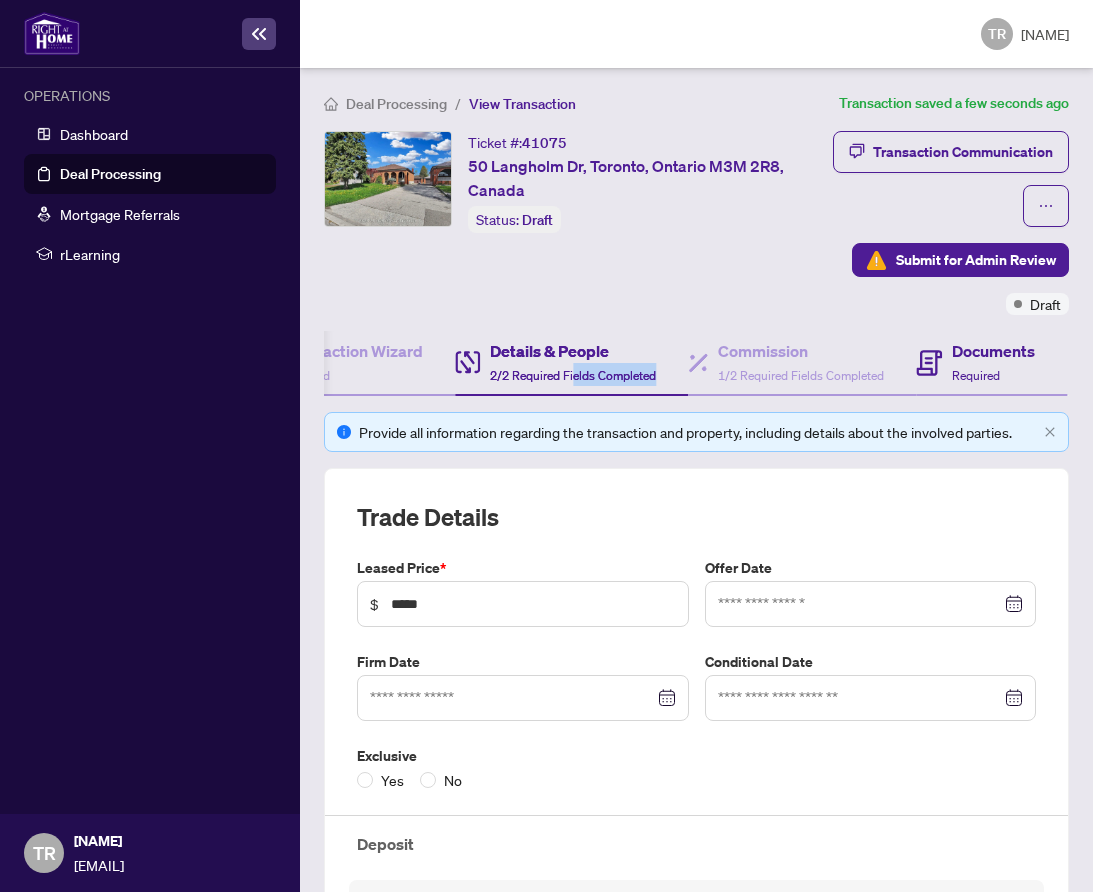 scroll, scrollTop: 0, scrollLeft: 0, axis: both 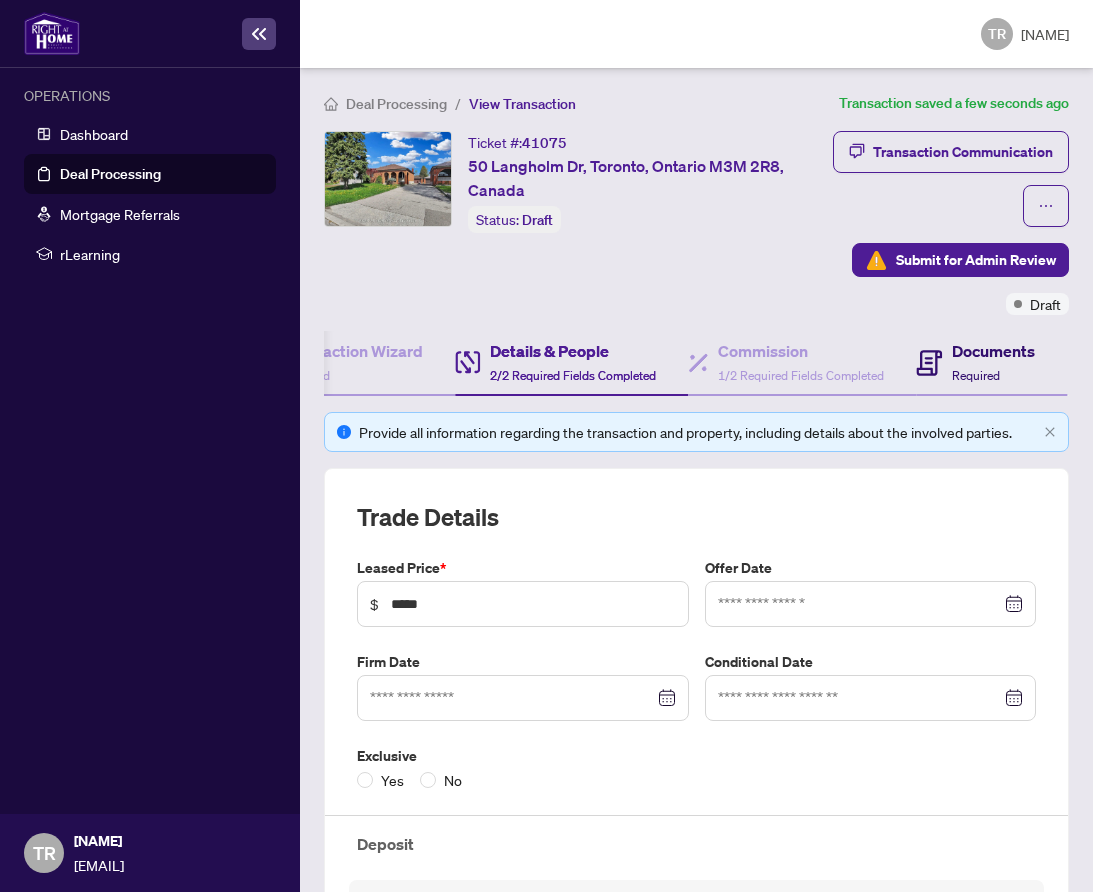 click on "Required" at bounding box center [976, 375] 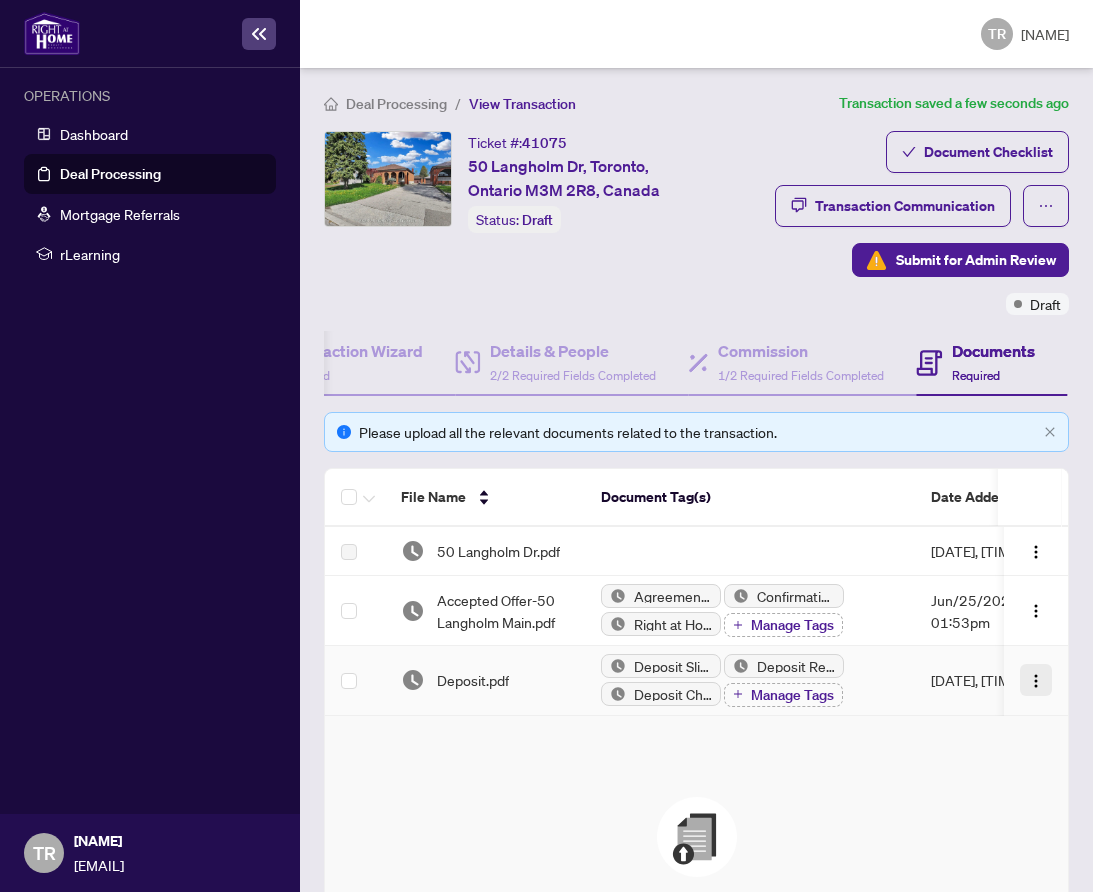 click at bounding box center [1036, 681] 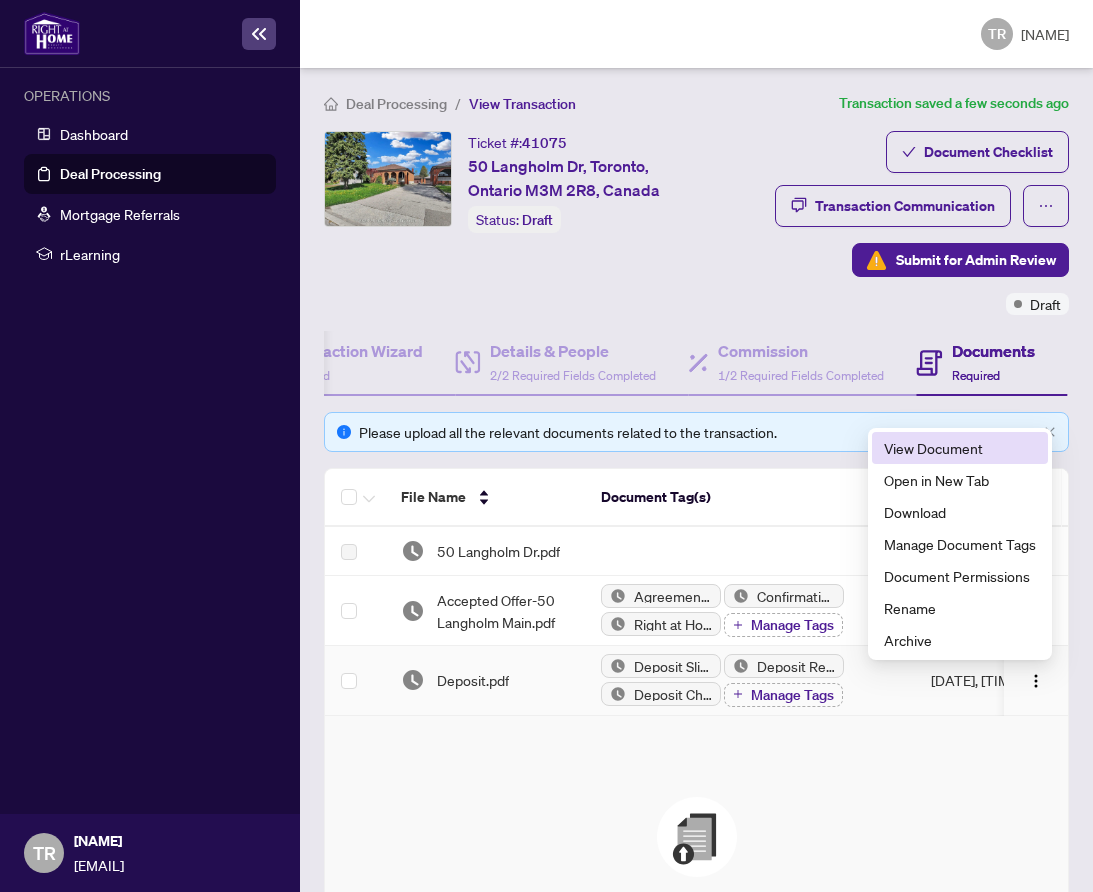 click on "View Document" at bounding box center (960, 448) 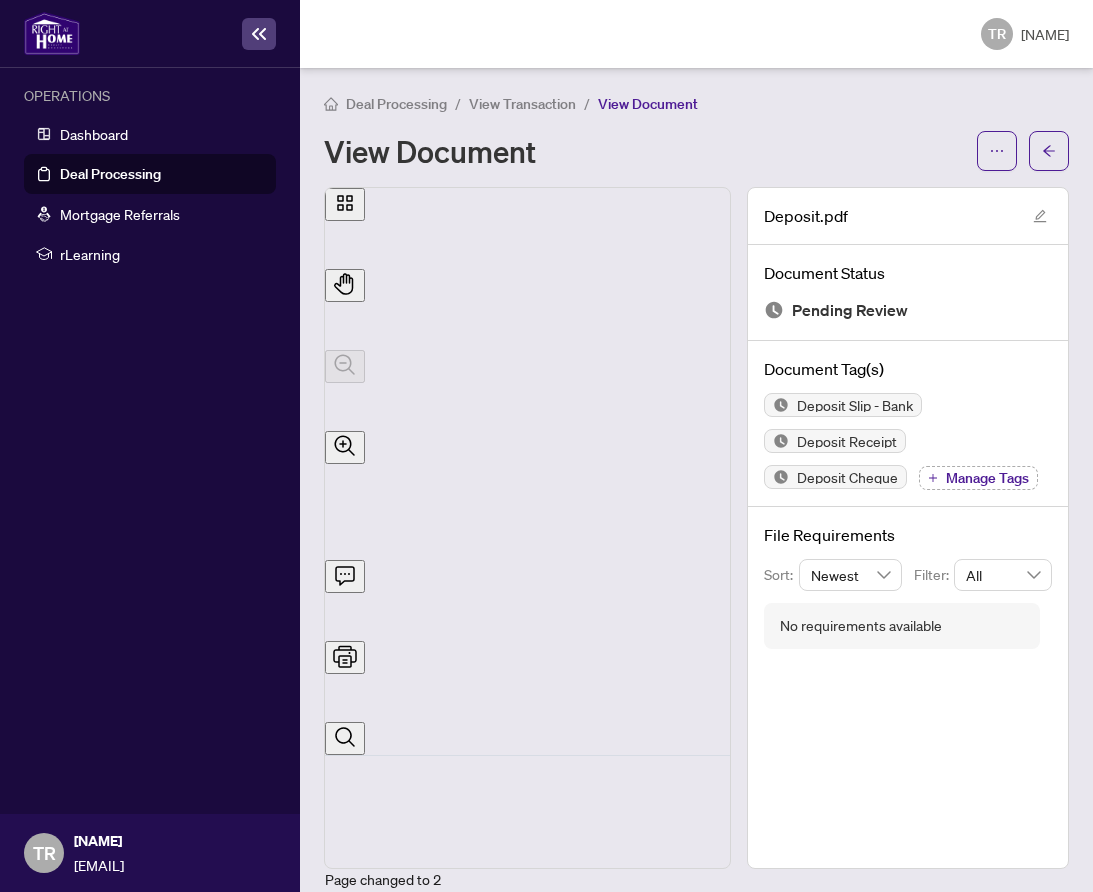 scroll, scrollTop: 391, scrollLeft: 0, axis: vertical 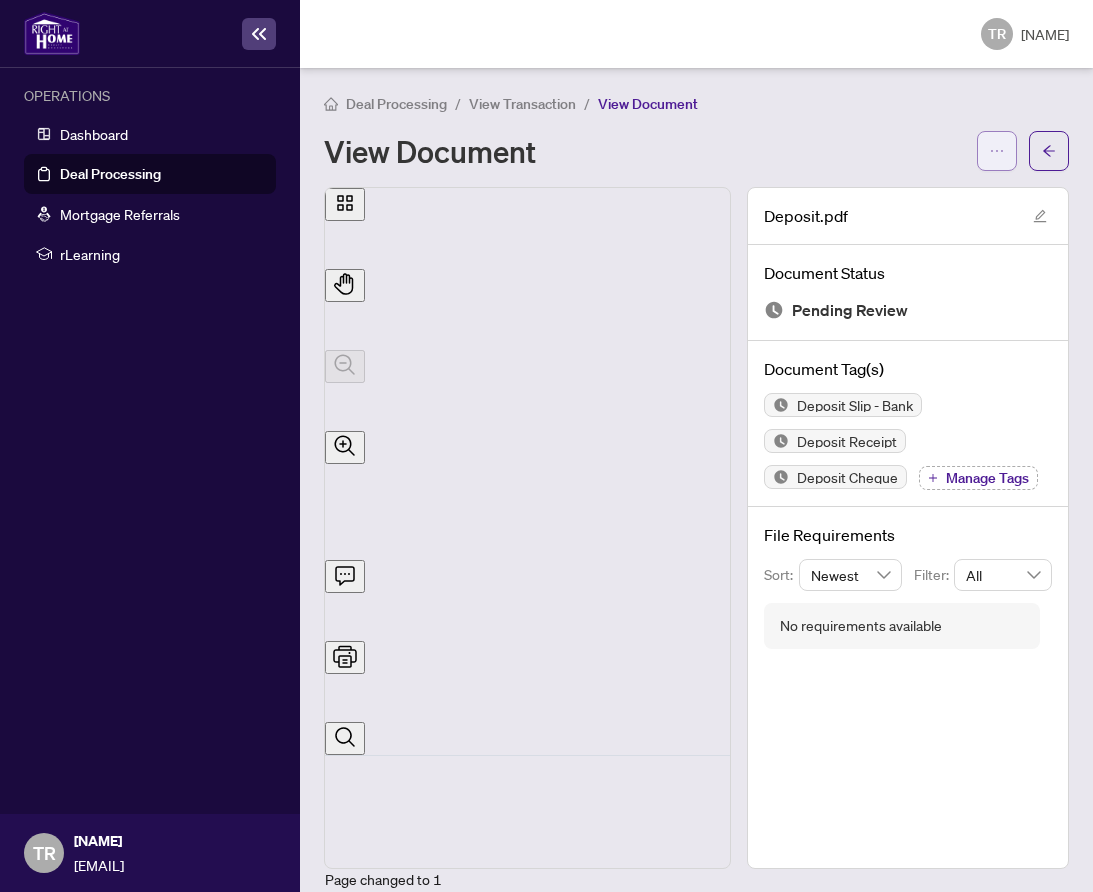 click at bounding box center (997, 151) 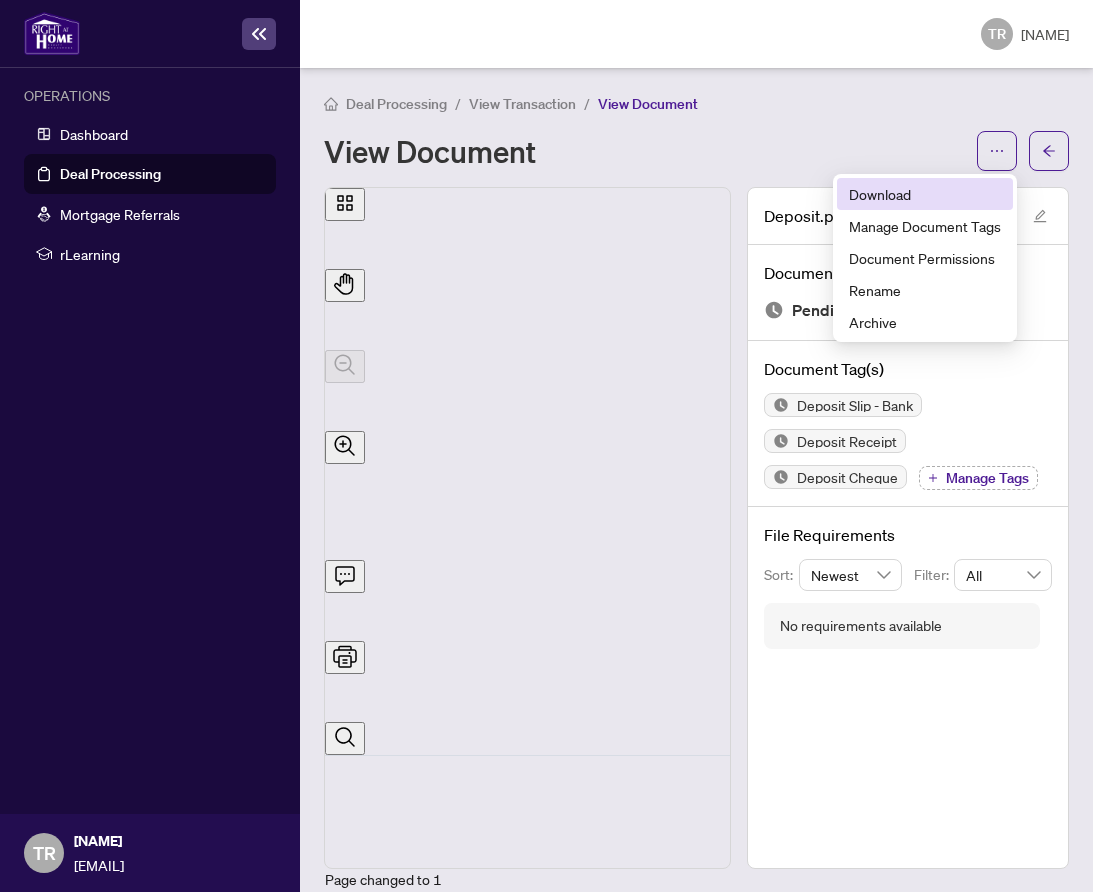 click on "Download" at bounding box center [925, 194] 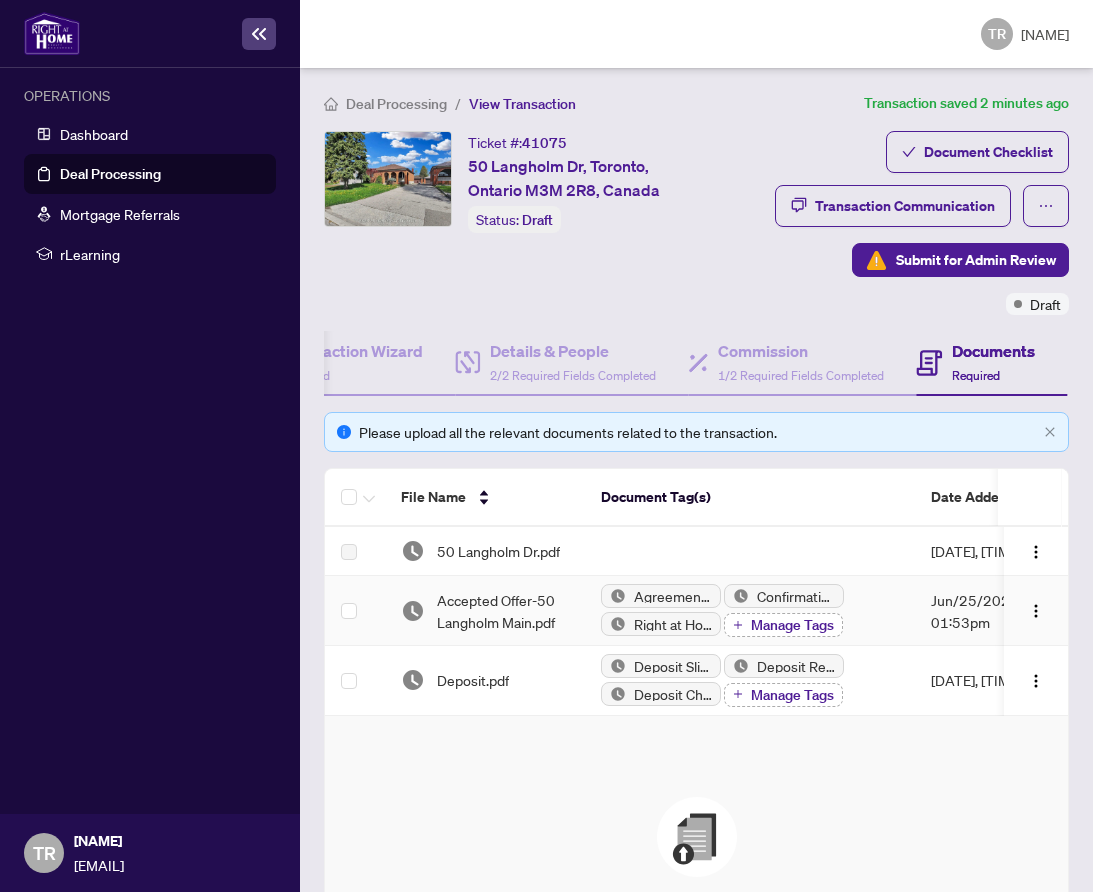 scroll, scrollTop: 37, scrollLeft: 0, axis: vertical 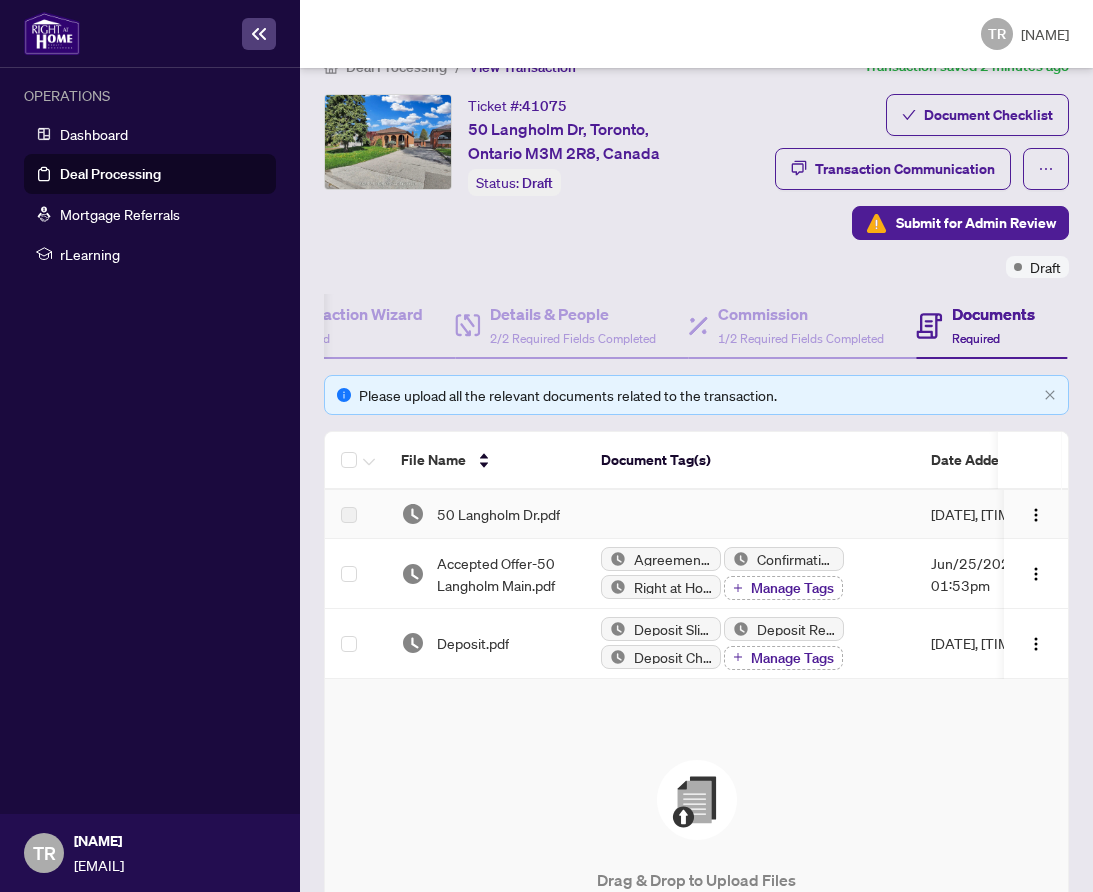 click at bounding box center [750, 514] 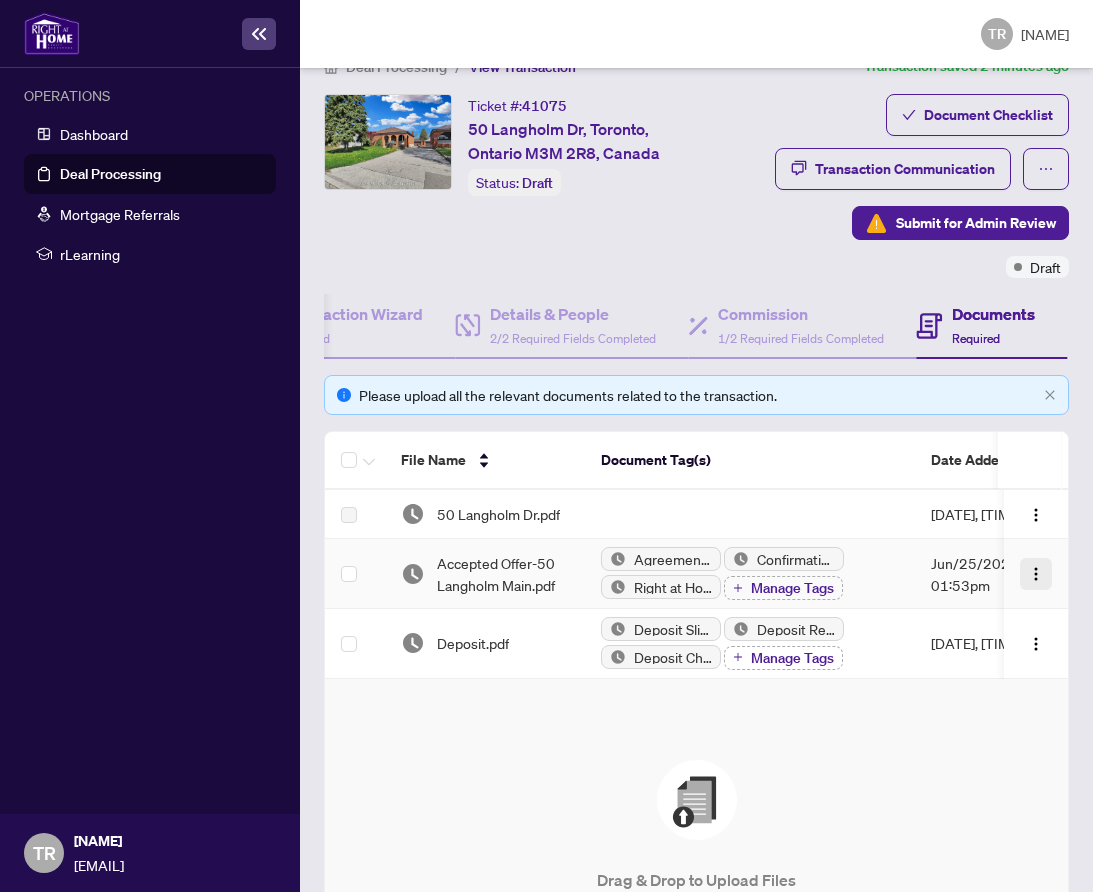 click at bounding box center (1036, 574) 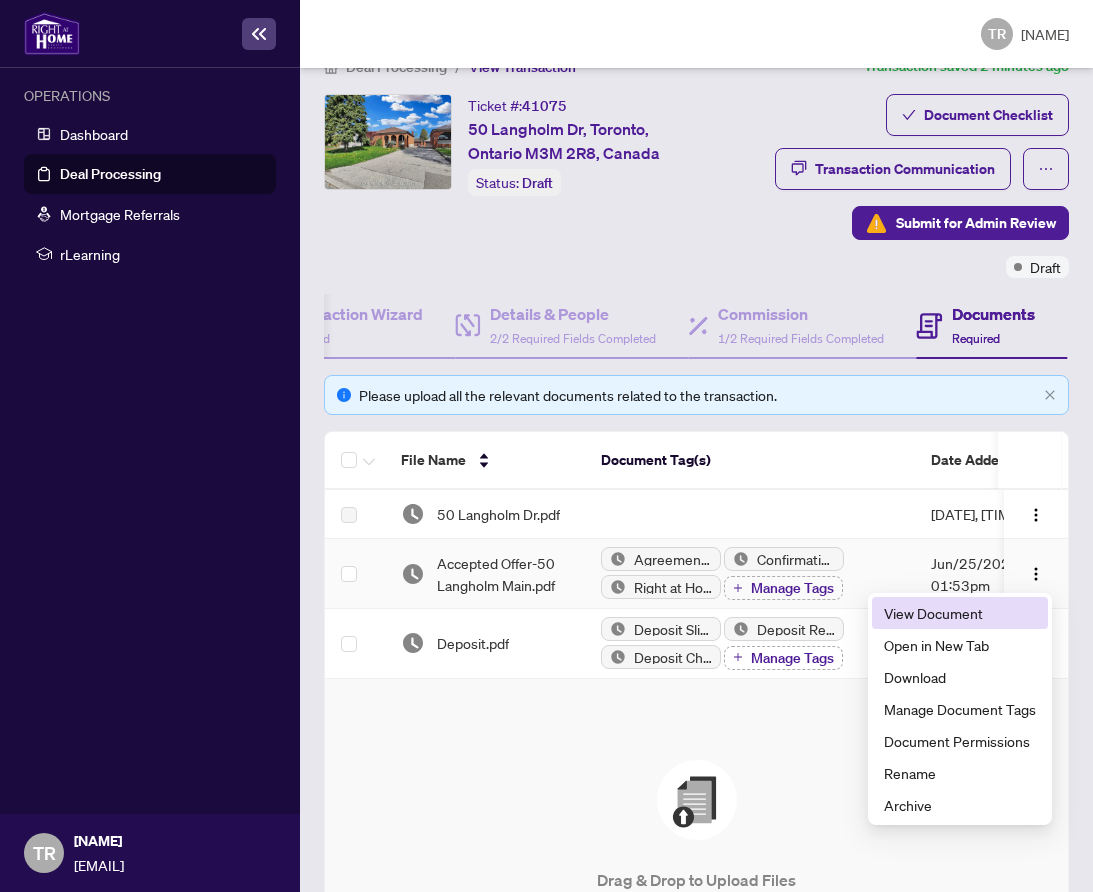 click on "View Document" at bounding box center (960, 613) 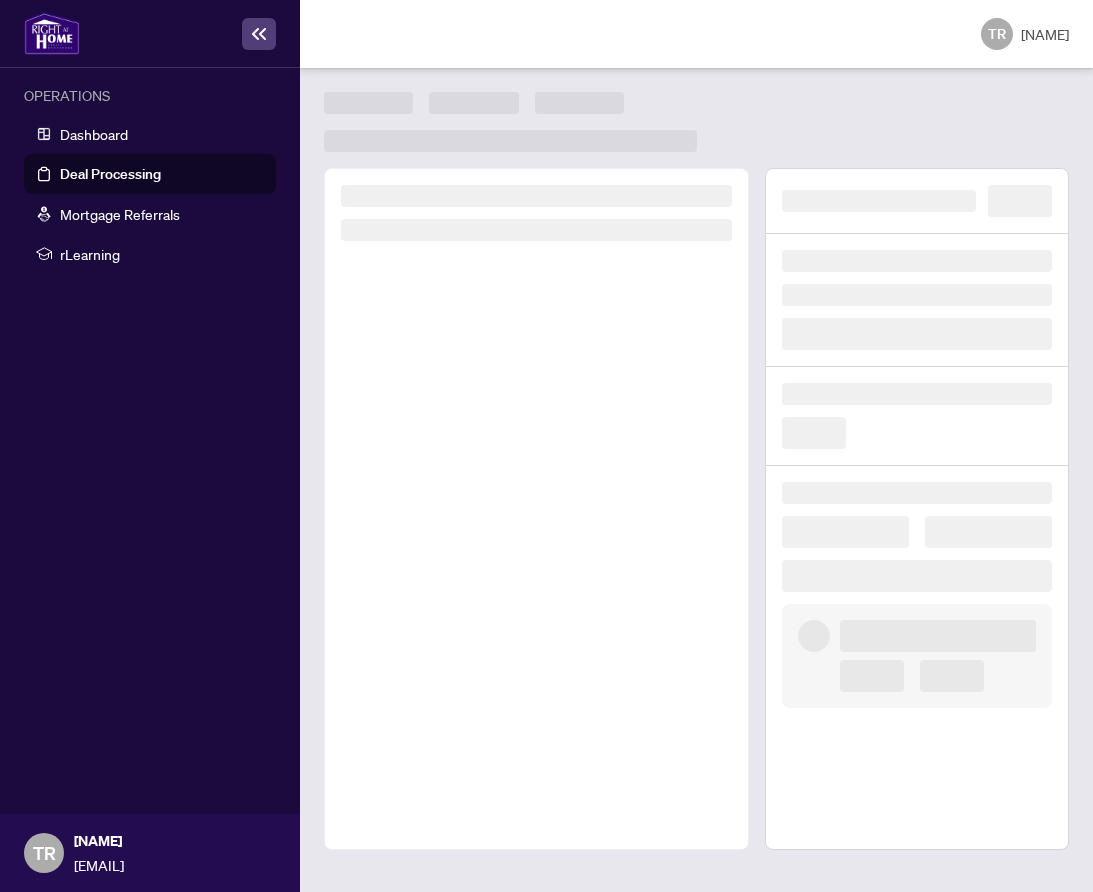 scroll, scrollTop: 0, scrollLeft: 0, axis: both 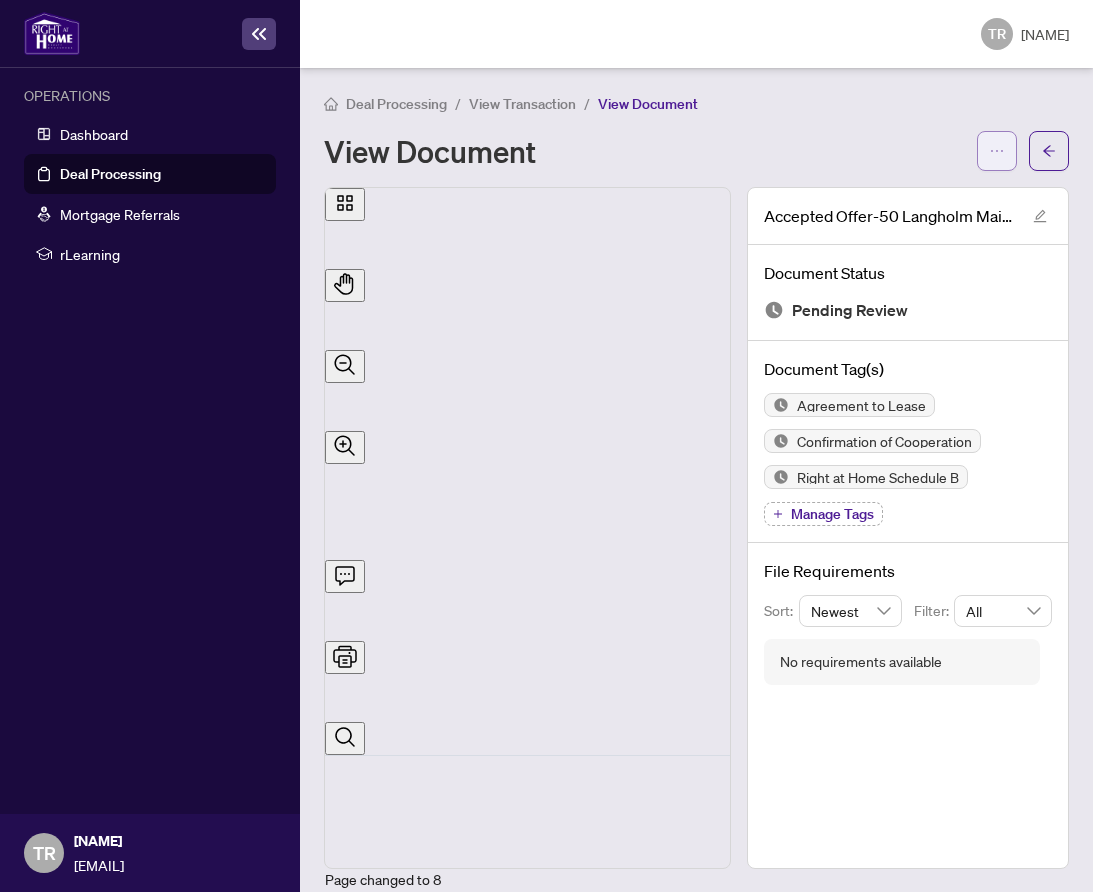click at bounding box center [997, 151] 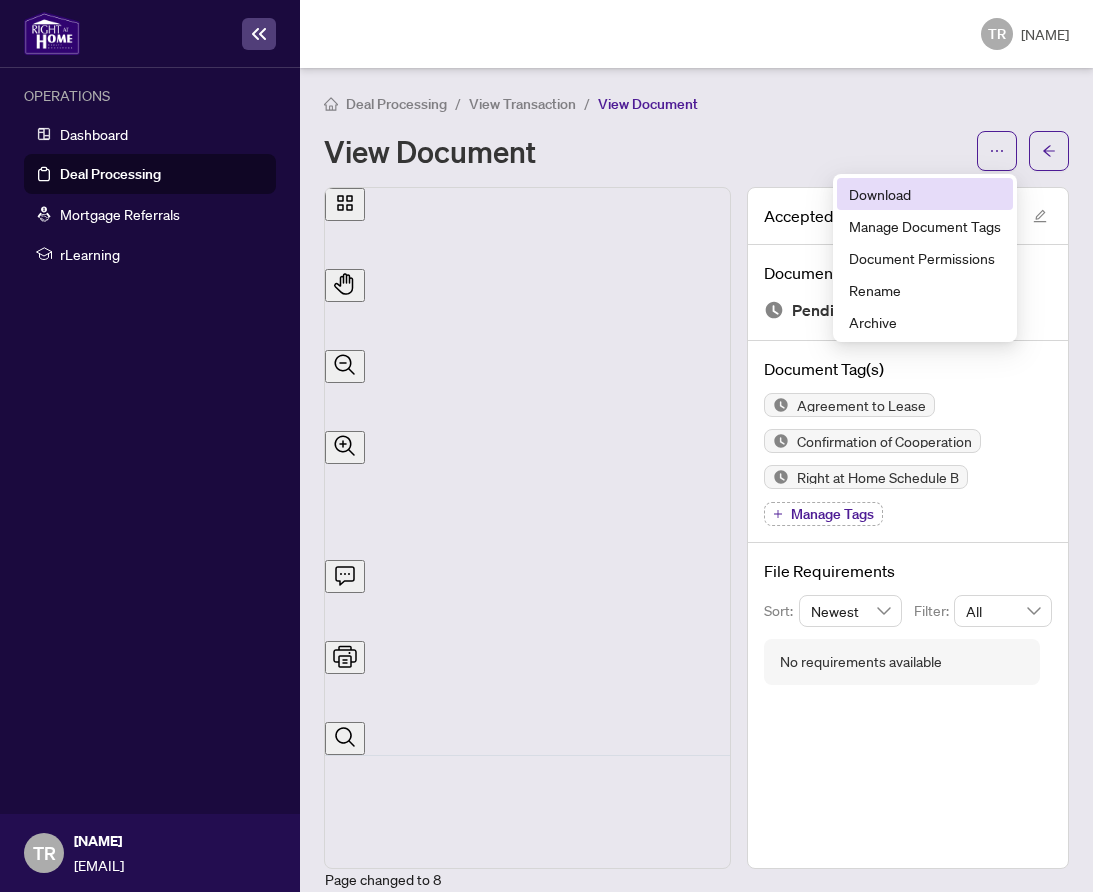 click on "Download" at bounding box center [925, 194] 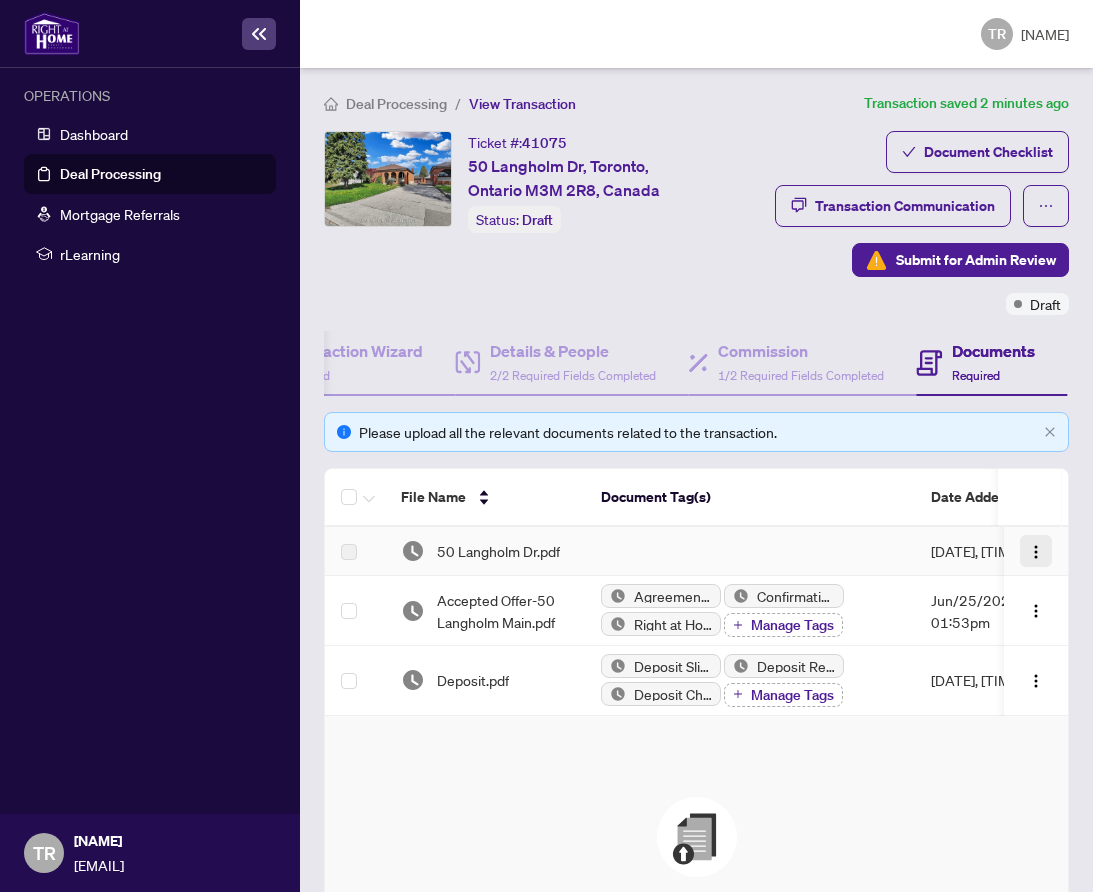click at bounding box center (1036, 552) 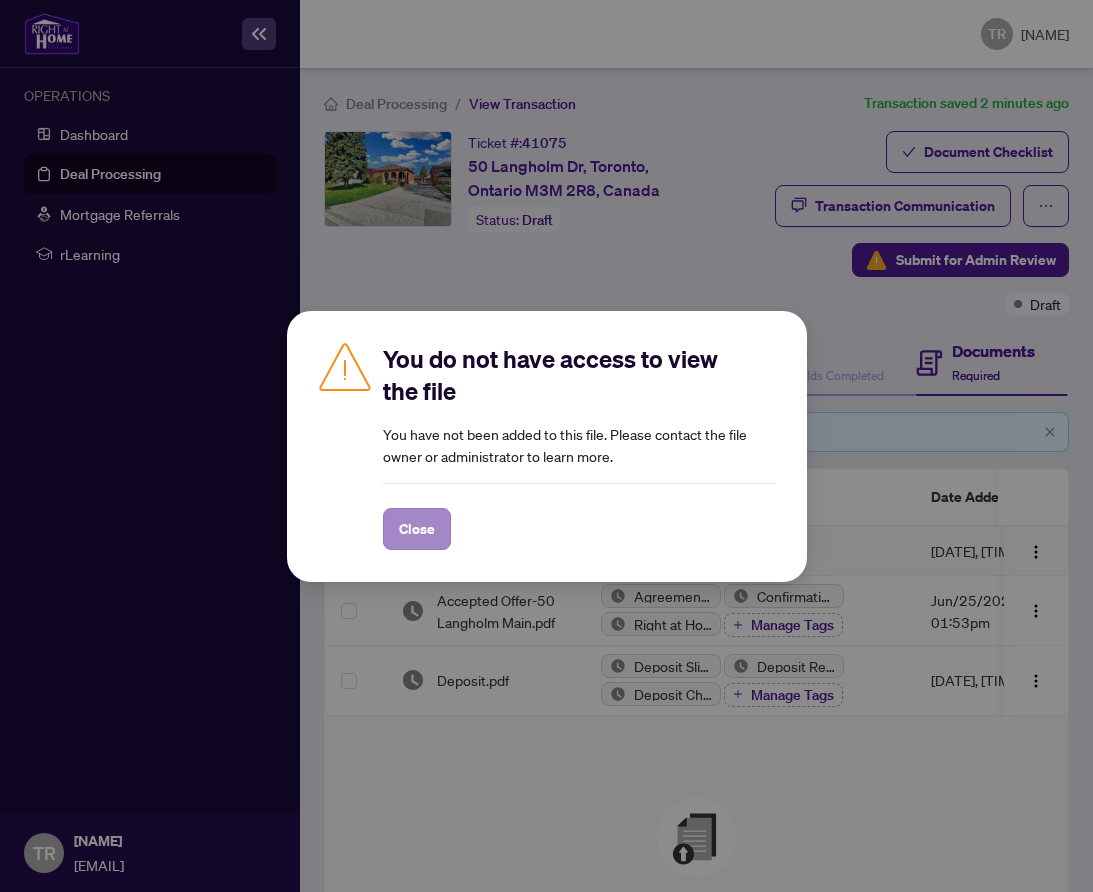 click on "Close" at bounding box center (417, 529) 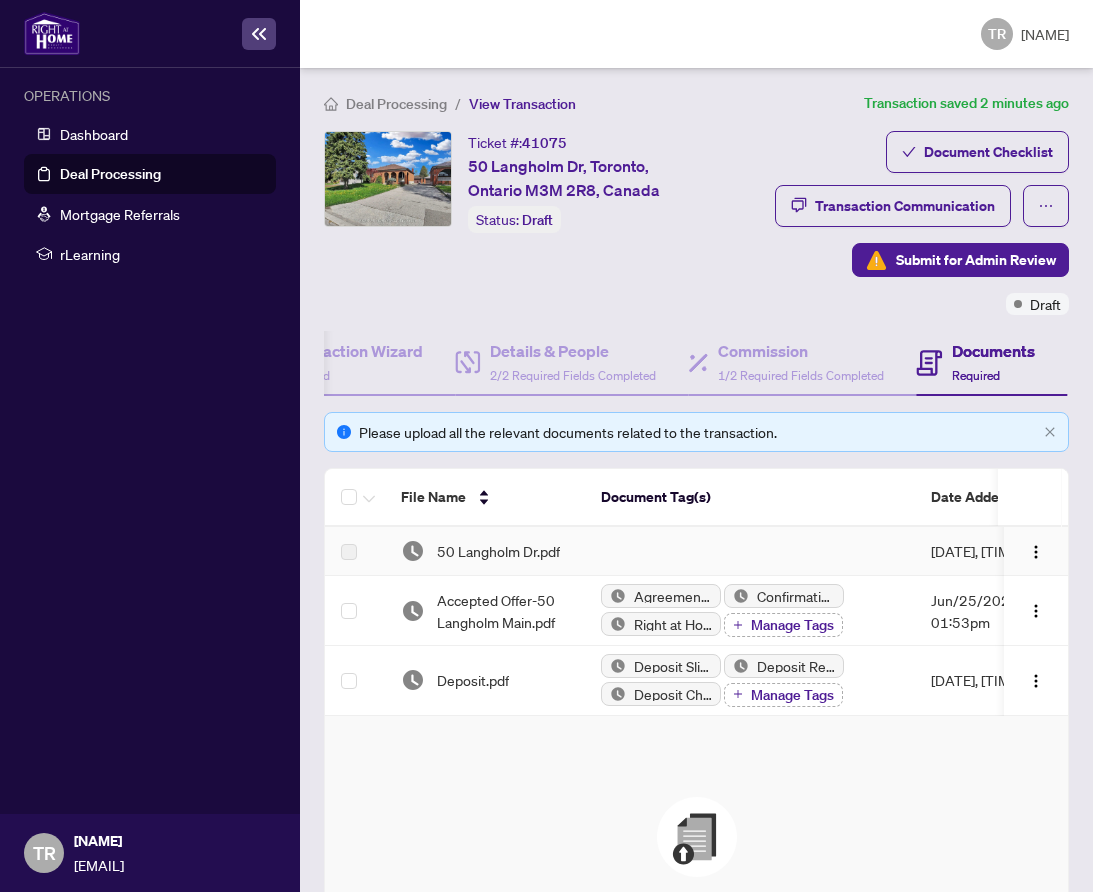 click at bounding box center (750, 551) 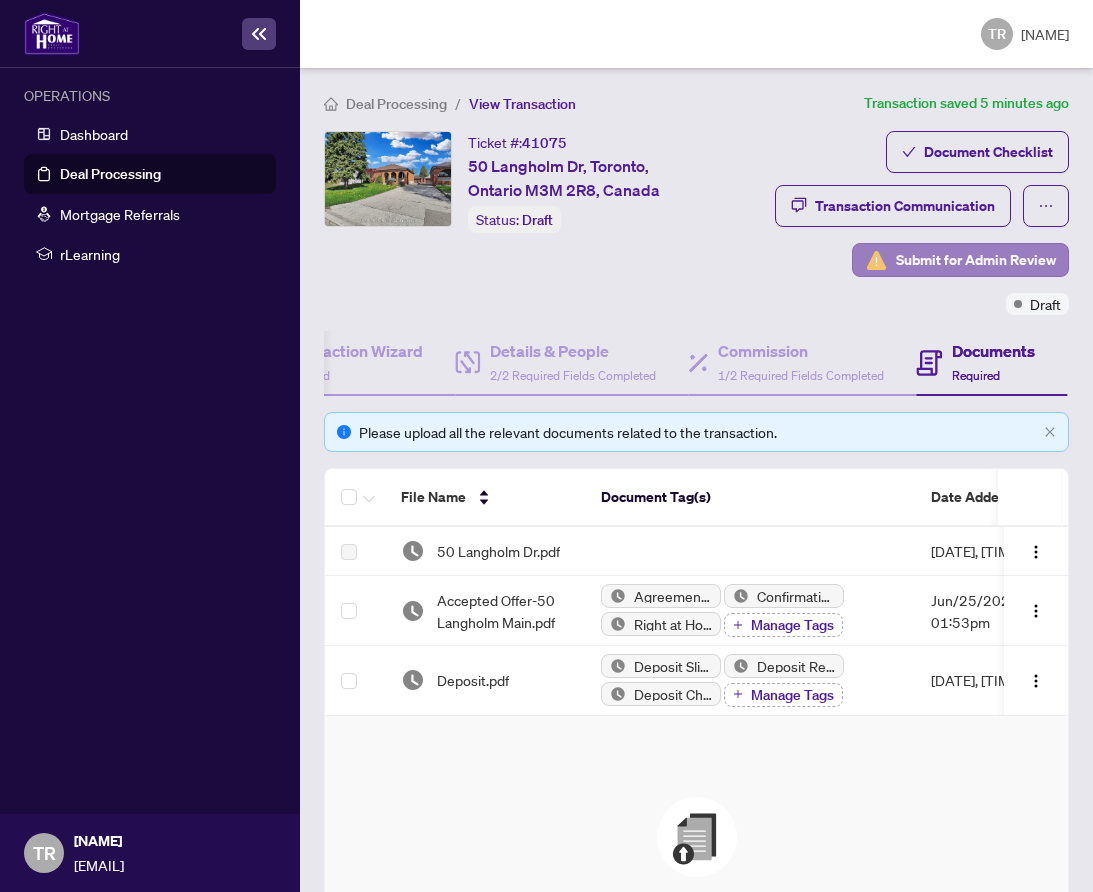 click on "Submit for Admin Review" at bounding box center (976, 260) 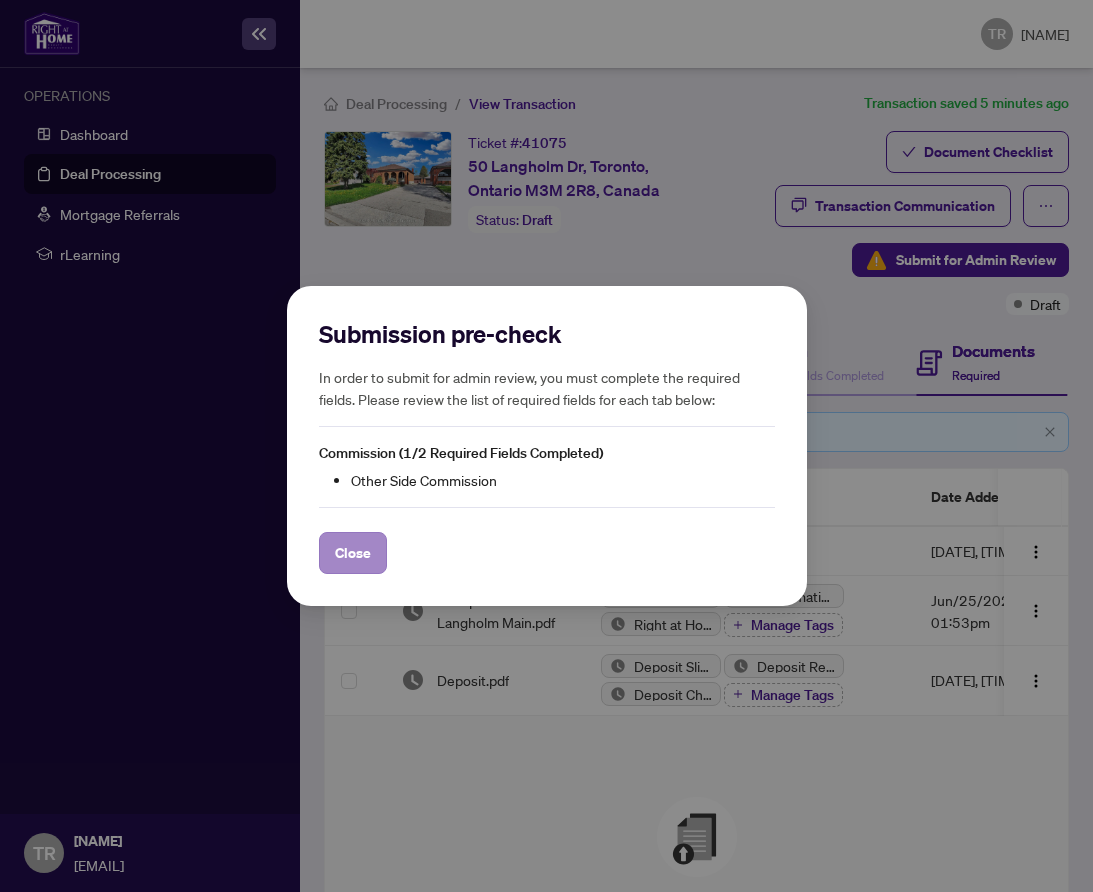 click on "Close" at bounding box center (0, 0) 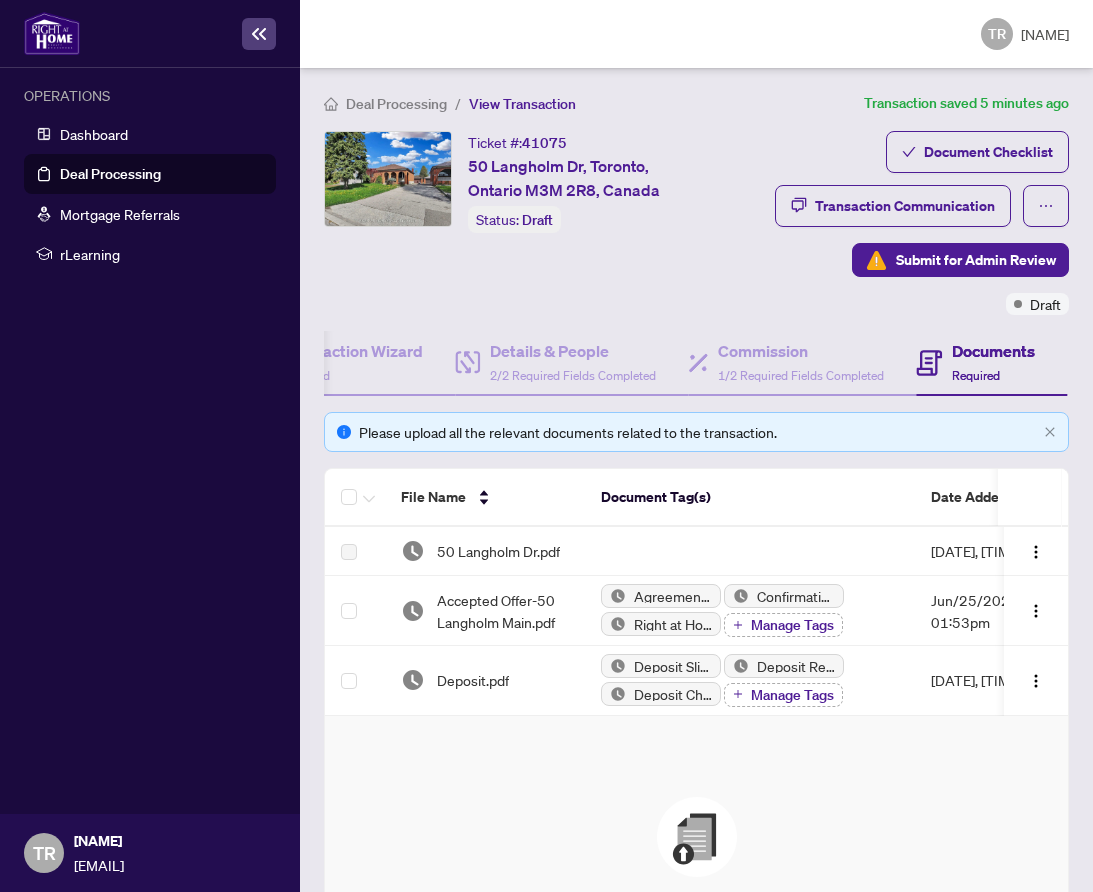 click at bounding box center [52, 33] 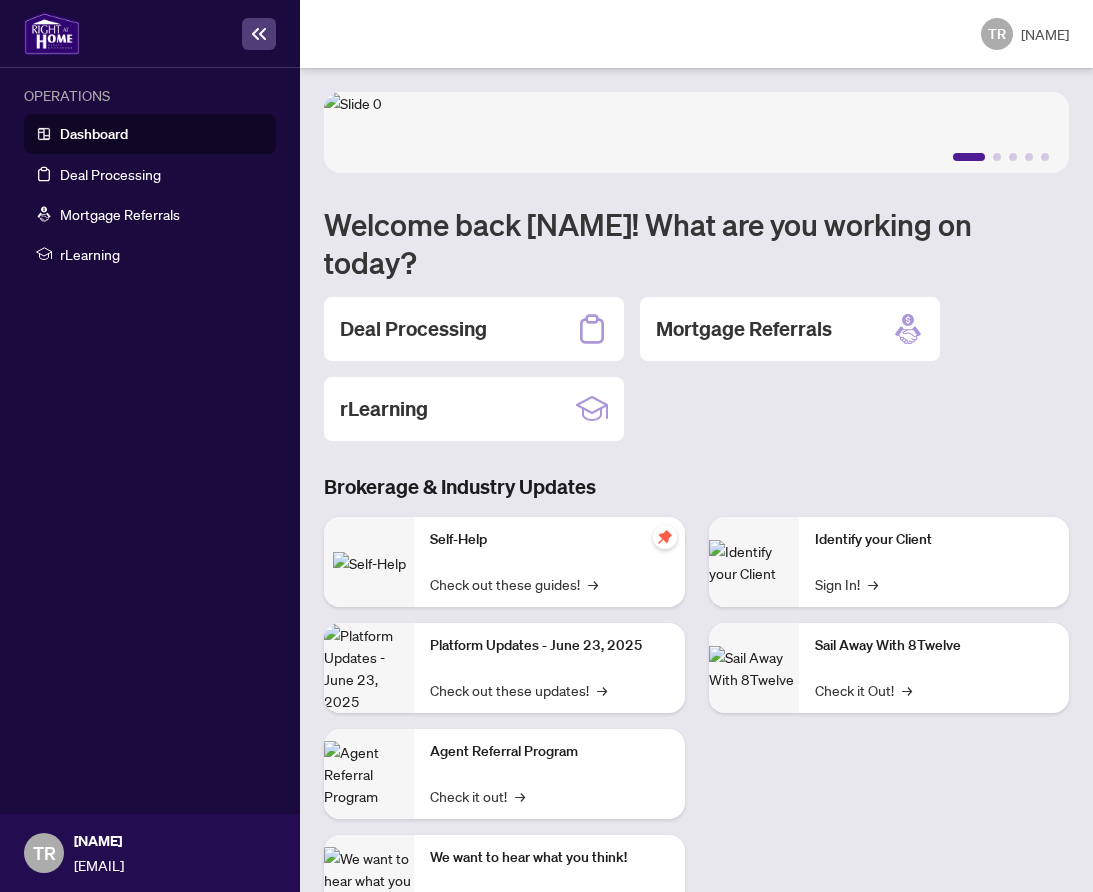click at bounding box center [52, 33] 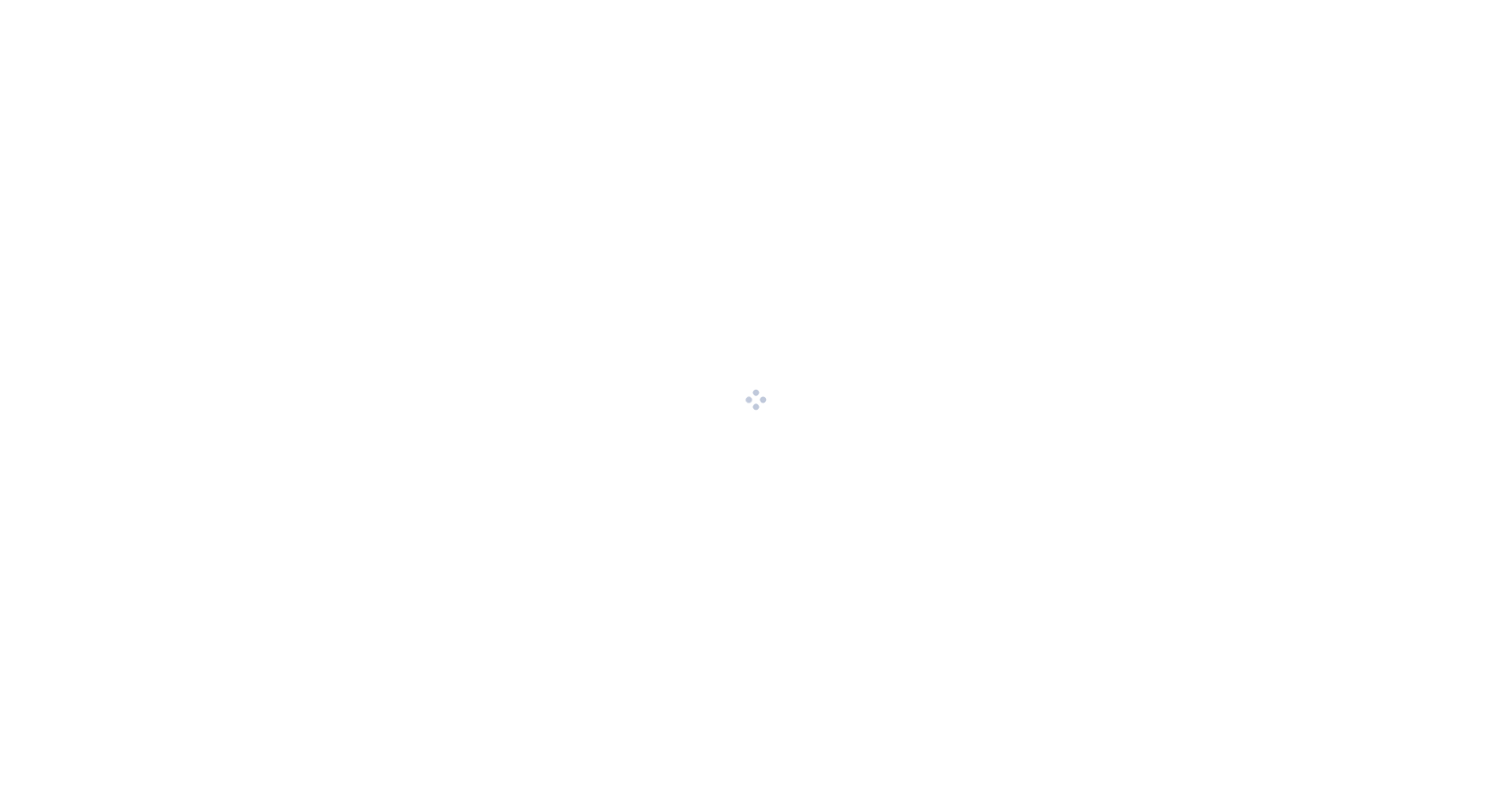 scroll, scrollTop: 0, scrollLeft: 0, axis: both 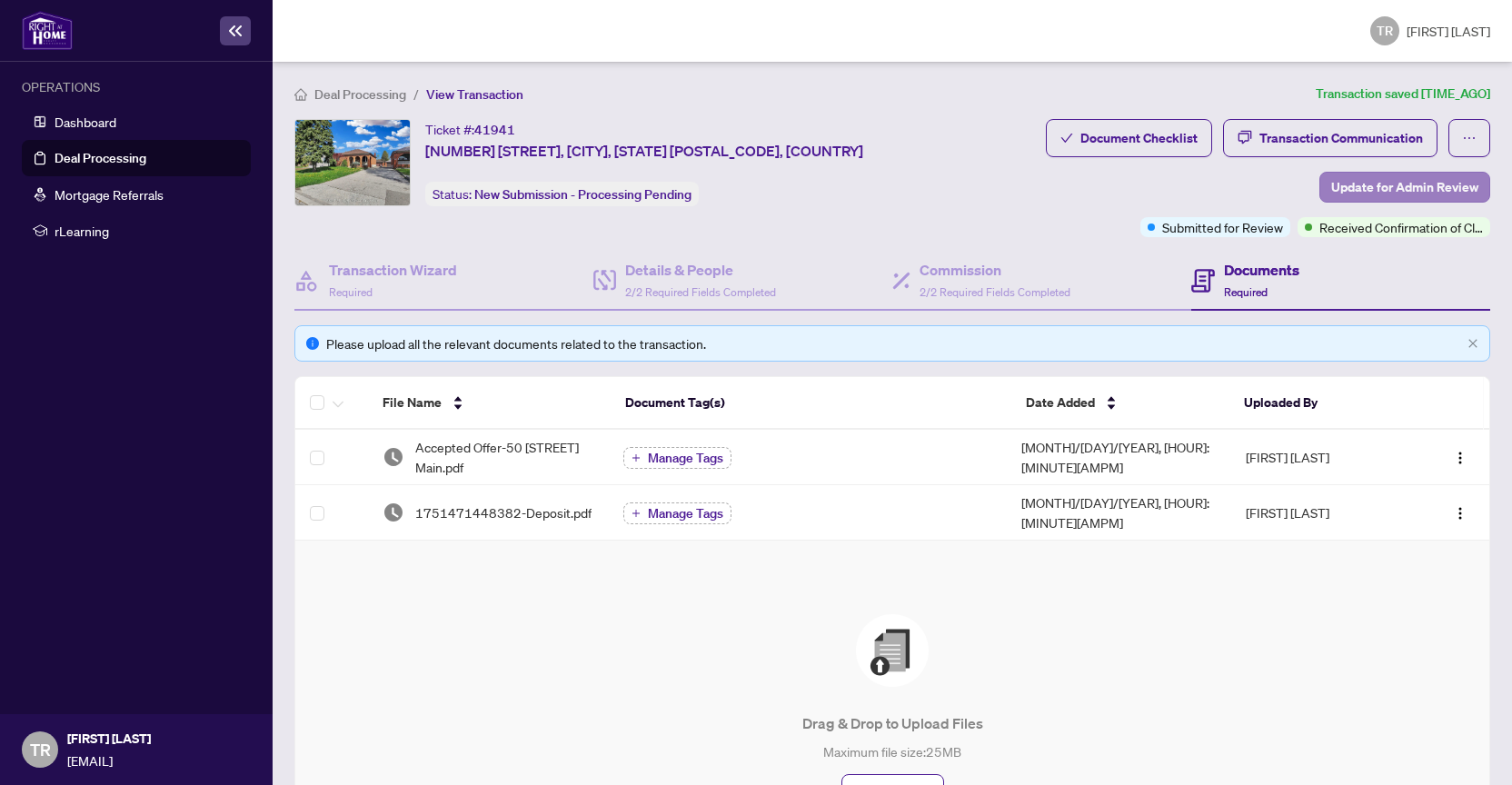 click on "Update for Admin Review" at bounding box center (1405, 187) 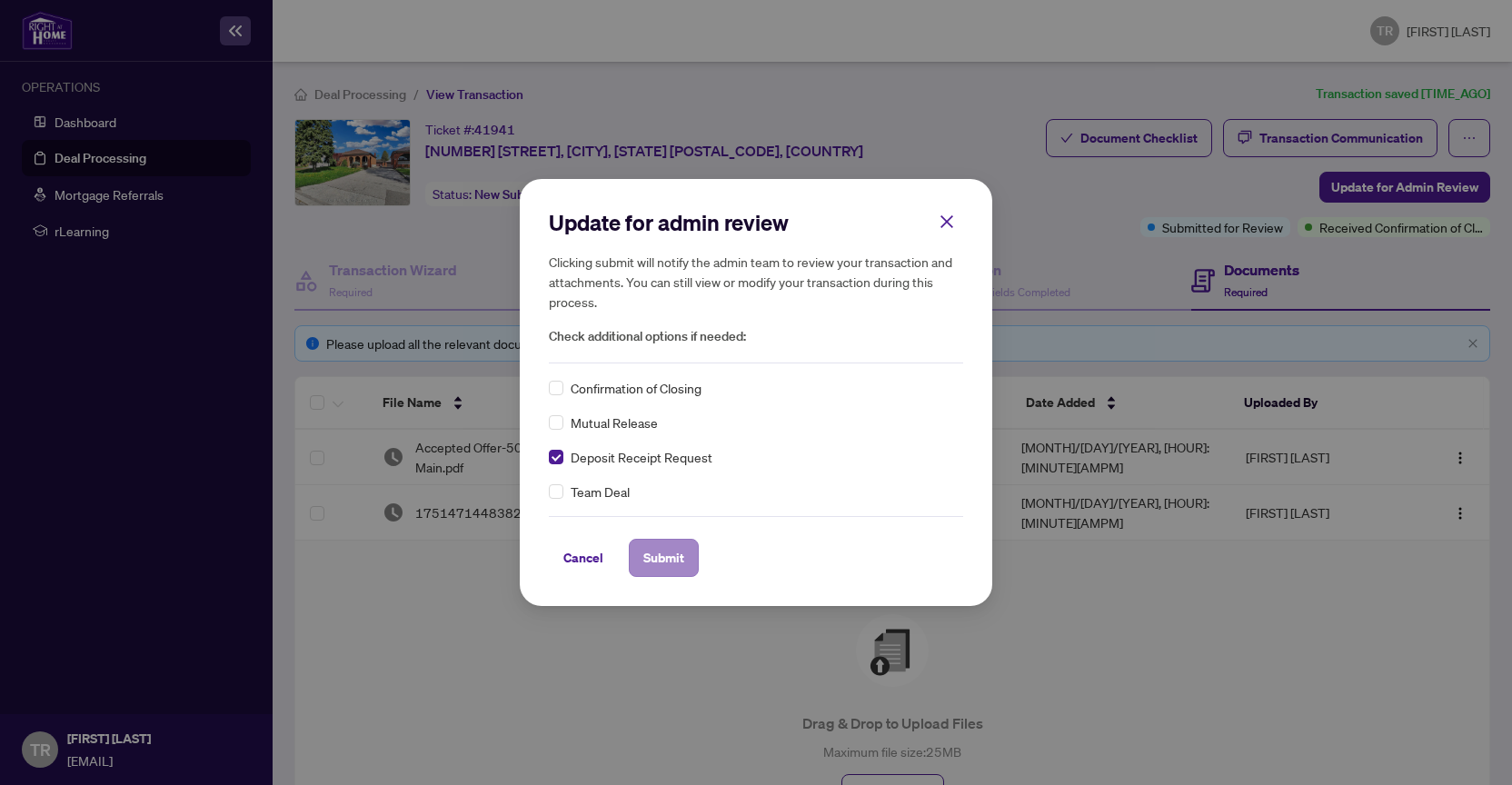click on "Submit" at bounding box center [663, 558] 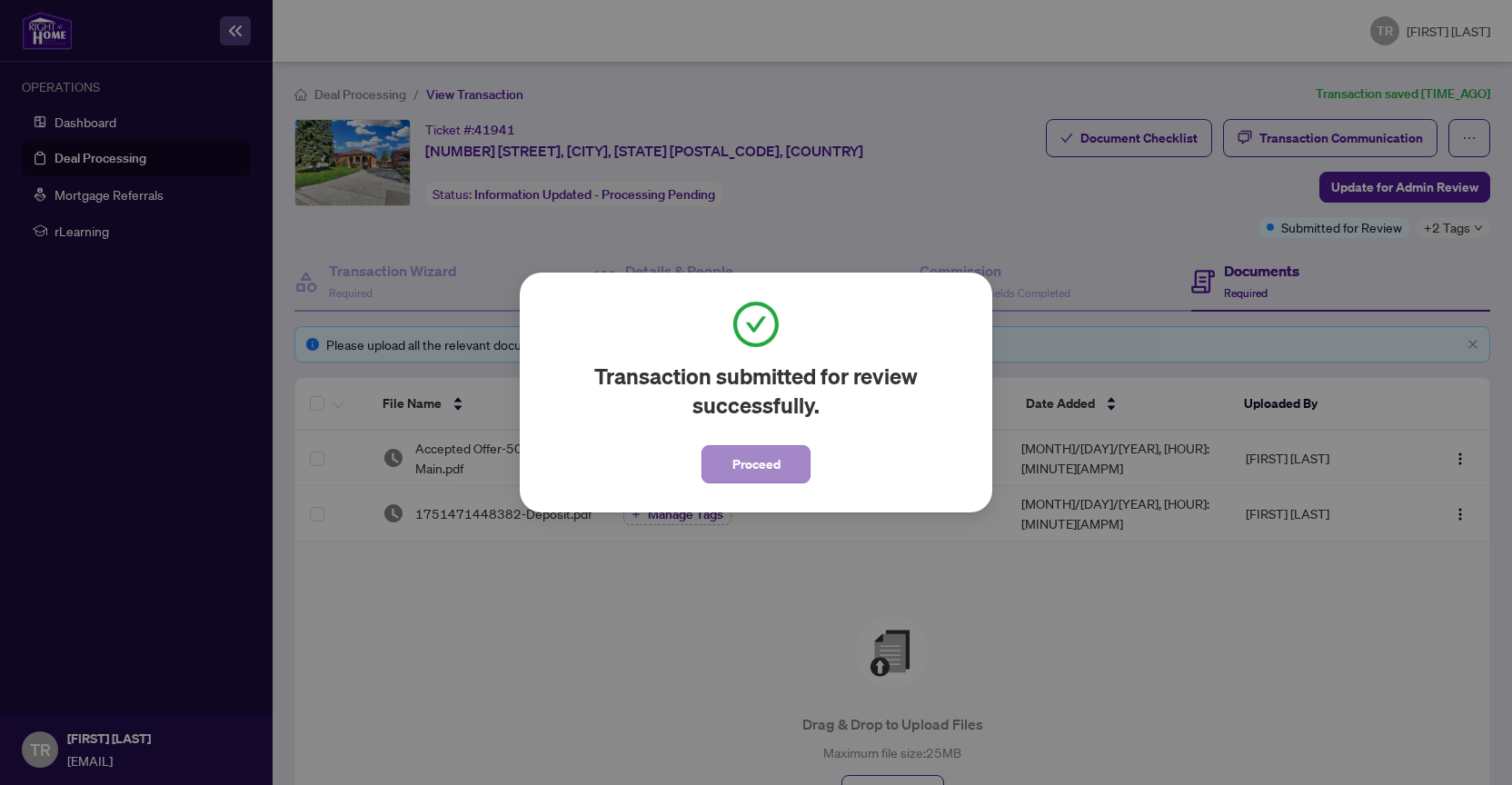 click on "Proceed" at bounding box center [756, 464] 